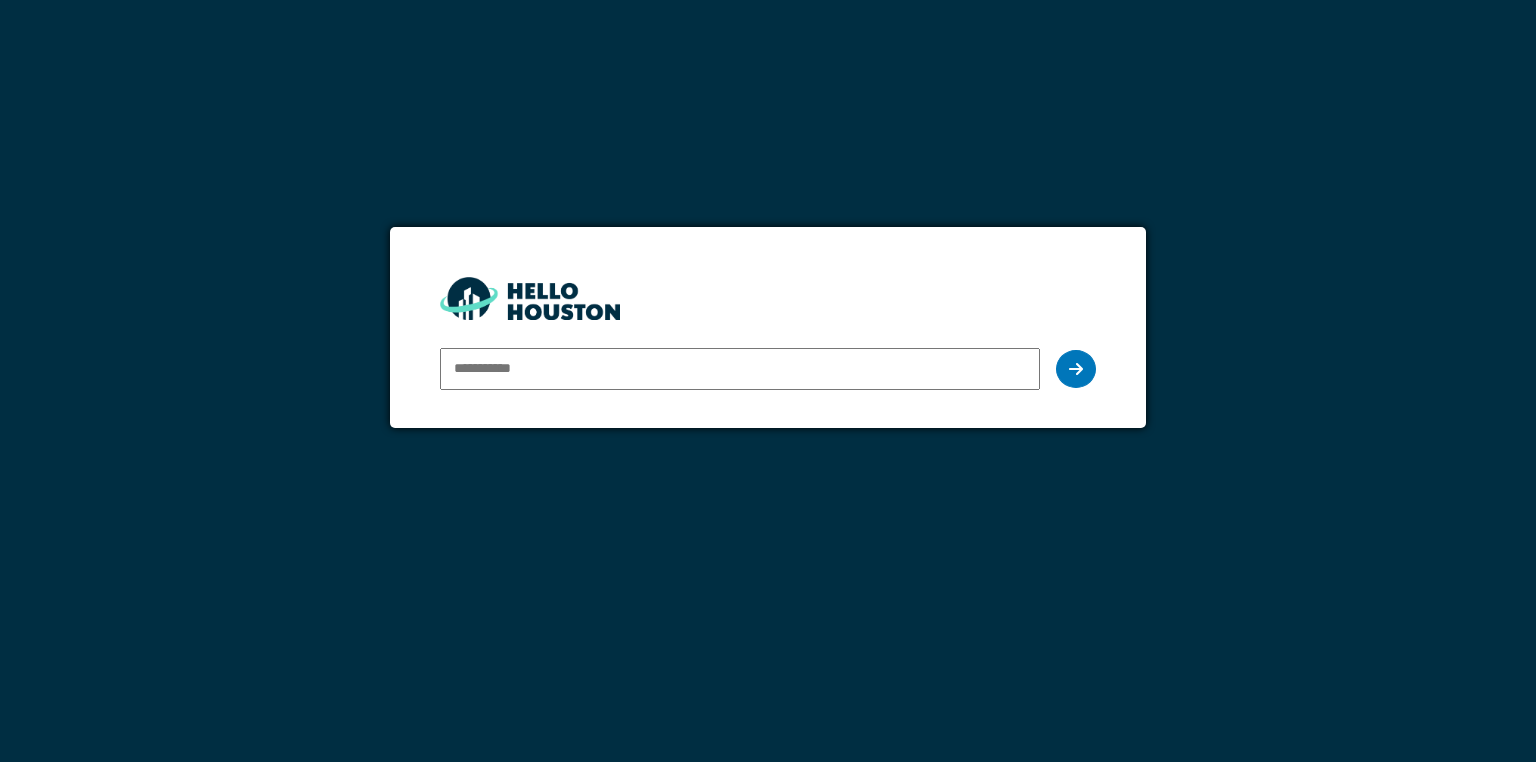 scroll, scrollTop: 0, scrollLeft: 0, axis: both 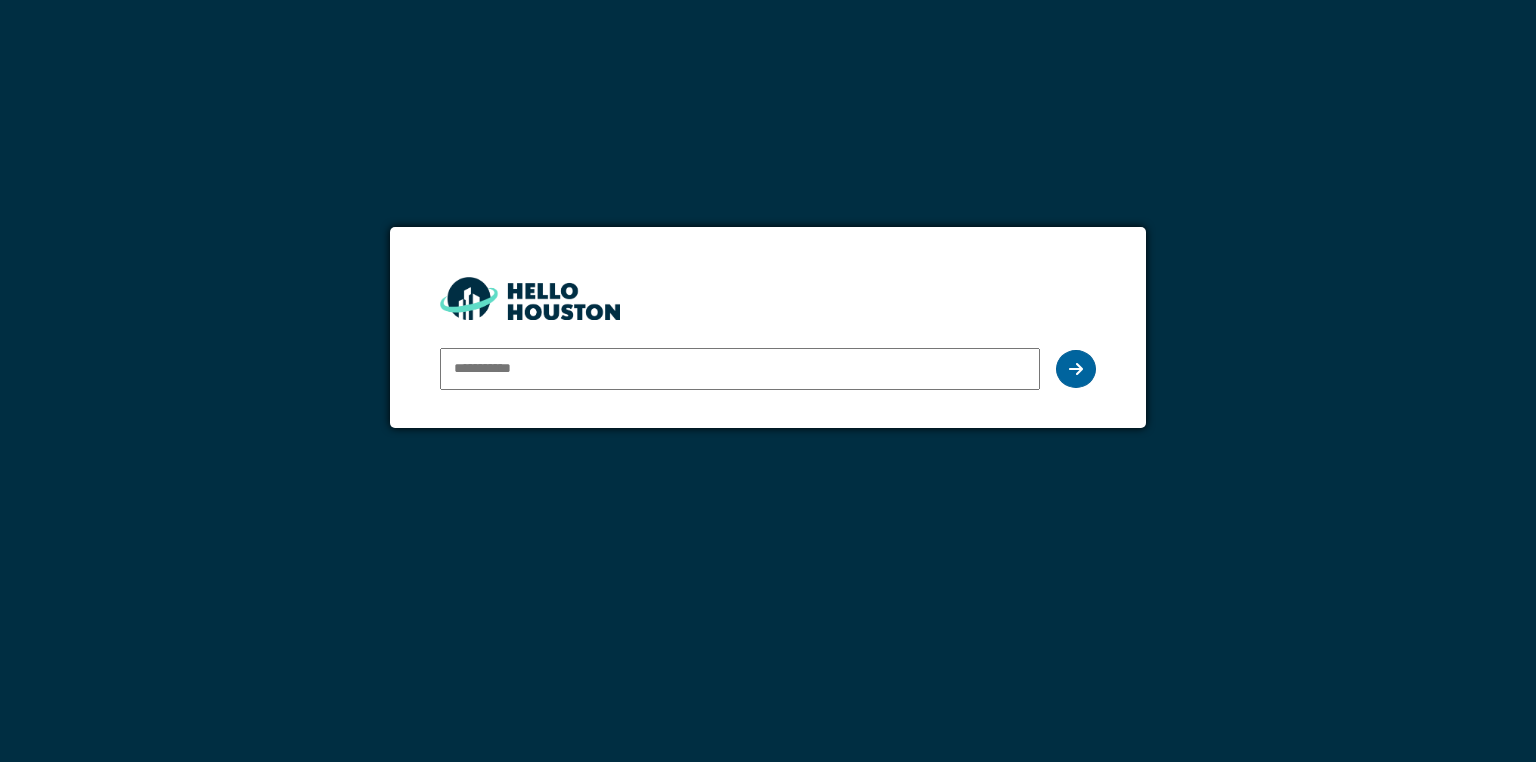 type on "**********" 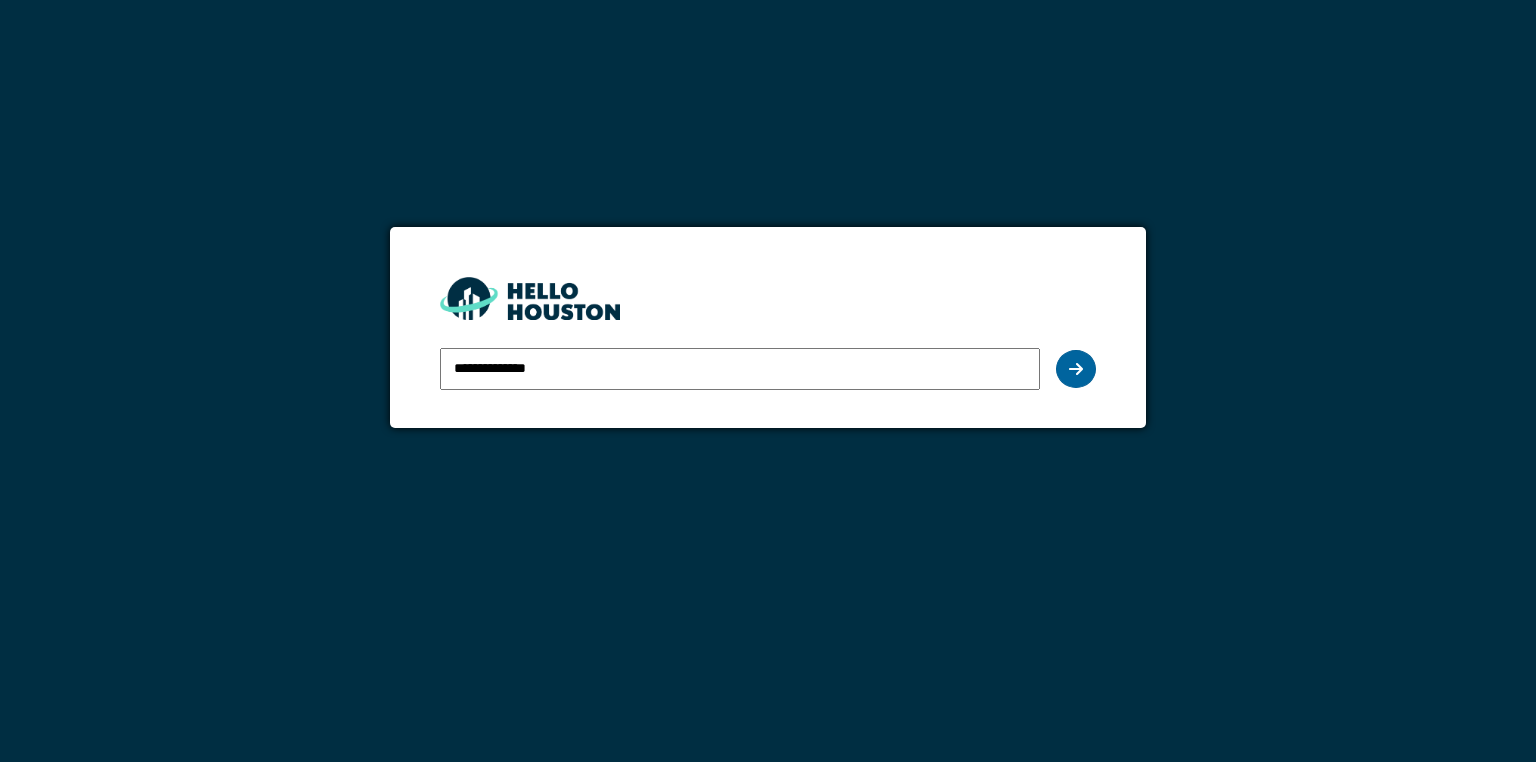 click at bounding box center (1076, 369) 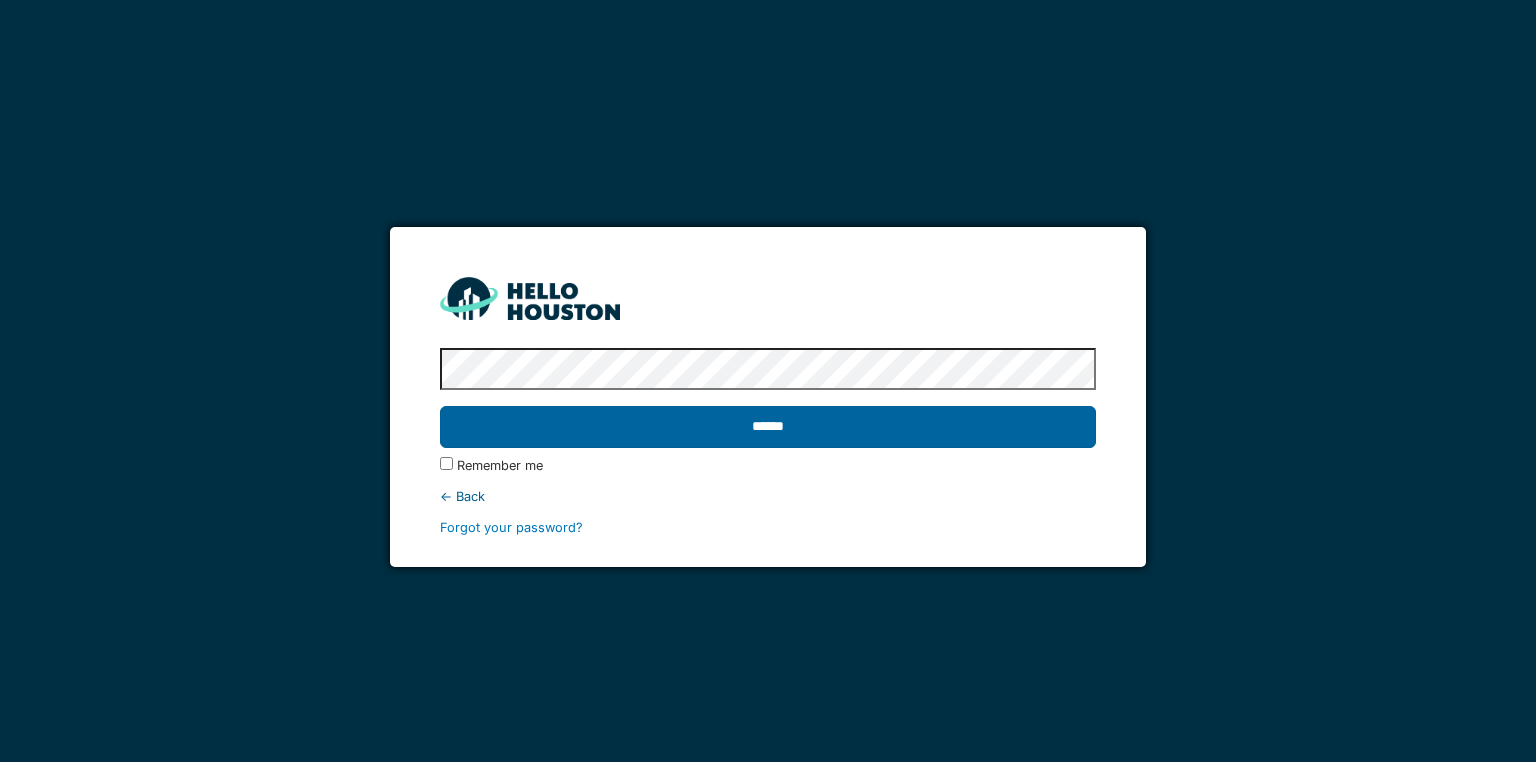 click on "******" at bounding box center (767, 427) 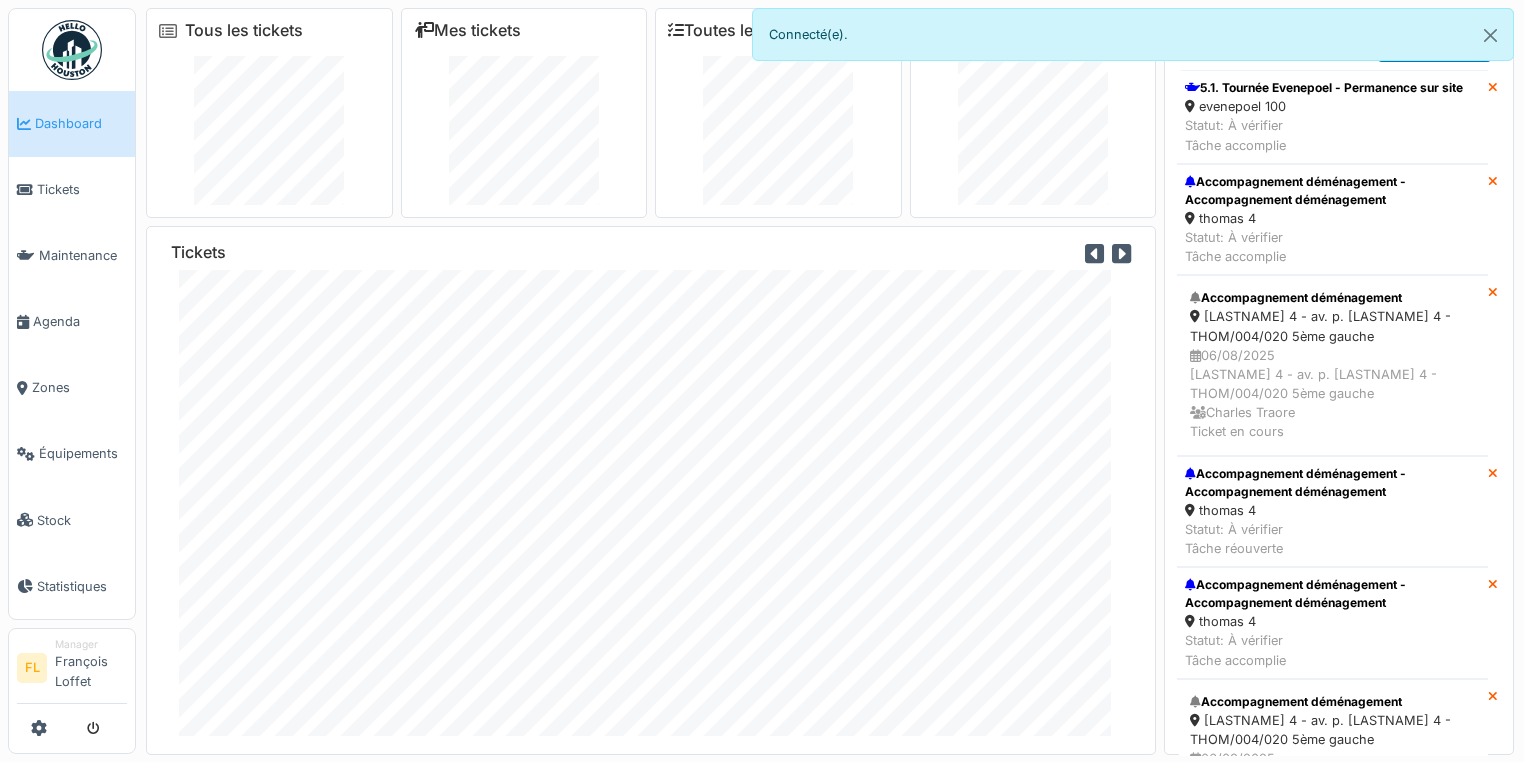 scroll, scrollTop: 0, scrollLeft: 0, axis: both 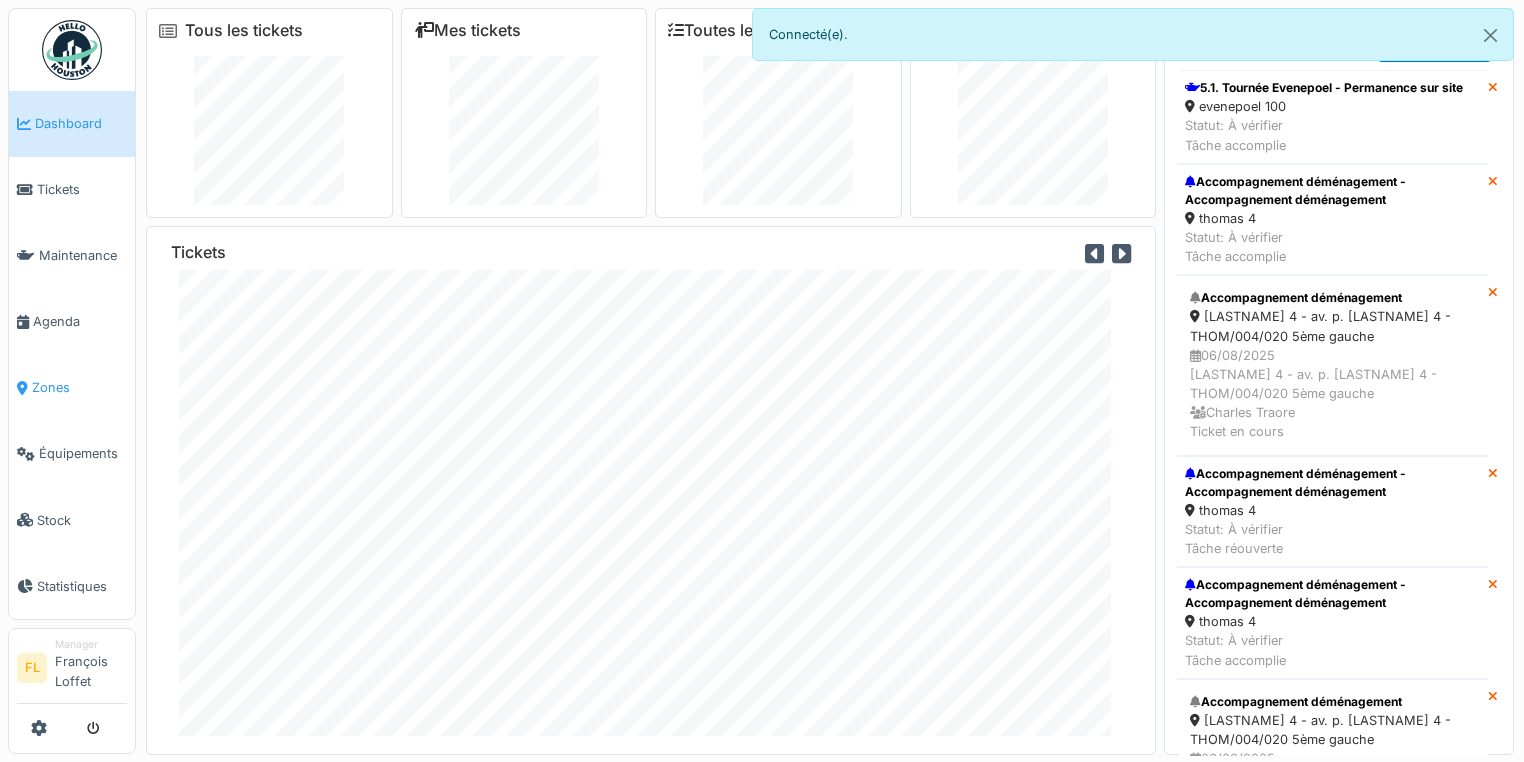 click on "Zones" at bounding box center (79, 387) 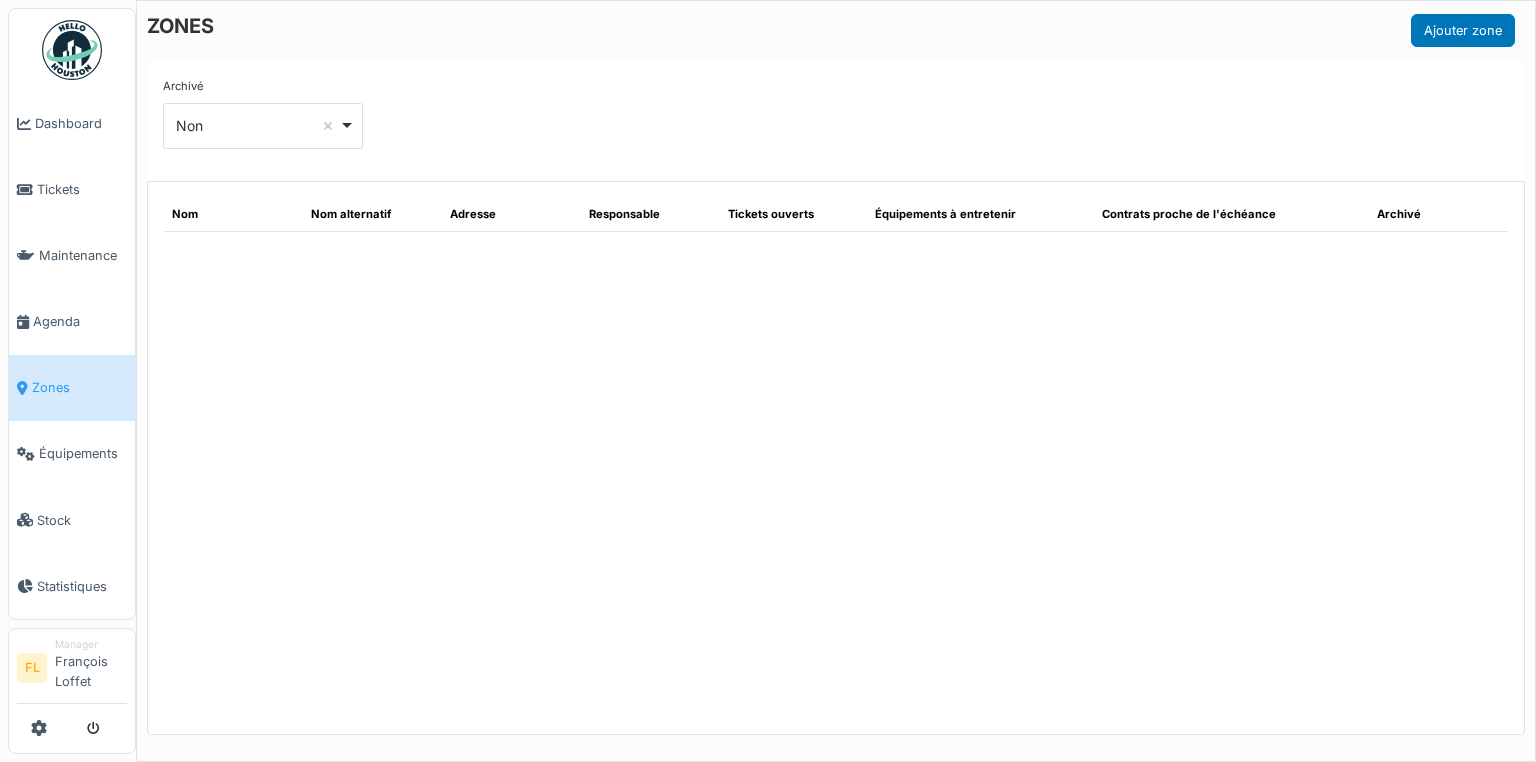 scroll, scrollTop: 0, scrollLeft: 0, axis: both 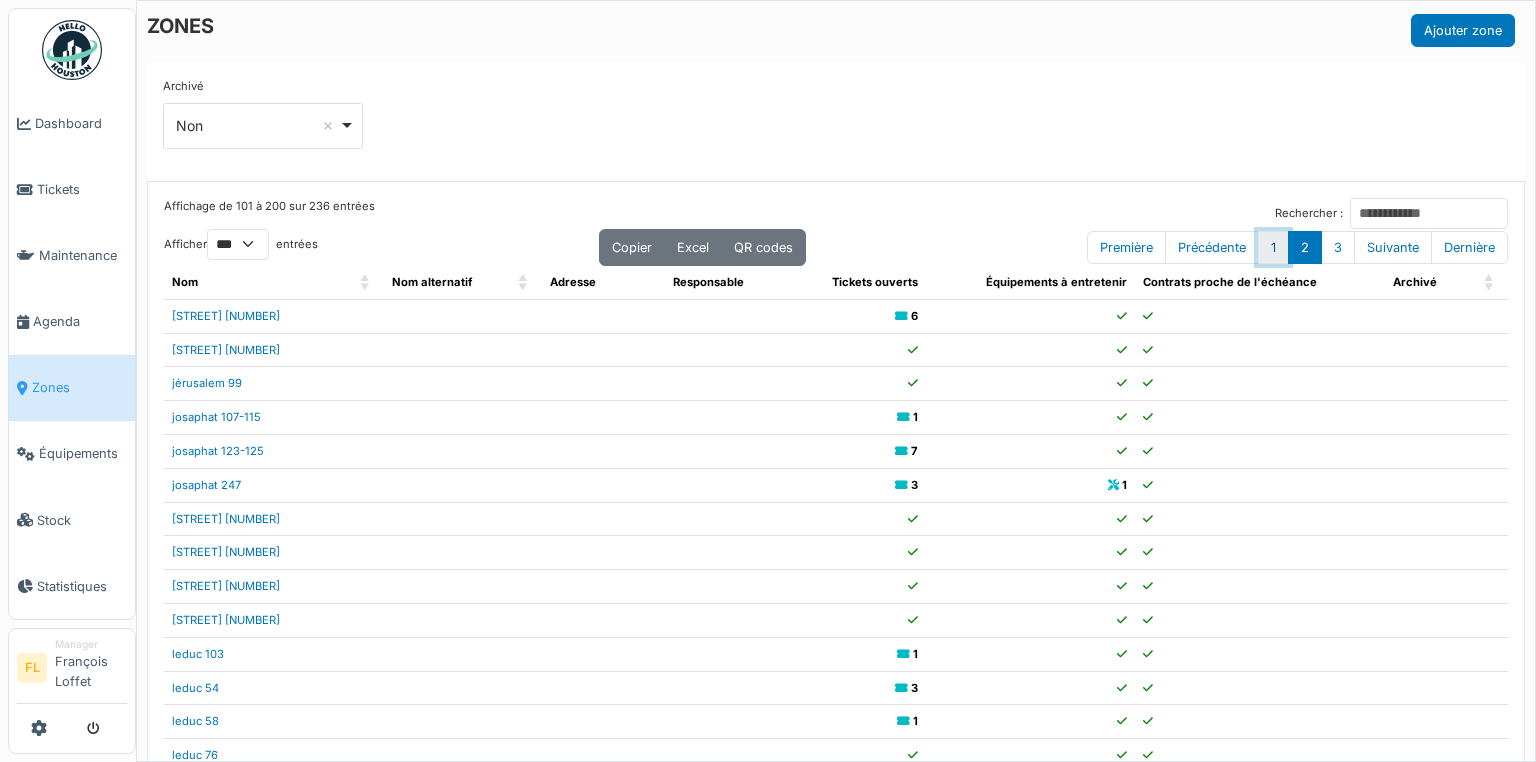 click on "1" at bounding box center [1273, 247] 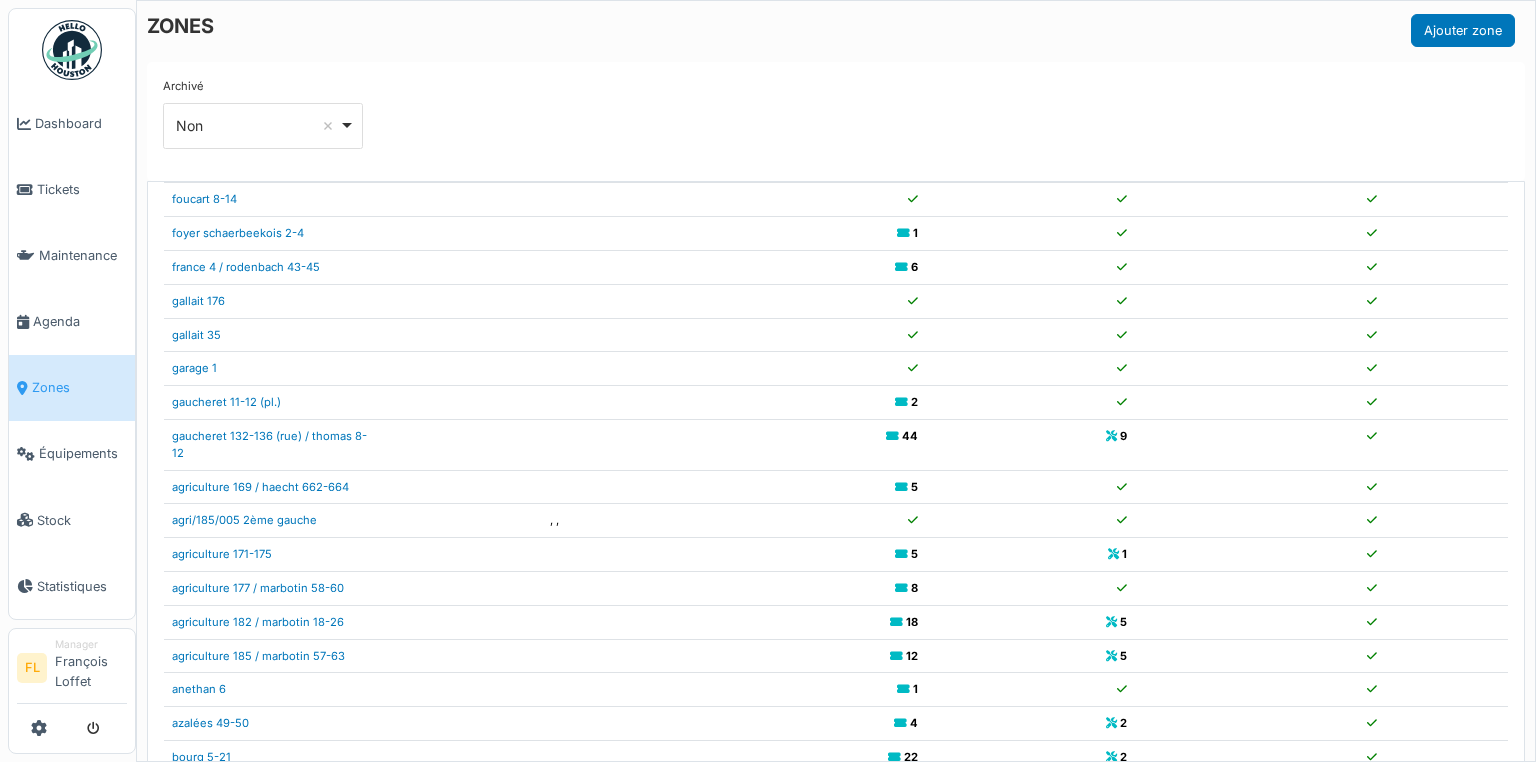 scroll, scrollTop: 0, scrollLeft: 0, axis: both 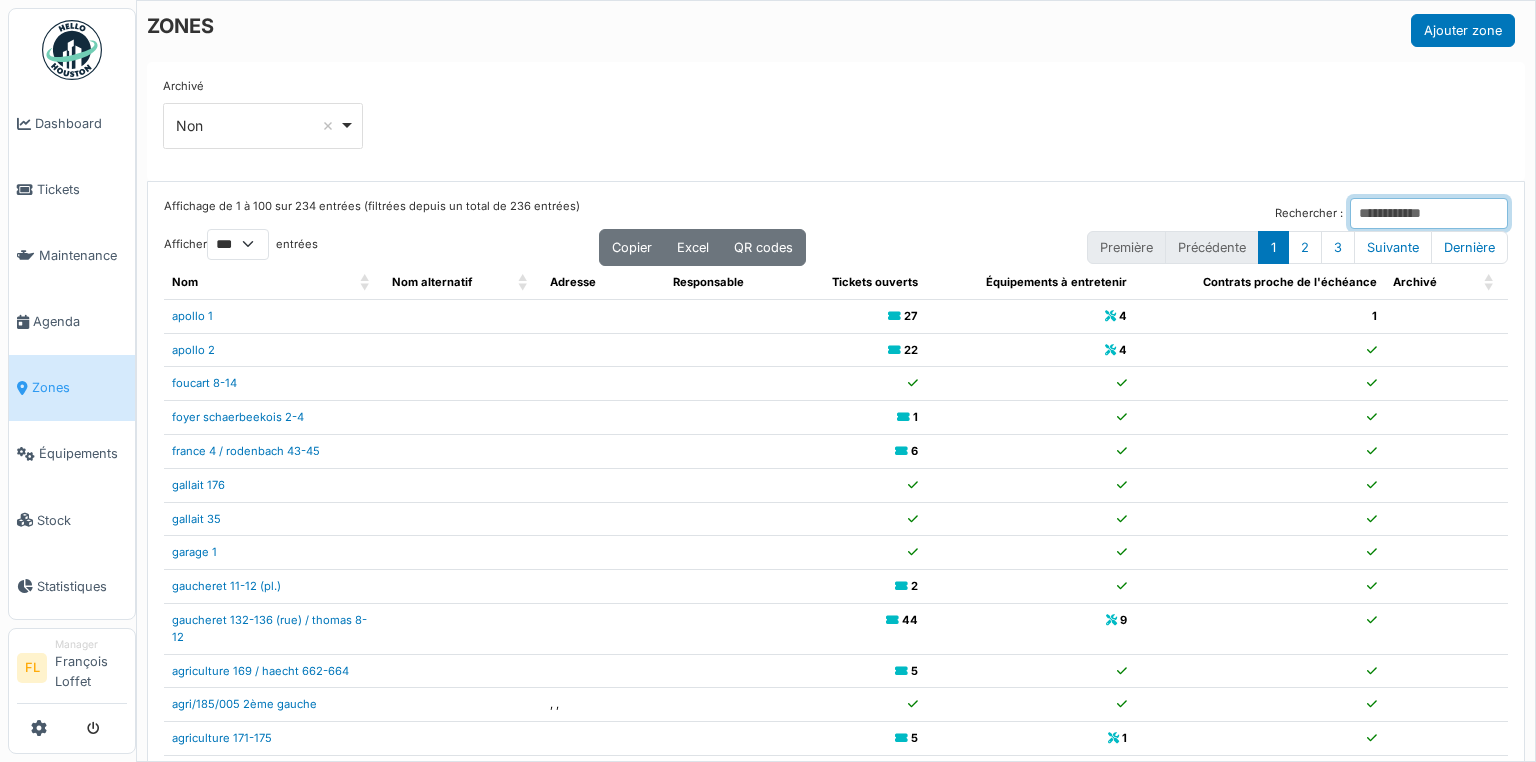 click on "Rechercher :" at bounding box center (1429, 213) 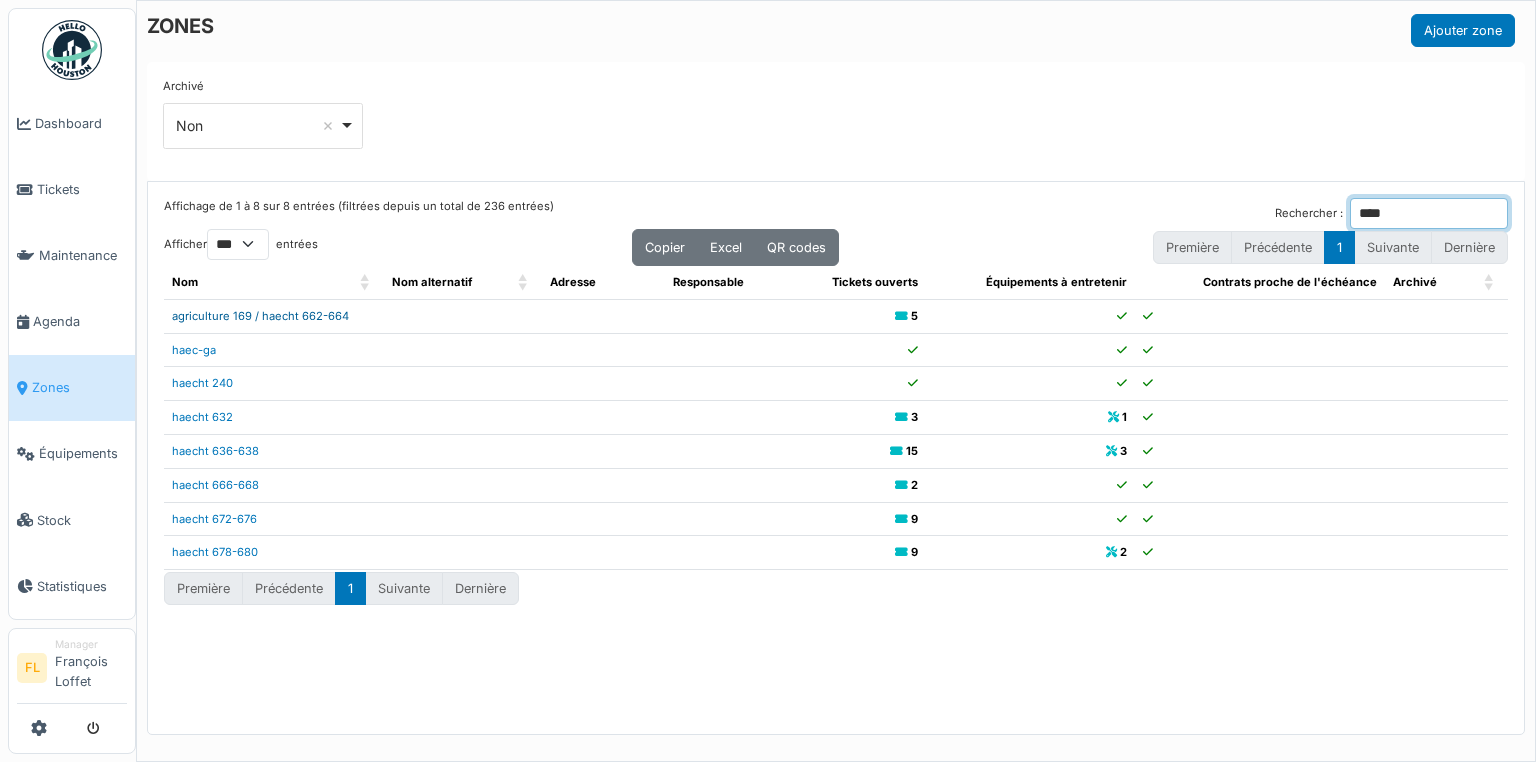 type on "****" 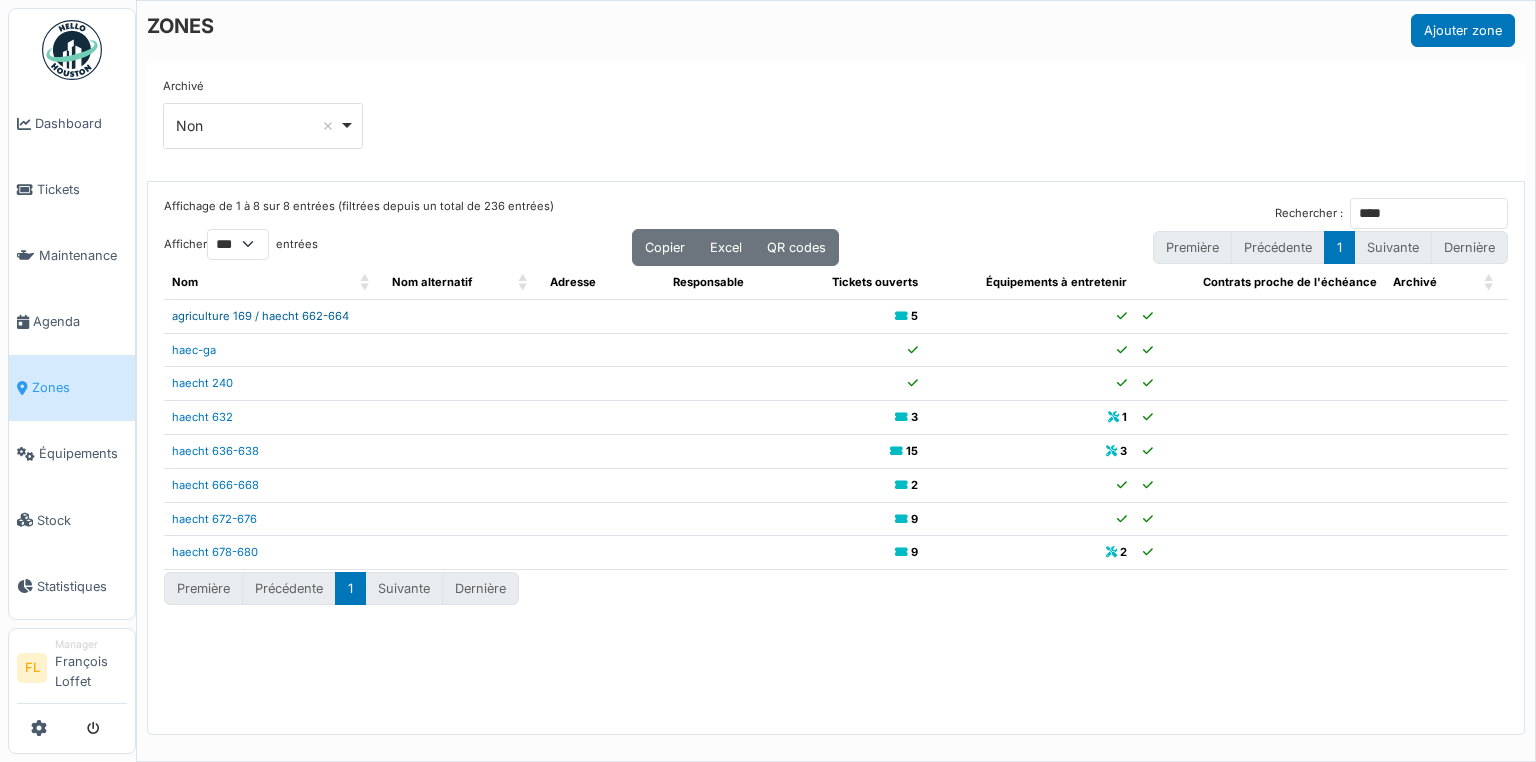 click on "agriculture 169 / haecht 662-664" at bounding box center (260, 316) 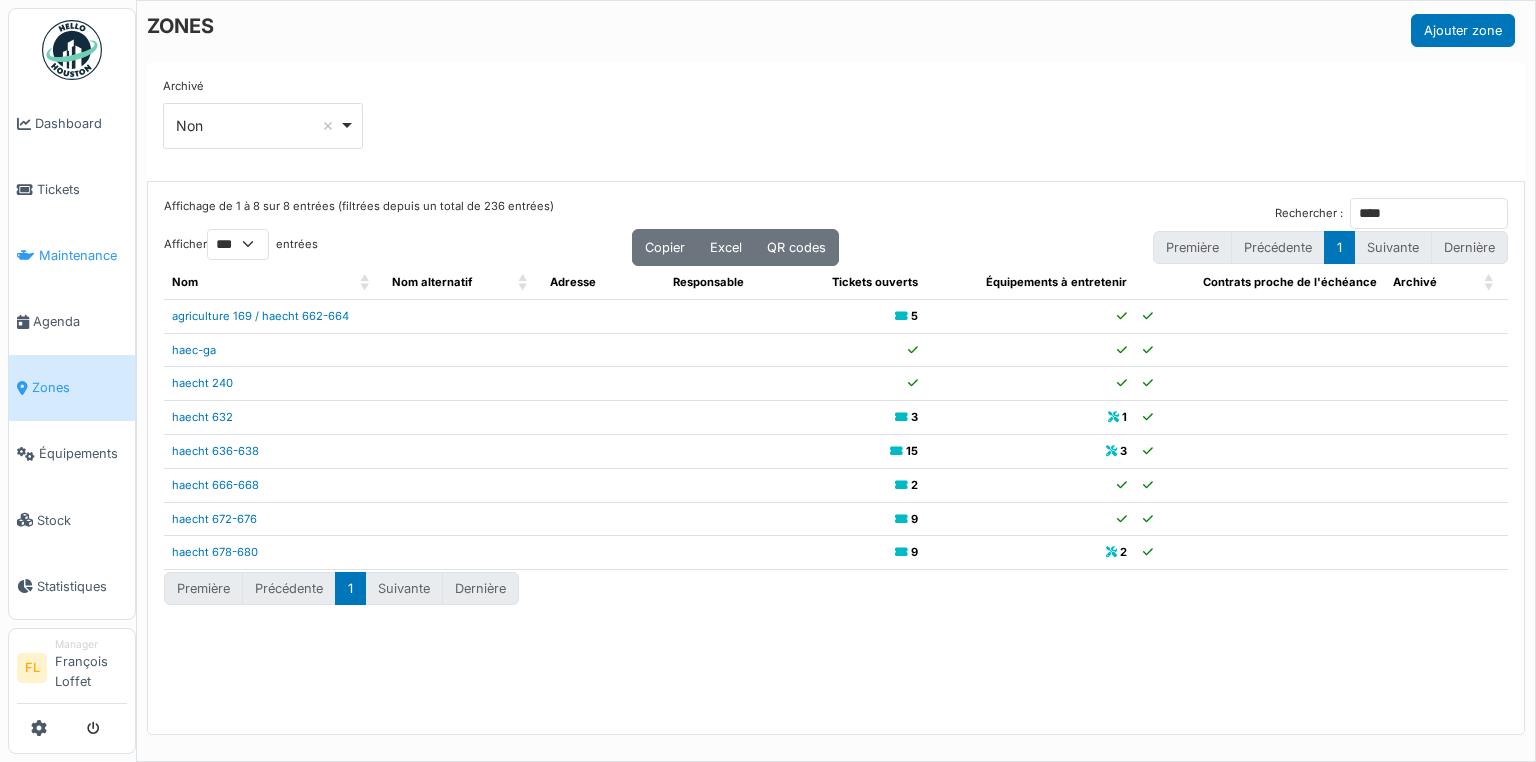 click on "Maintenance" at bounding box center (83, 255) 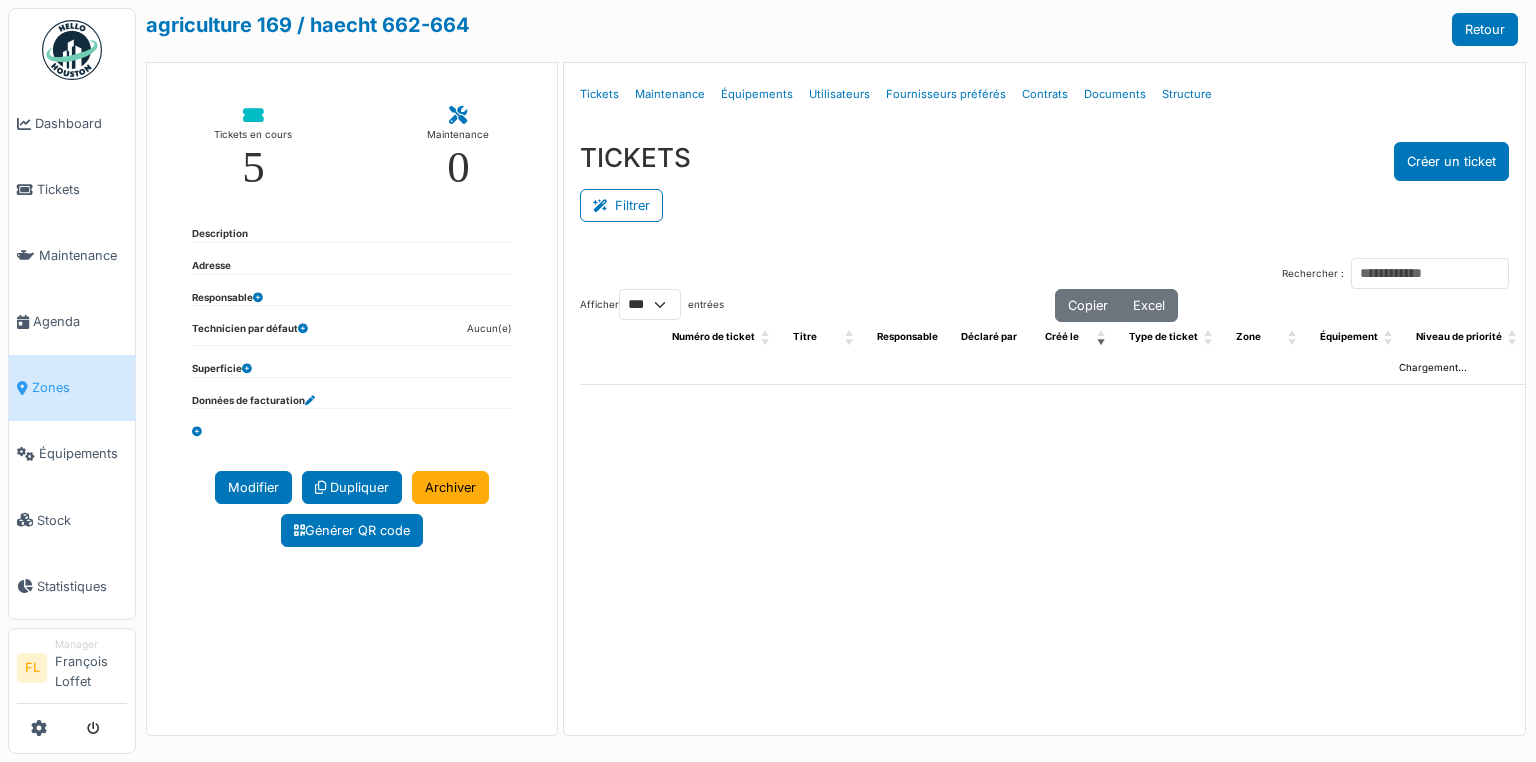 select on "***" 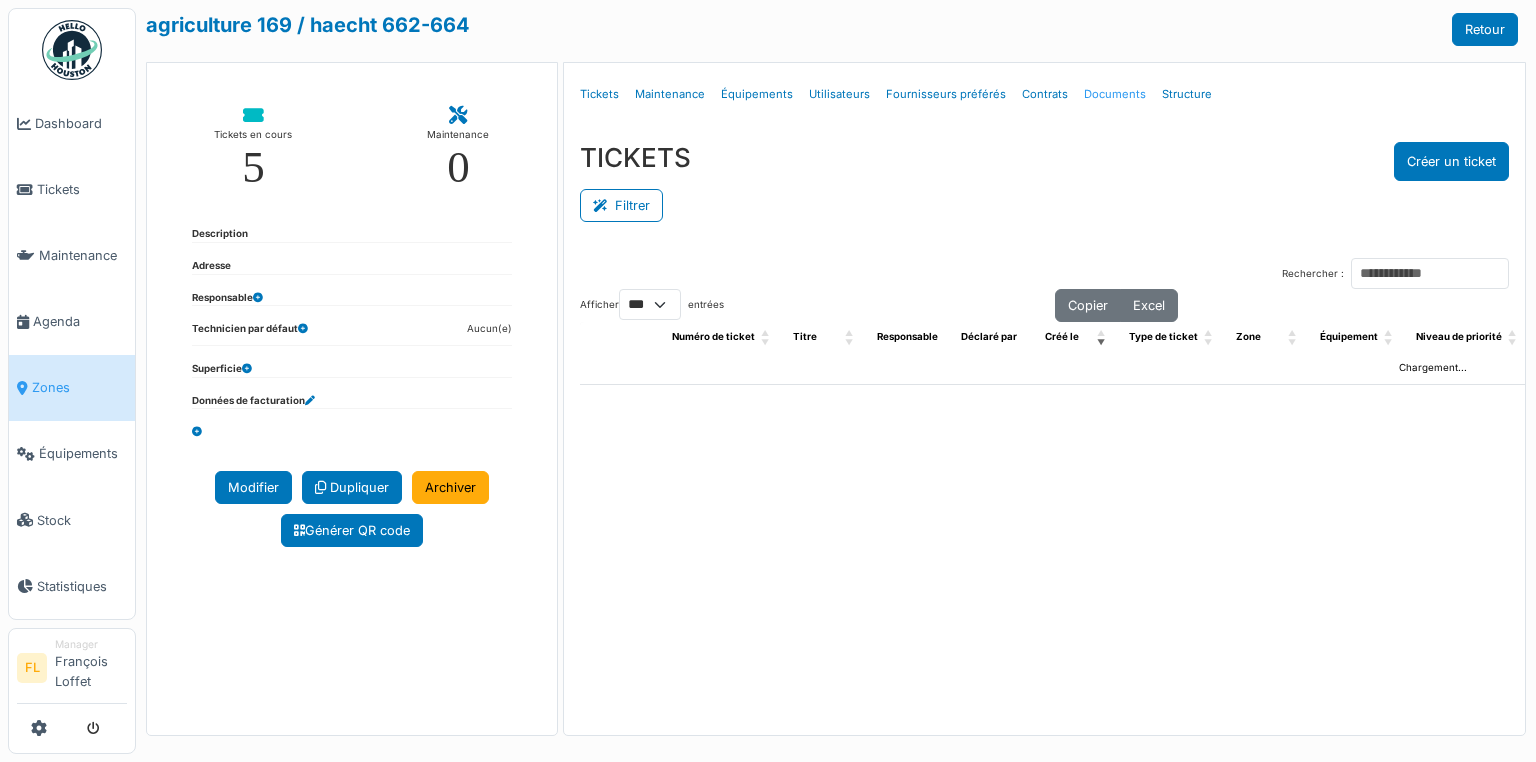 scroll, scrollTop: 0, scrollLeft: 0, axis: both 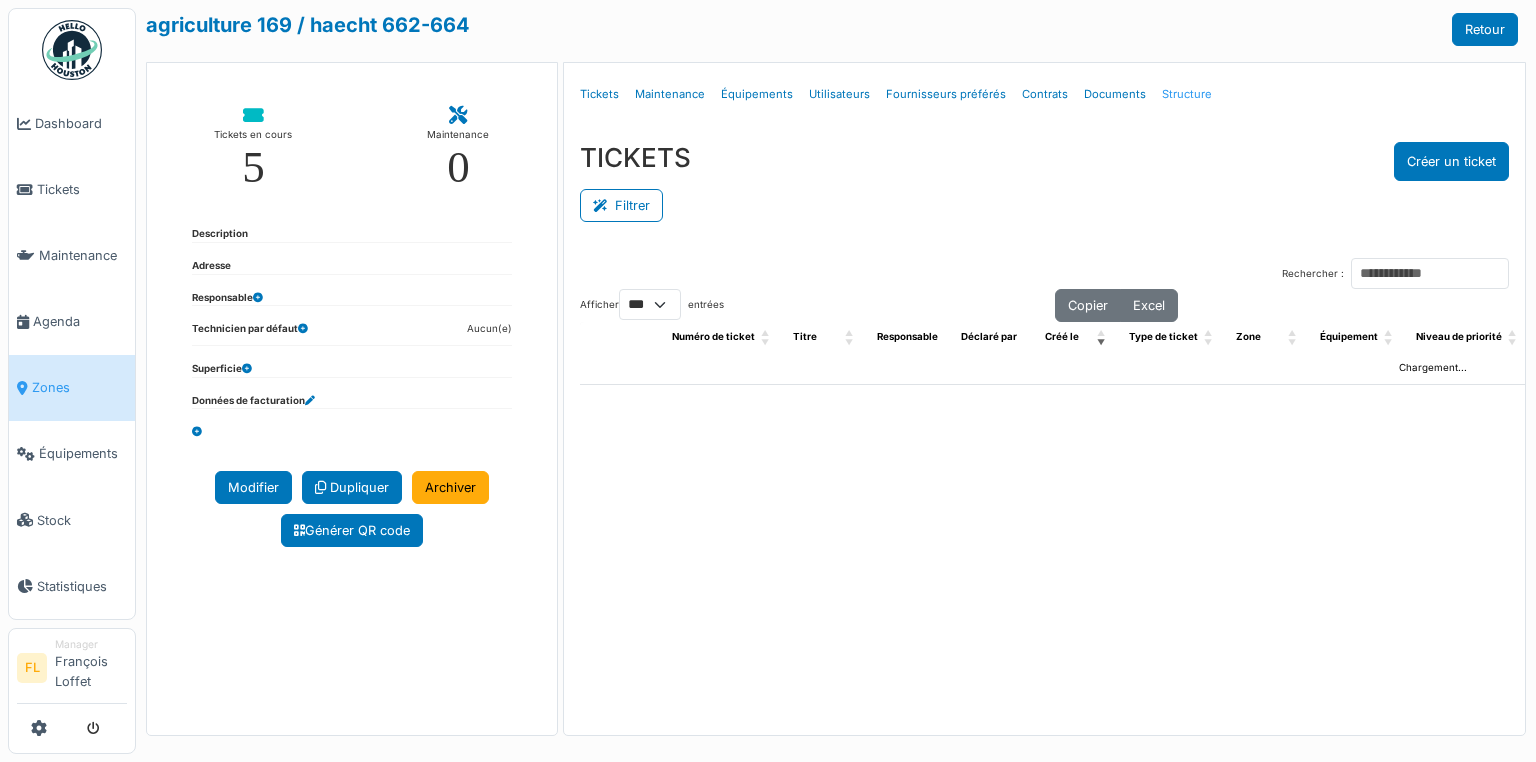click on "Structure" at bounding box center (1187, 94) 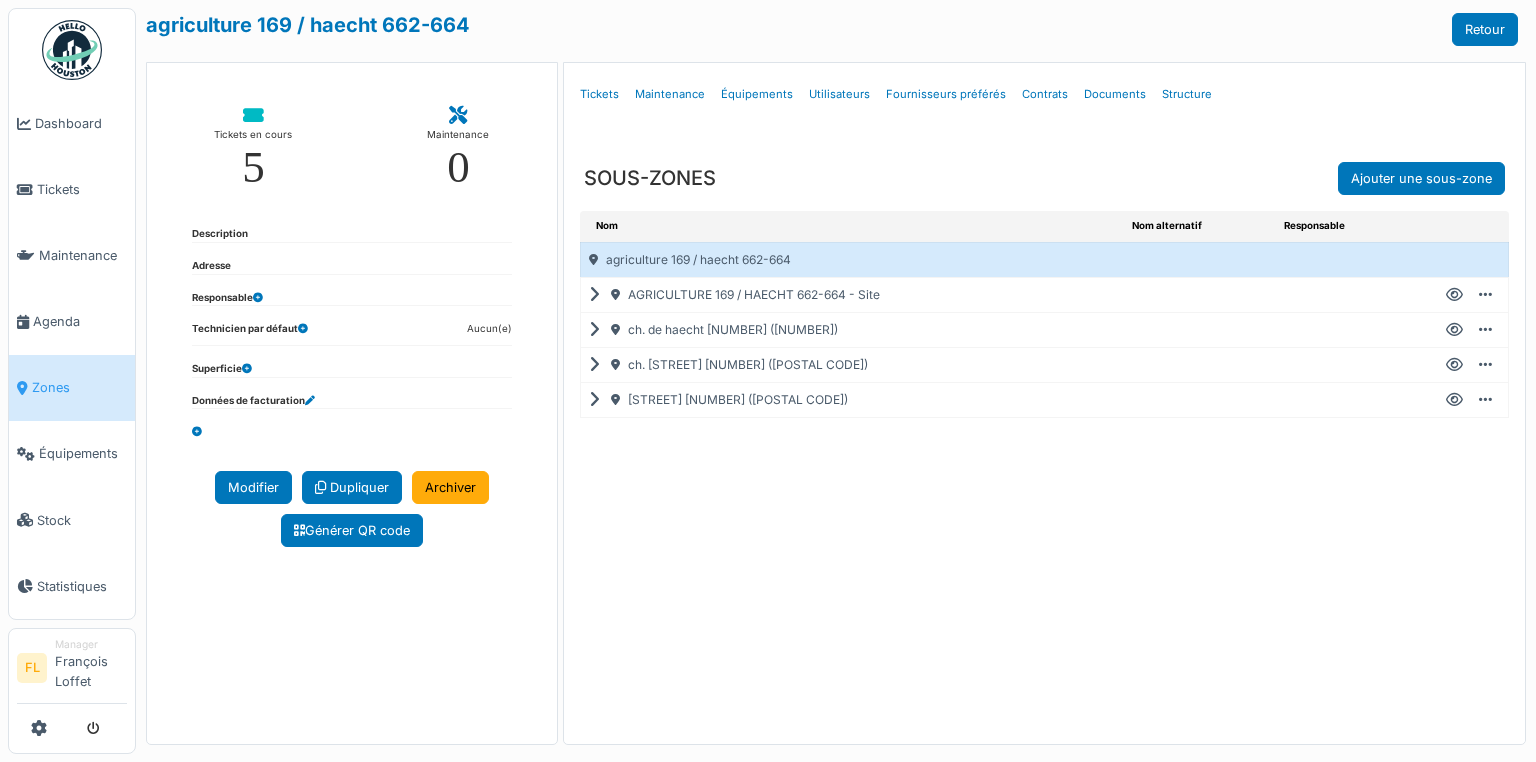 click at bounding box center [598, 330] 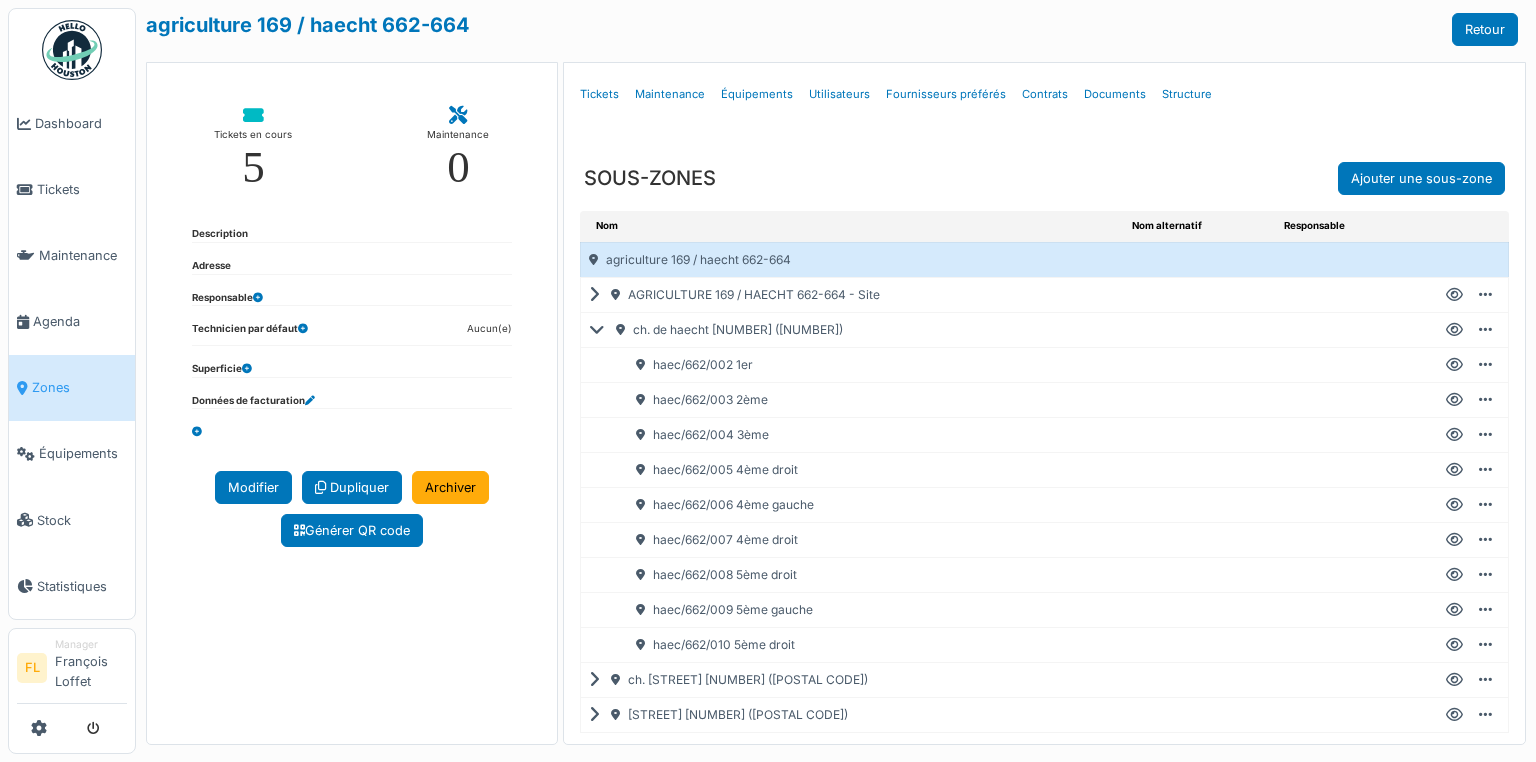 click on "haec/662/002 1er" at bounding box center (865, 365) 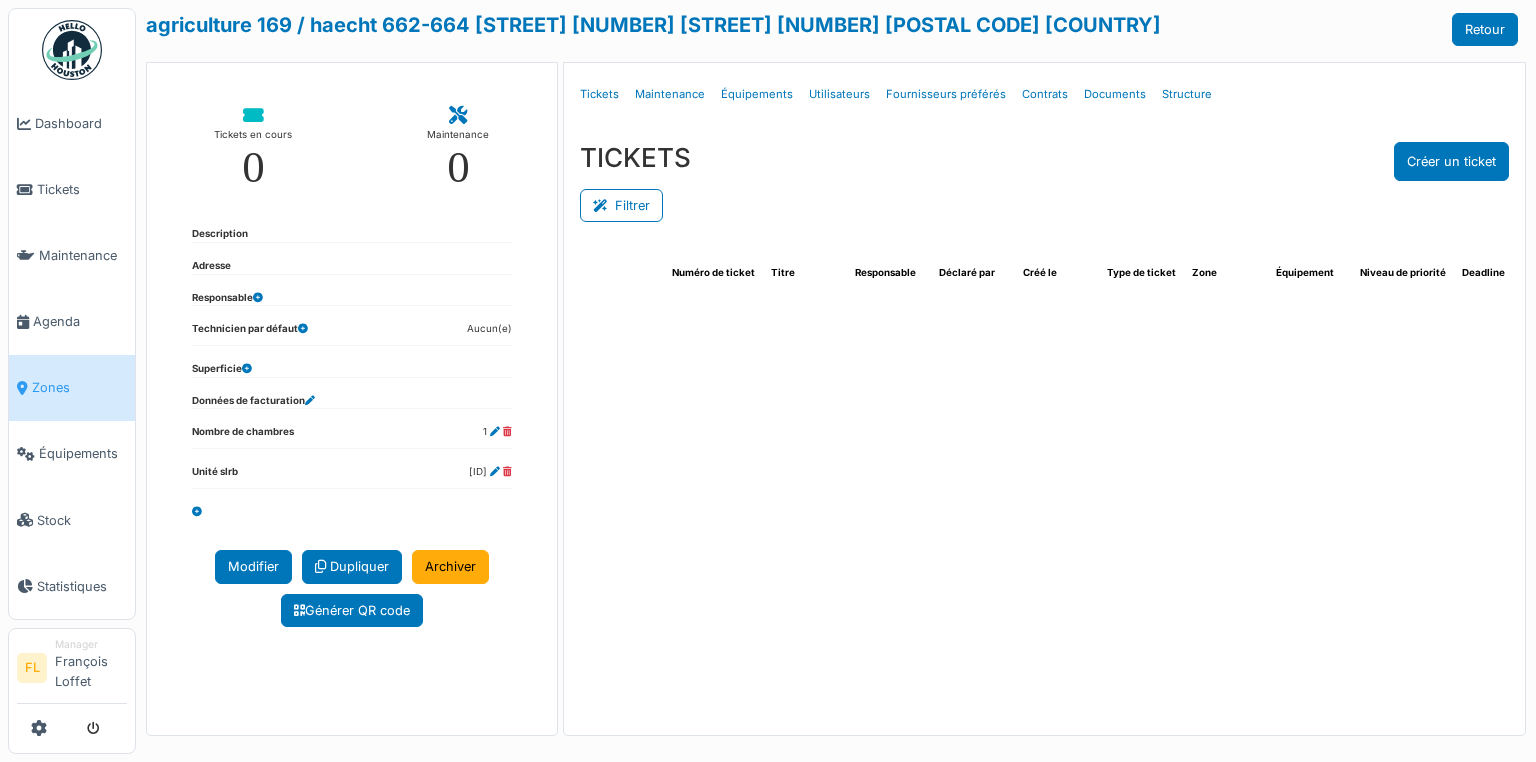 select on "***" 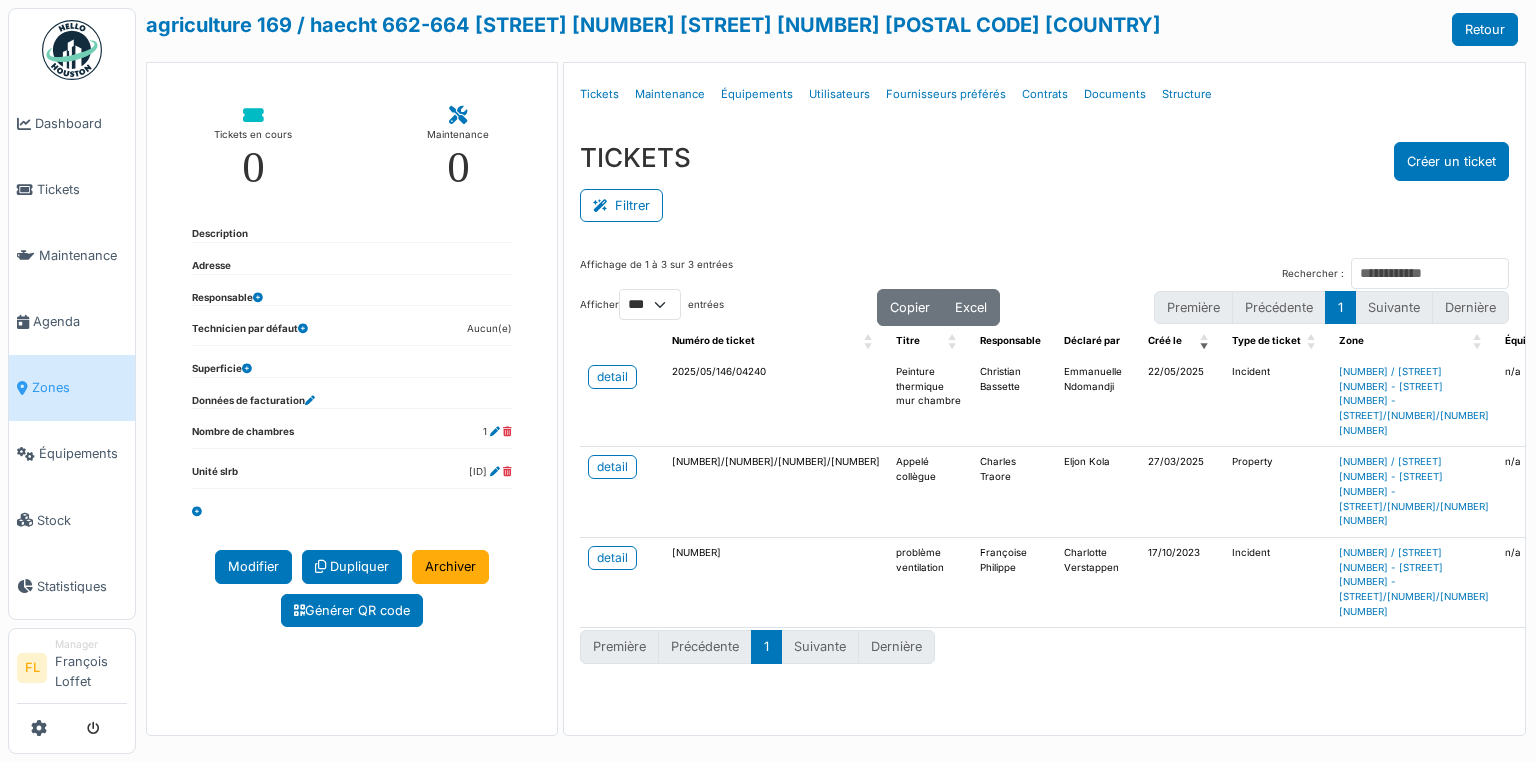 scroll, scrollTop: 55, scrollLeft: 0, axis: vertical 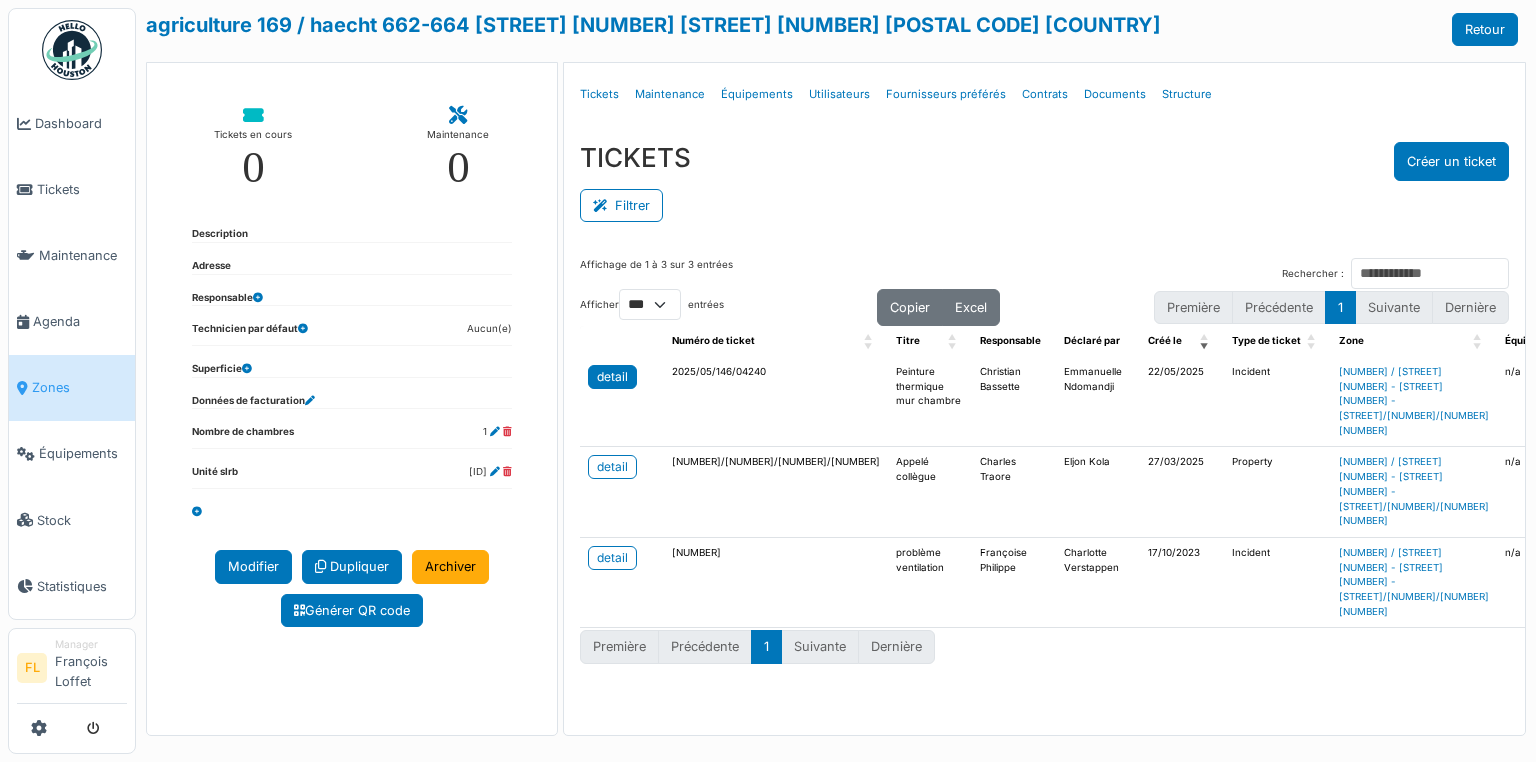 click on "detail" at bounding box center (612, 377) 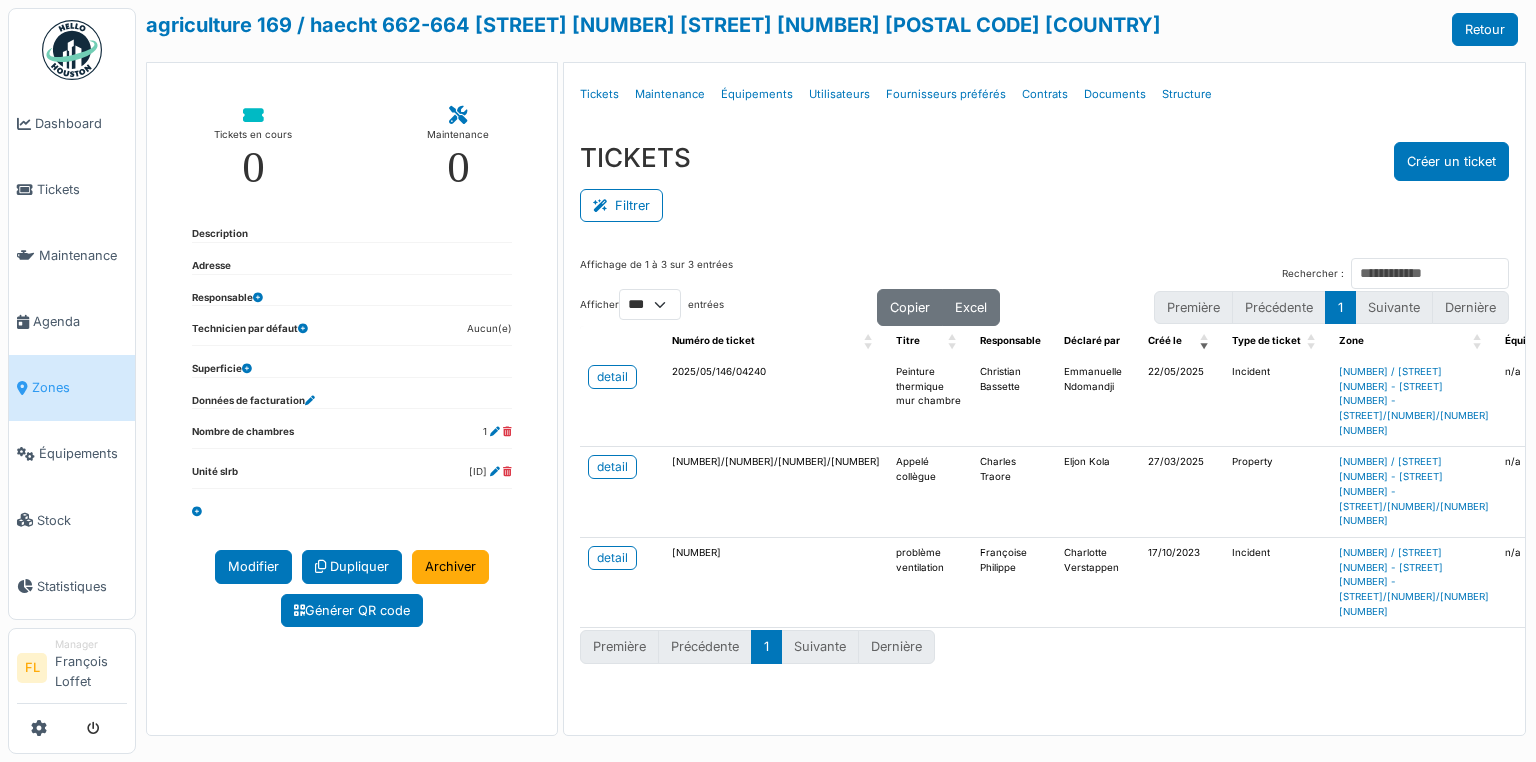 click on "Zones" at bounding box center (79, 387) 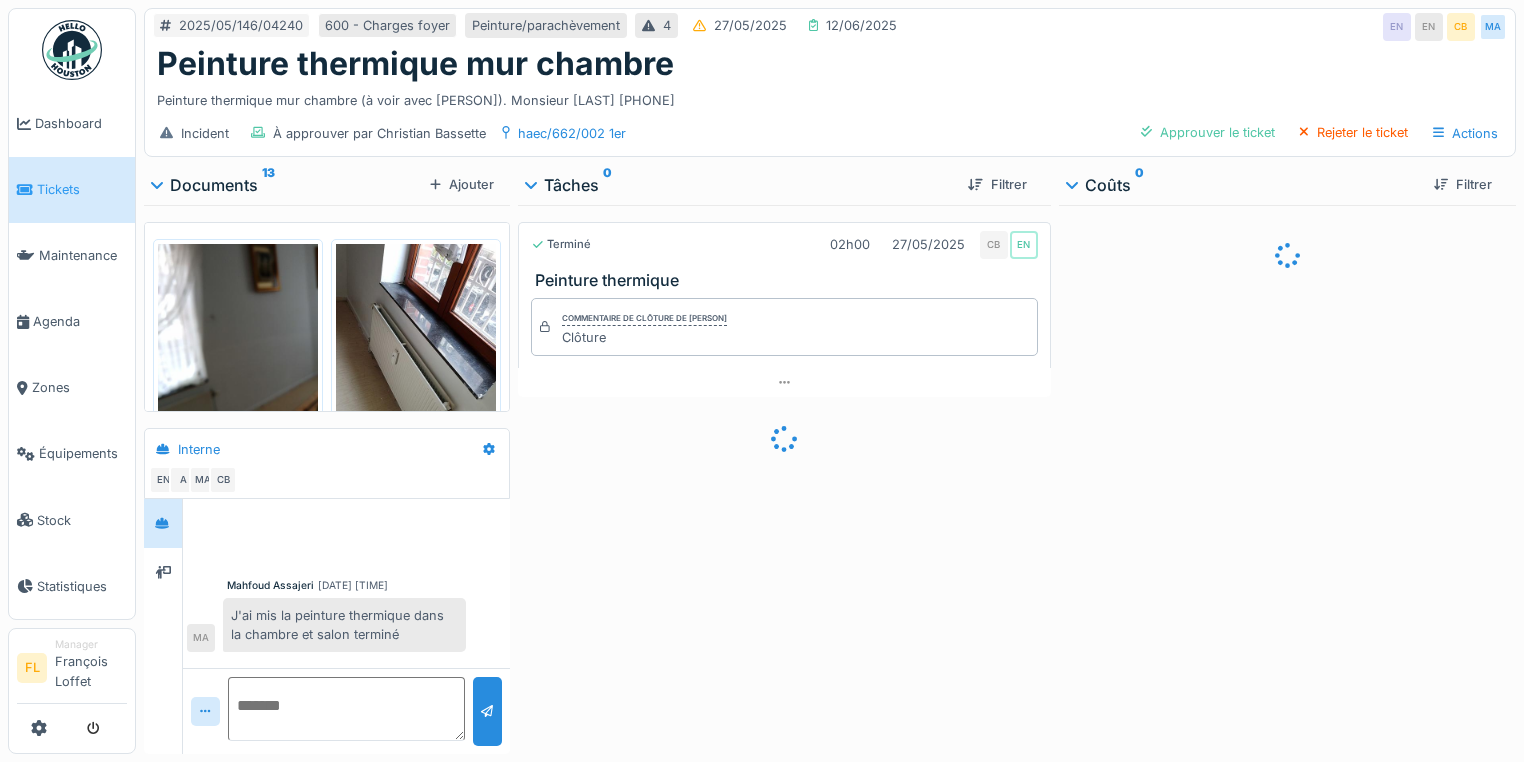 scroll, scrollTop: 0, scrollLeft: 0, axis: both 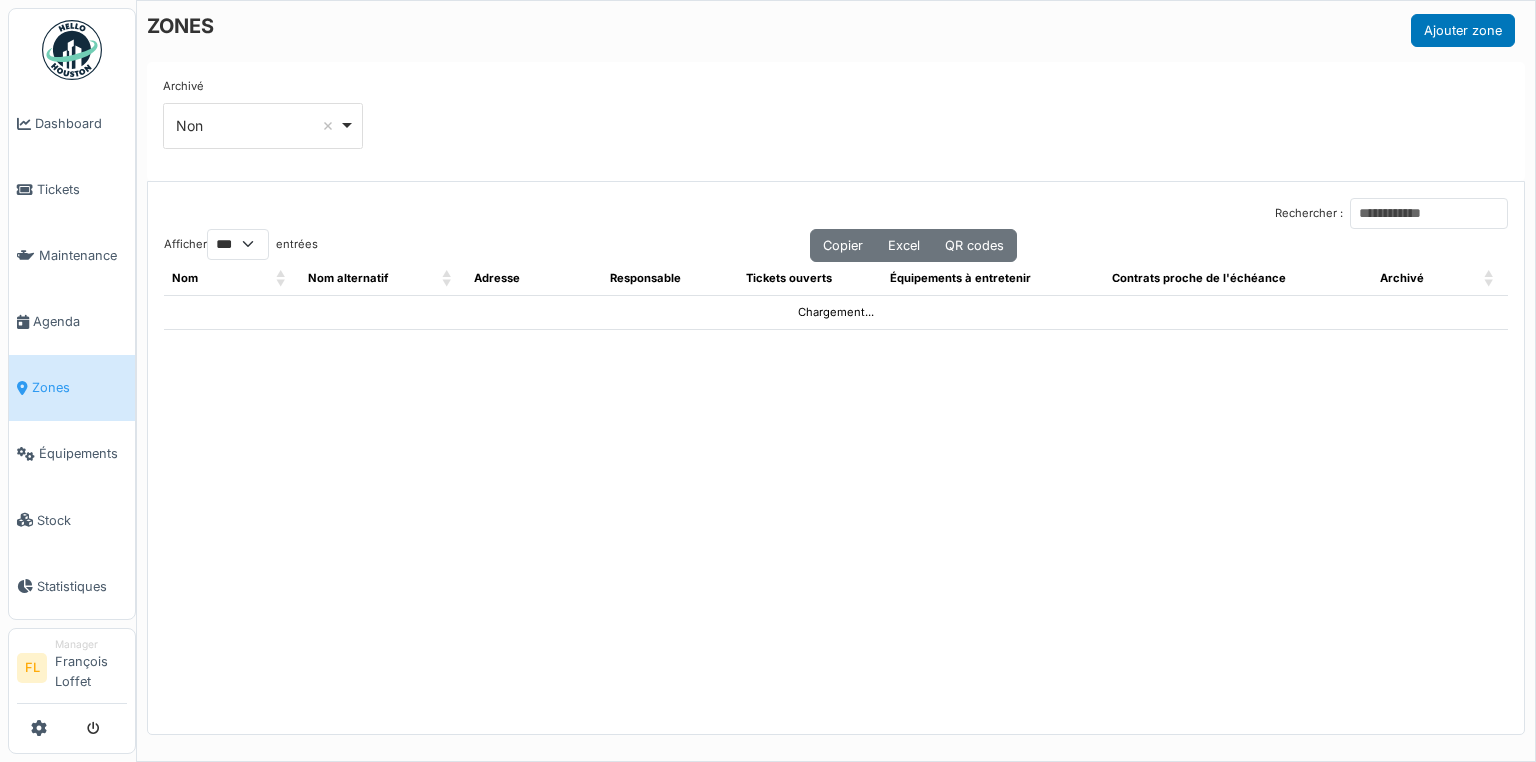 select on "***" 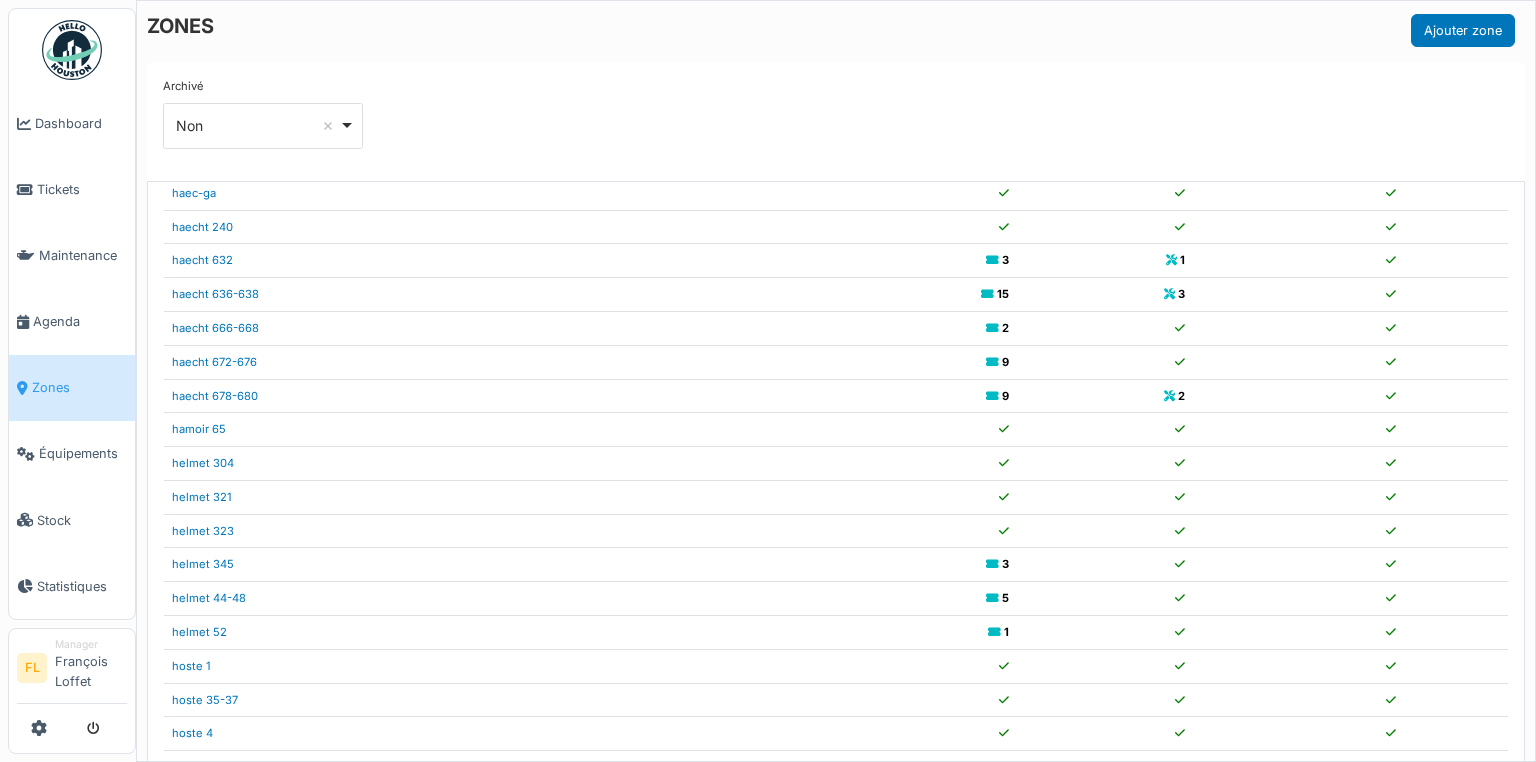 scroll, scrollTop: 2796, scrollLeft: 0, axis: vertical 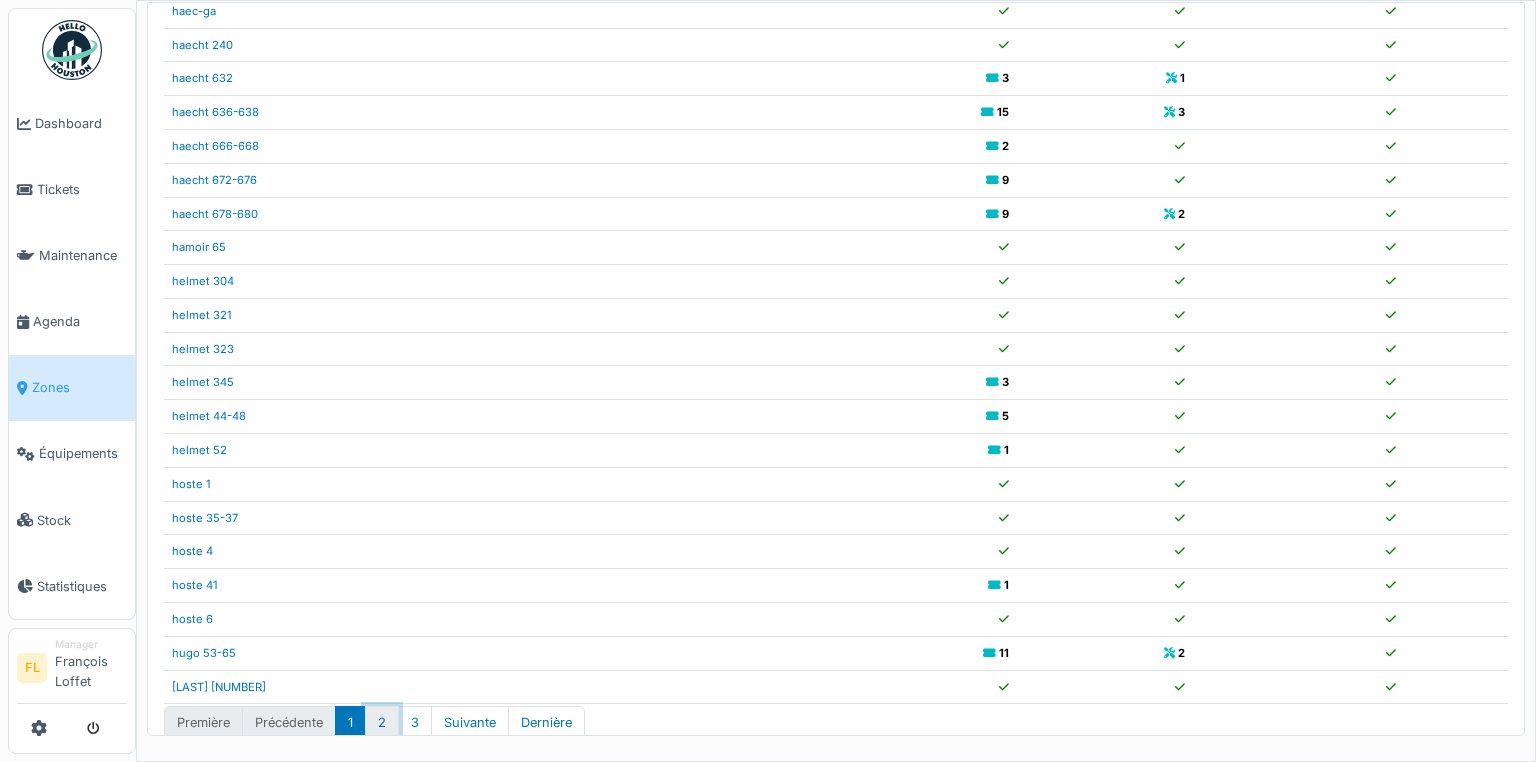 click on "2" at bounding box center (382, 722) 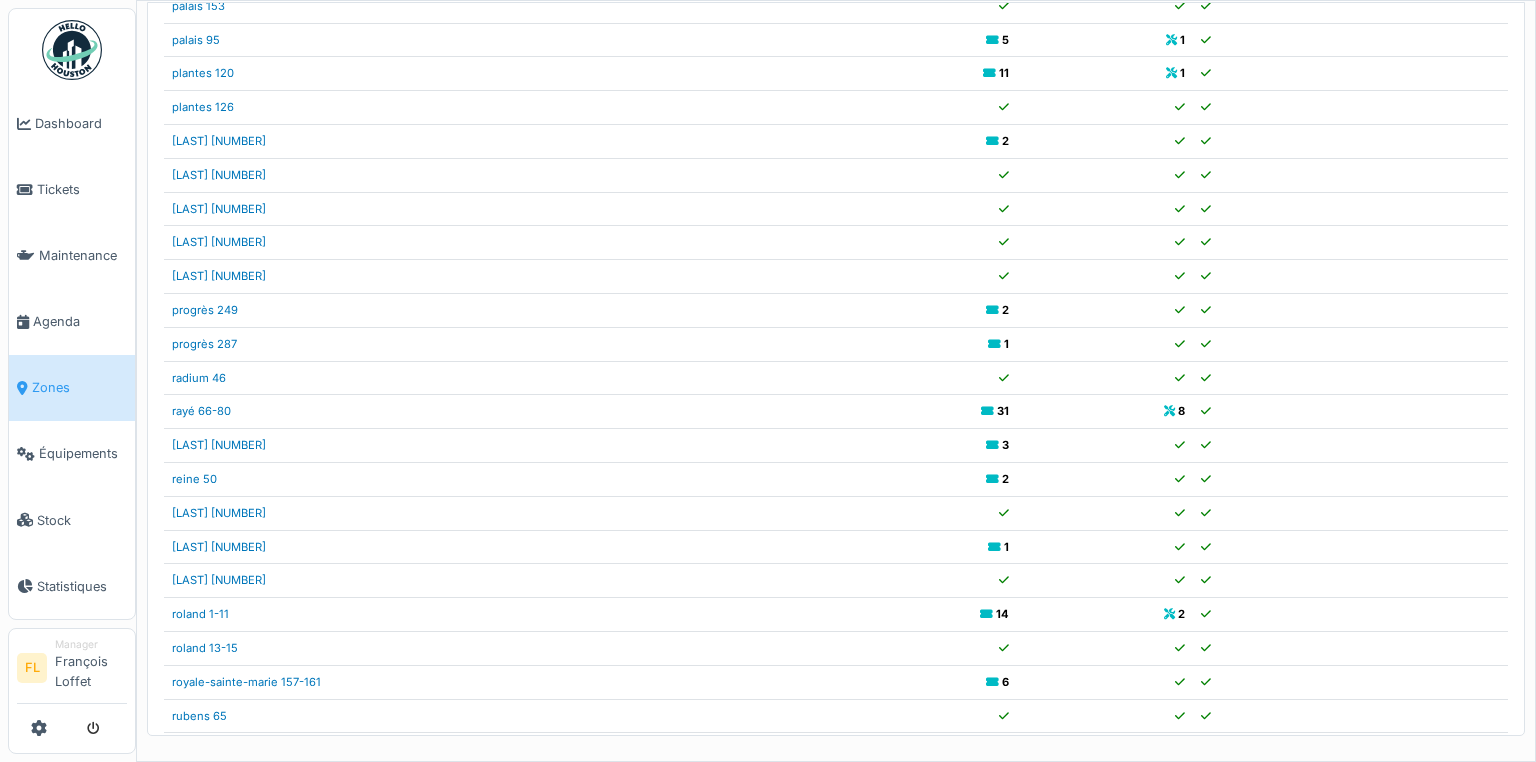 scroll, scrollTop: 1276, scrollLeft: 0, axis: vertical 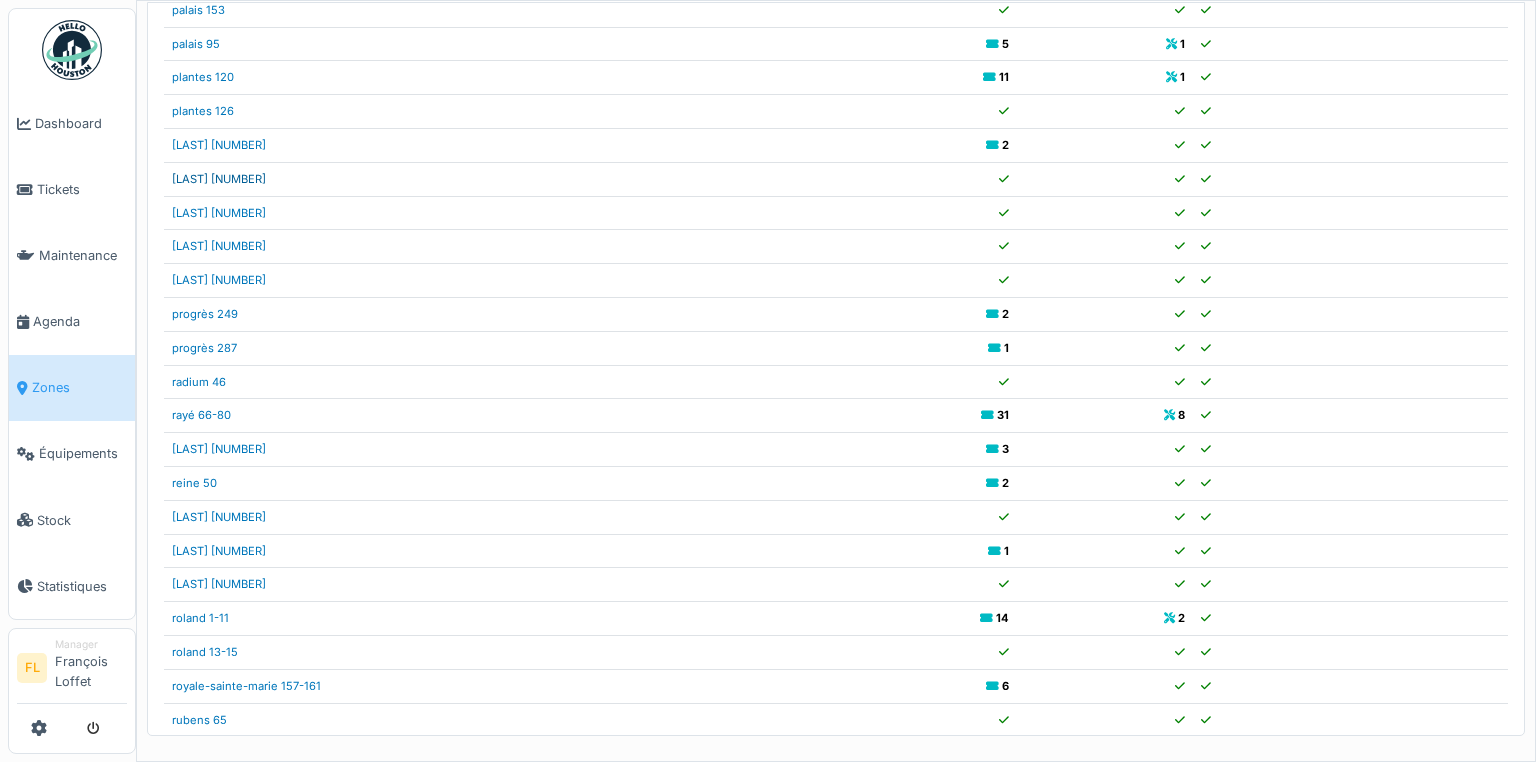 click on "potter 1" at bounding box center [219, 179] 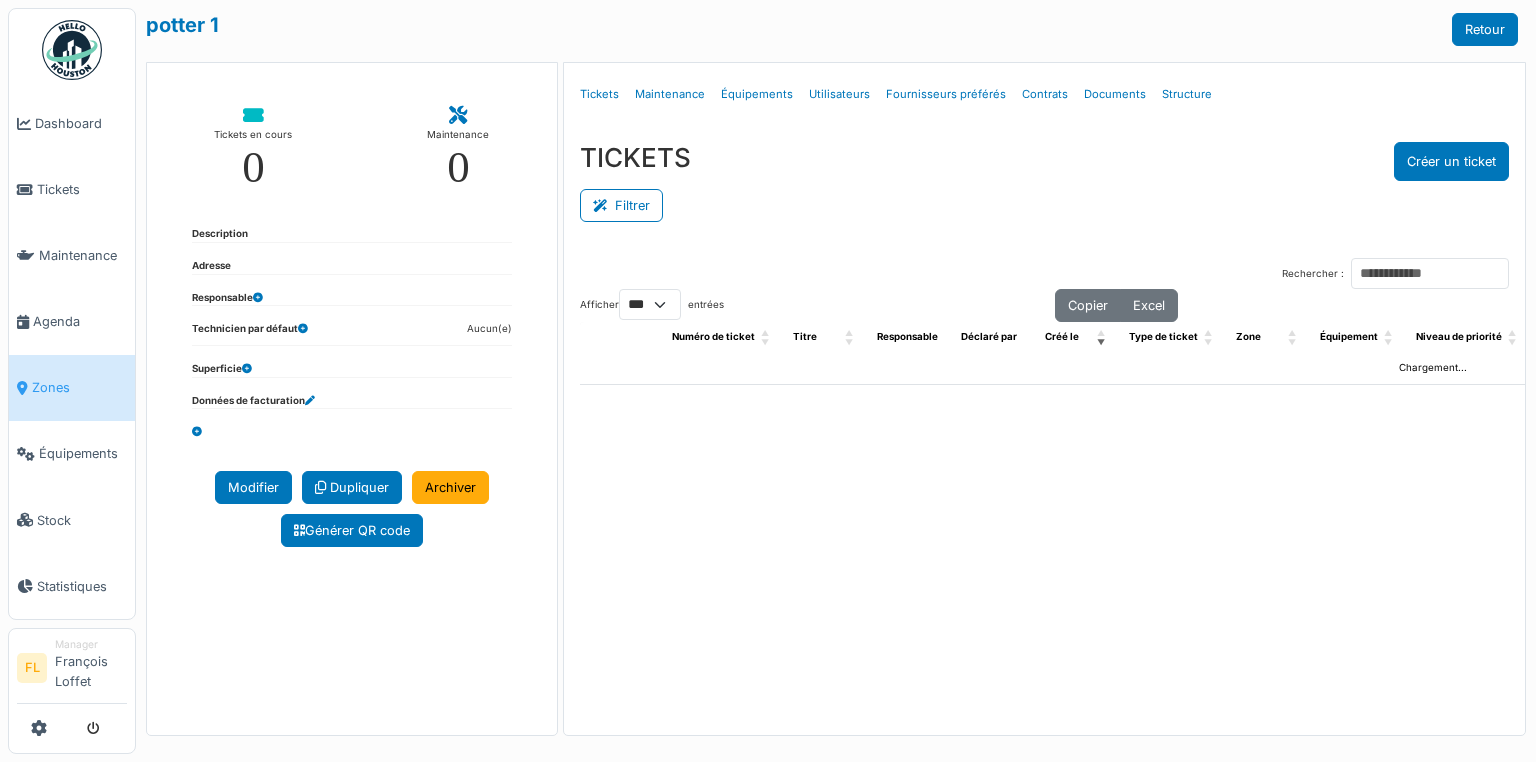 select on "***" 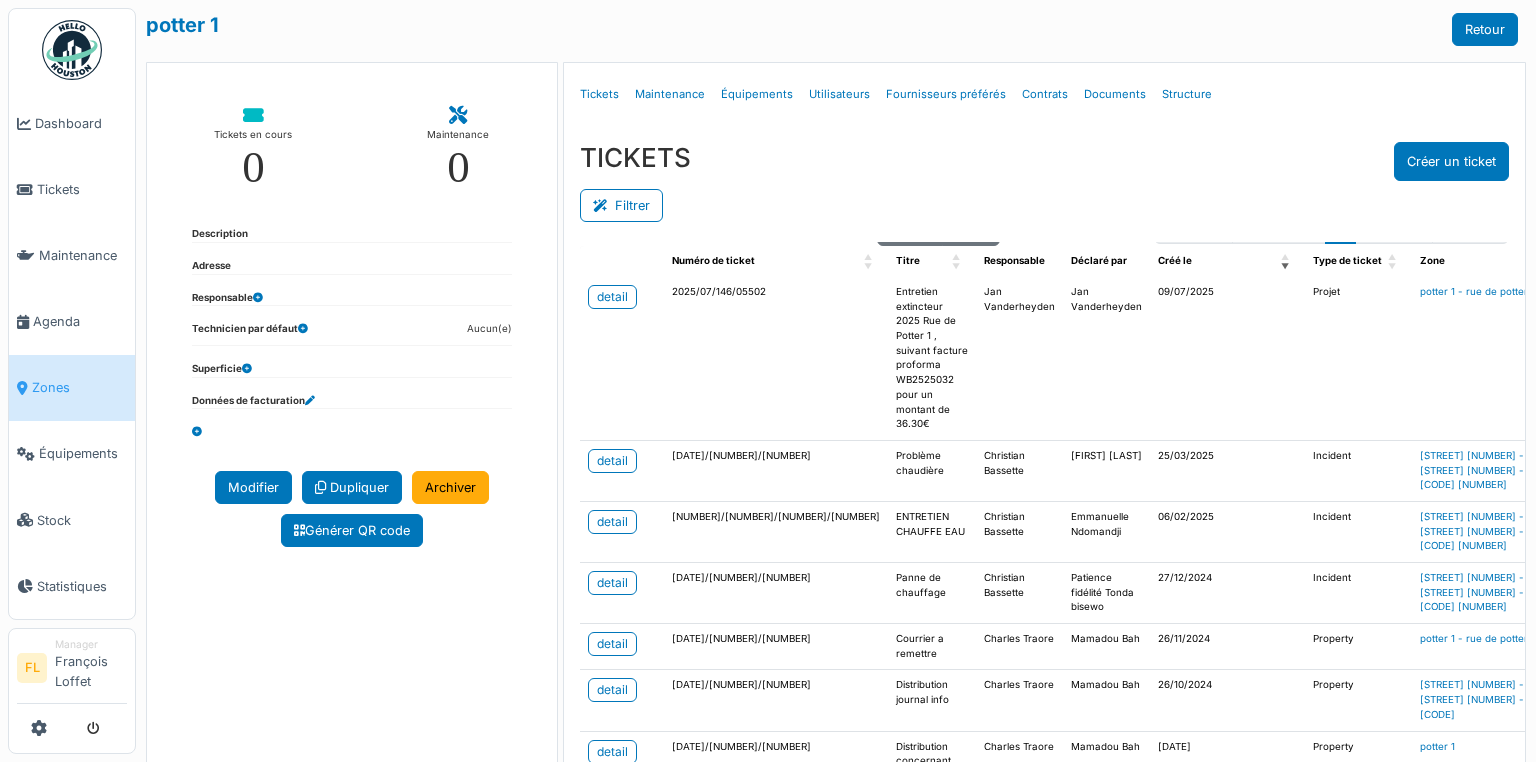scroll, scrollTop: 0, scrollLeft: 0, axis: both 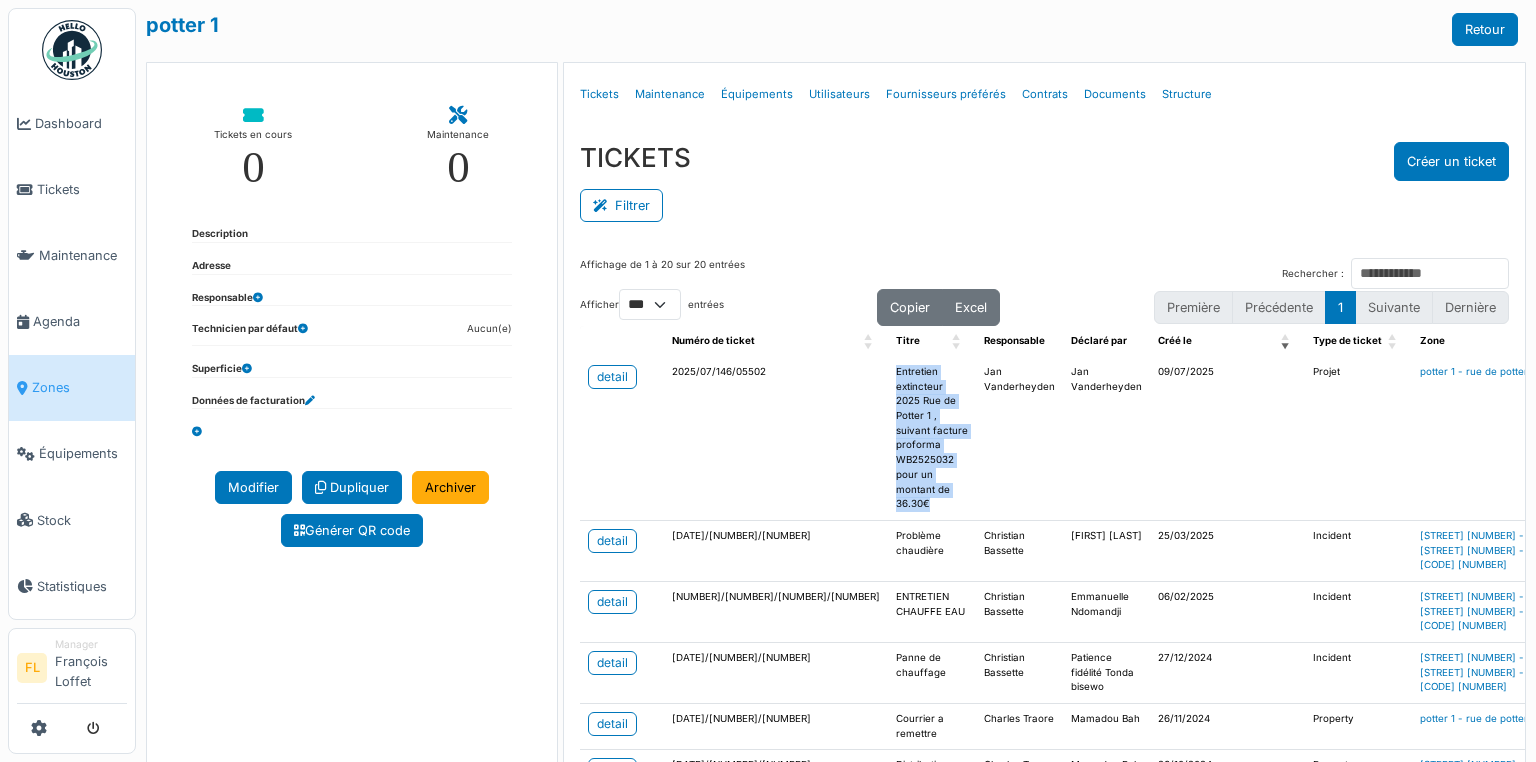 drag, startPoint x: 782, startPoint y: 372, endPoint x: 828, endPoint y: 492, distance: 128.51459 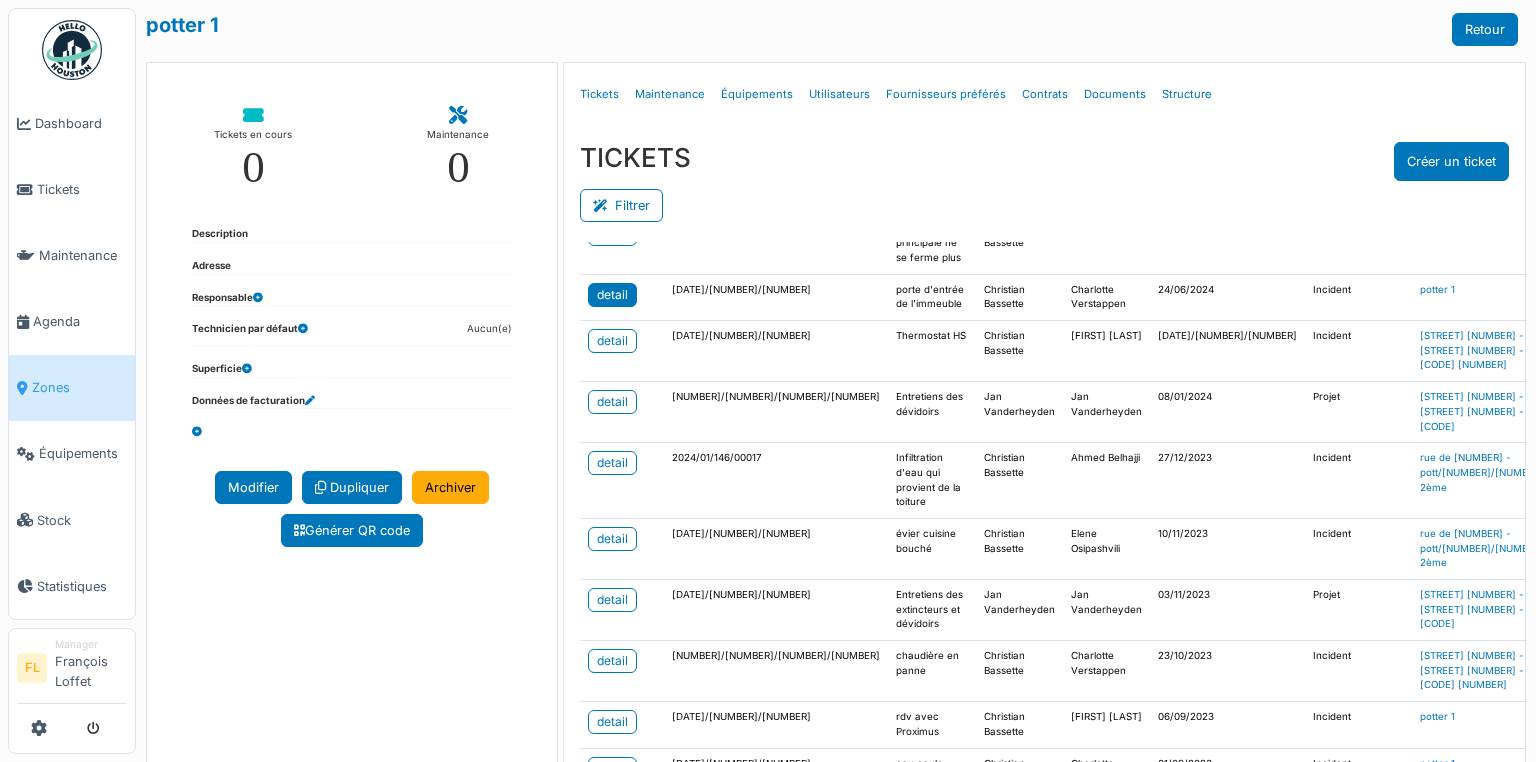 scroll, scrollTop: 320, scrollLeft: 0, axis: vertical 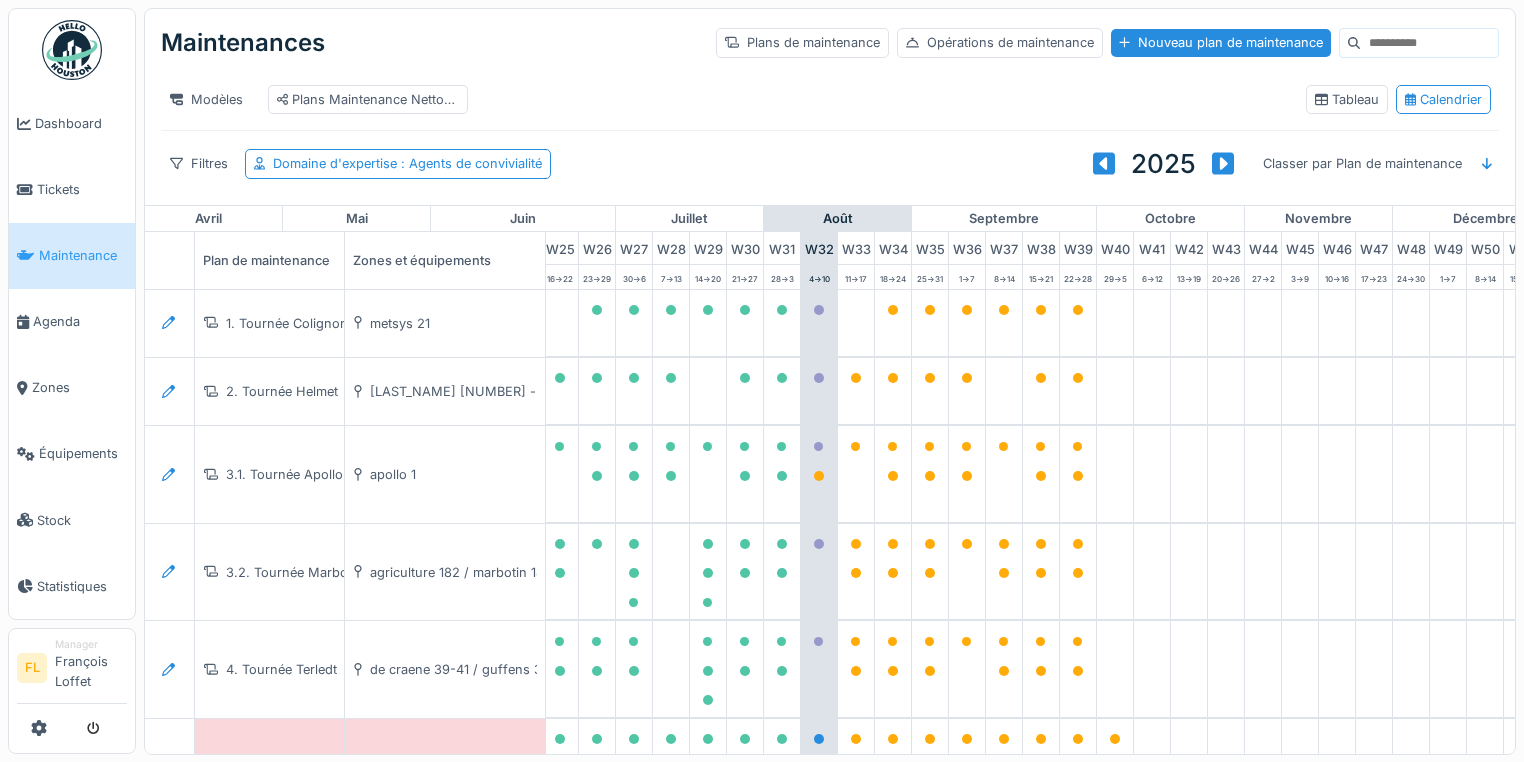 drag, startPoint x: 1137, startPoint y: 106, endPoint x: 1129, endPoint y: 120, distance: 16.124516 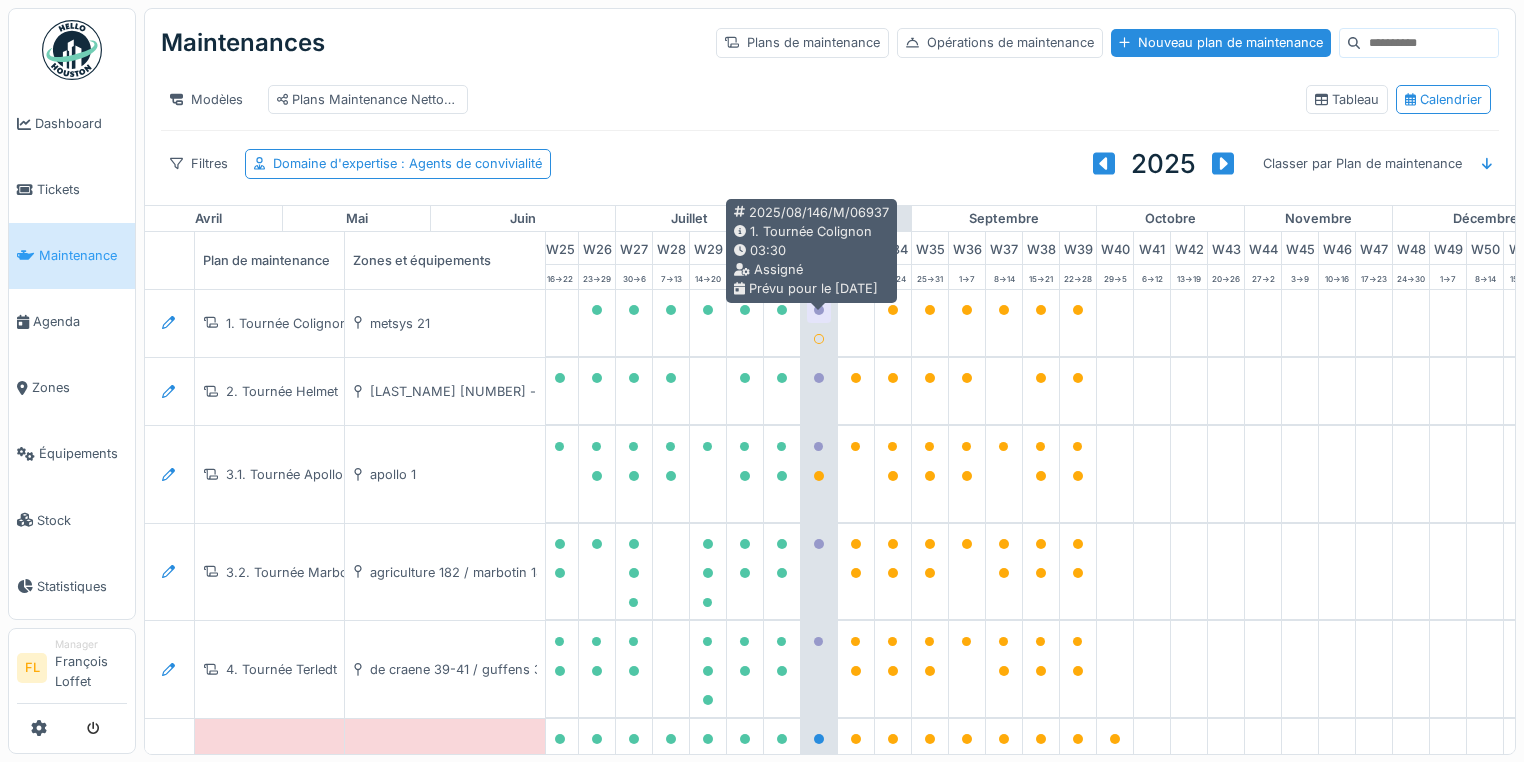 click 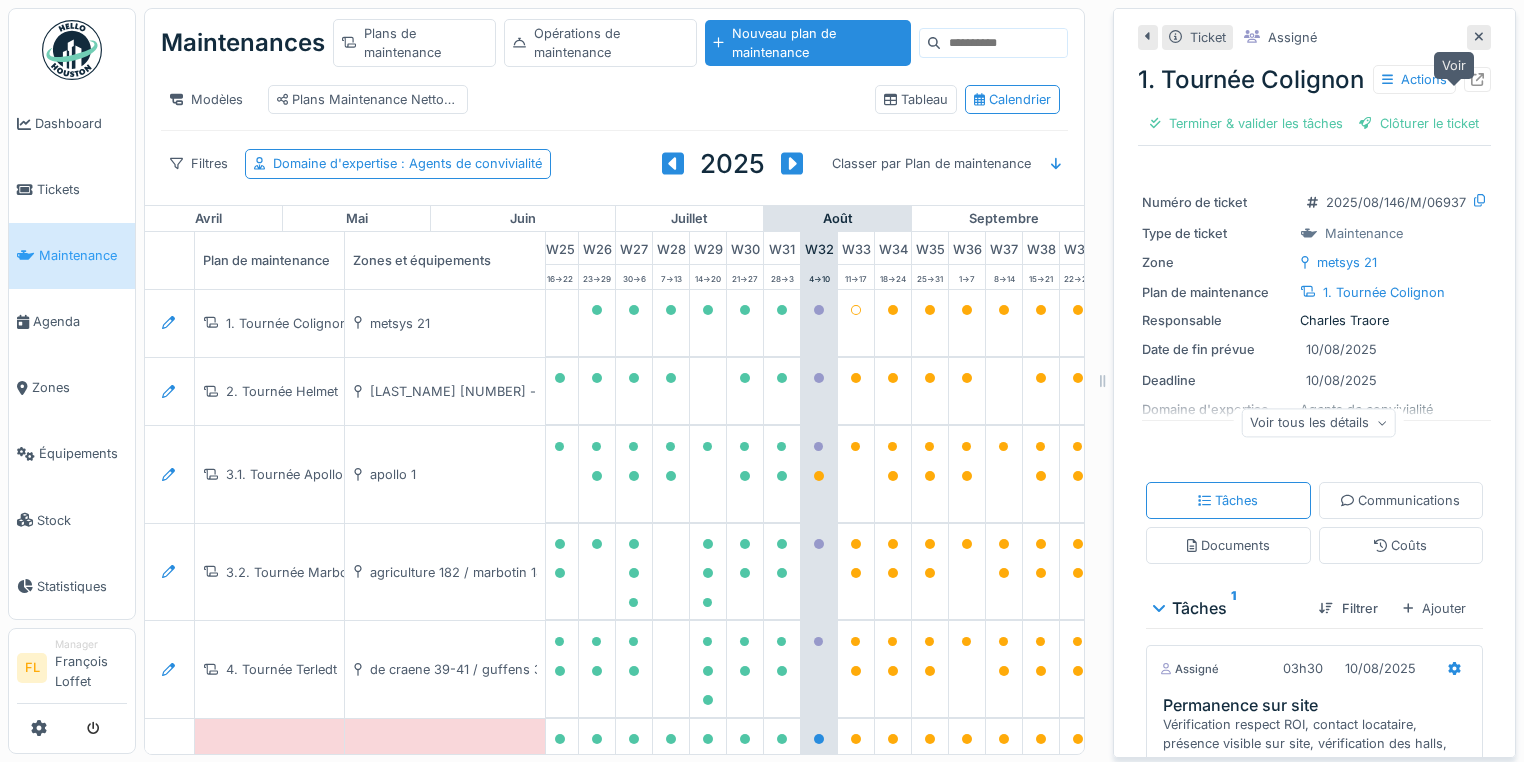 click 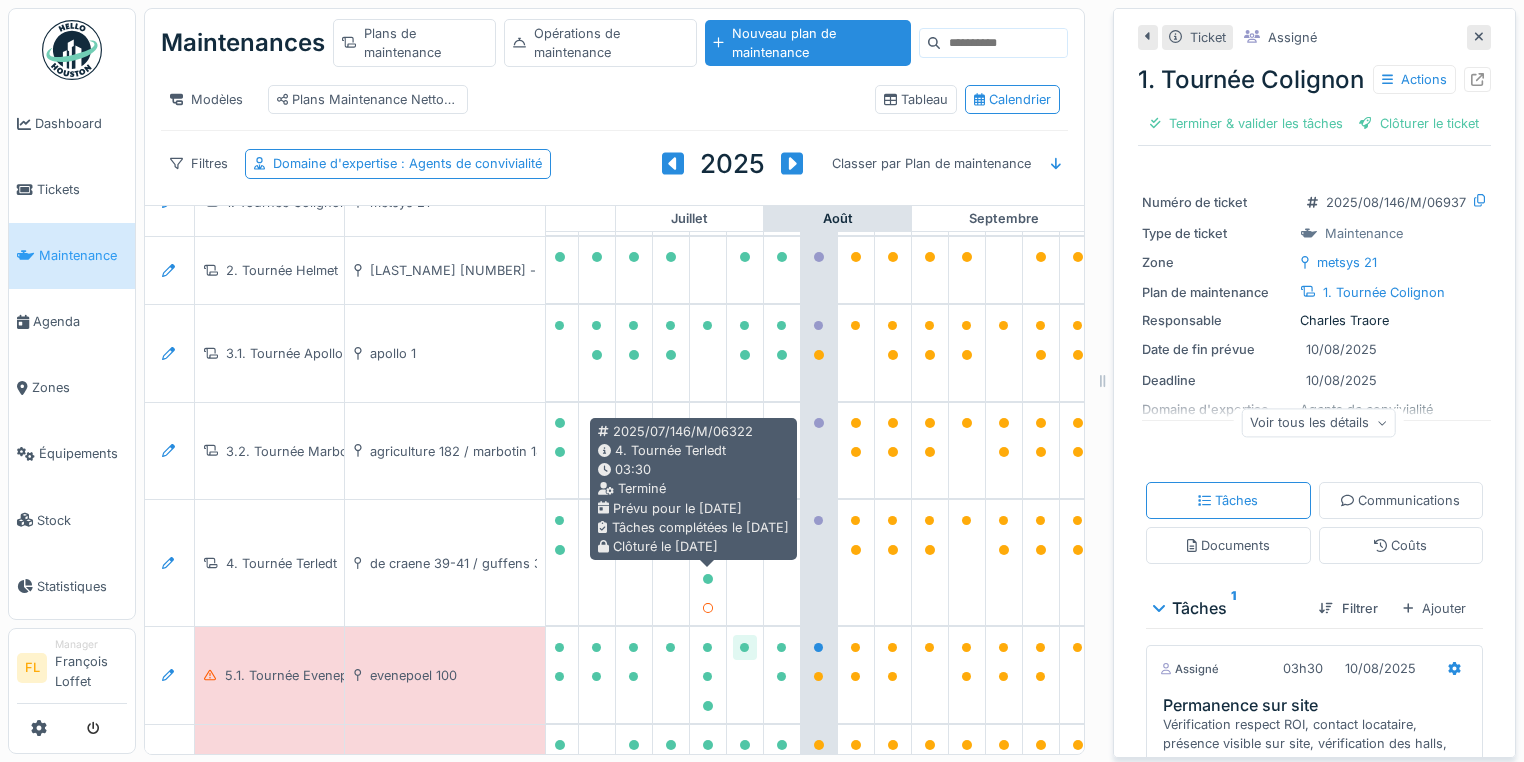 scroll, scrollTop: 160, scrollLeft: 944, axis: both 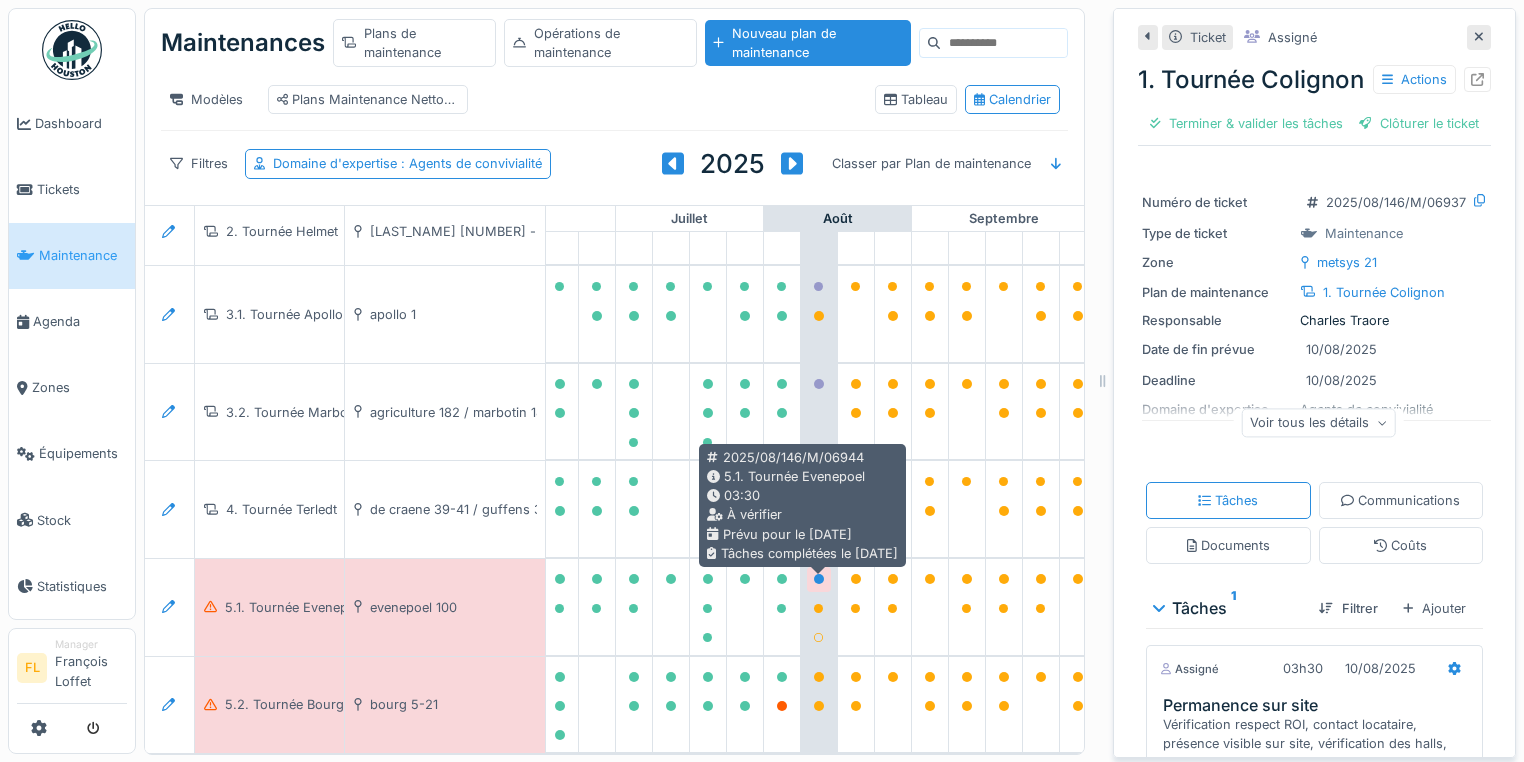 click 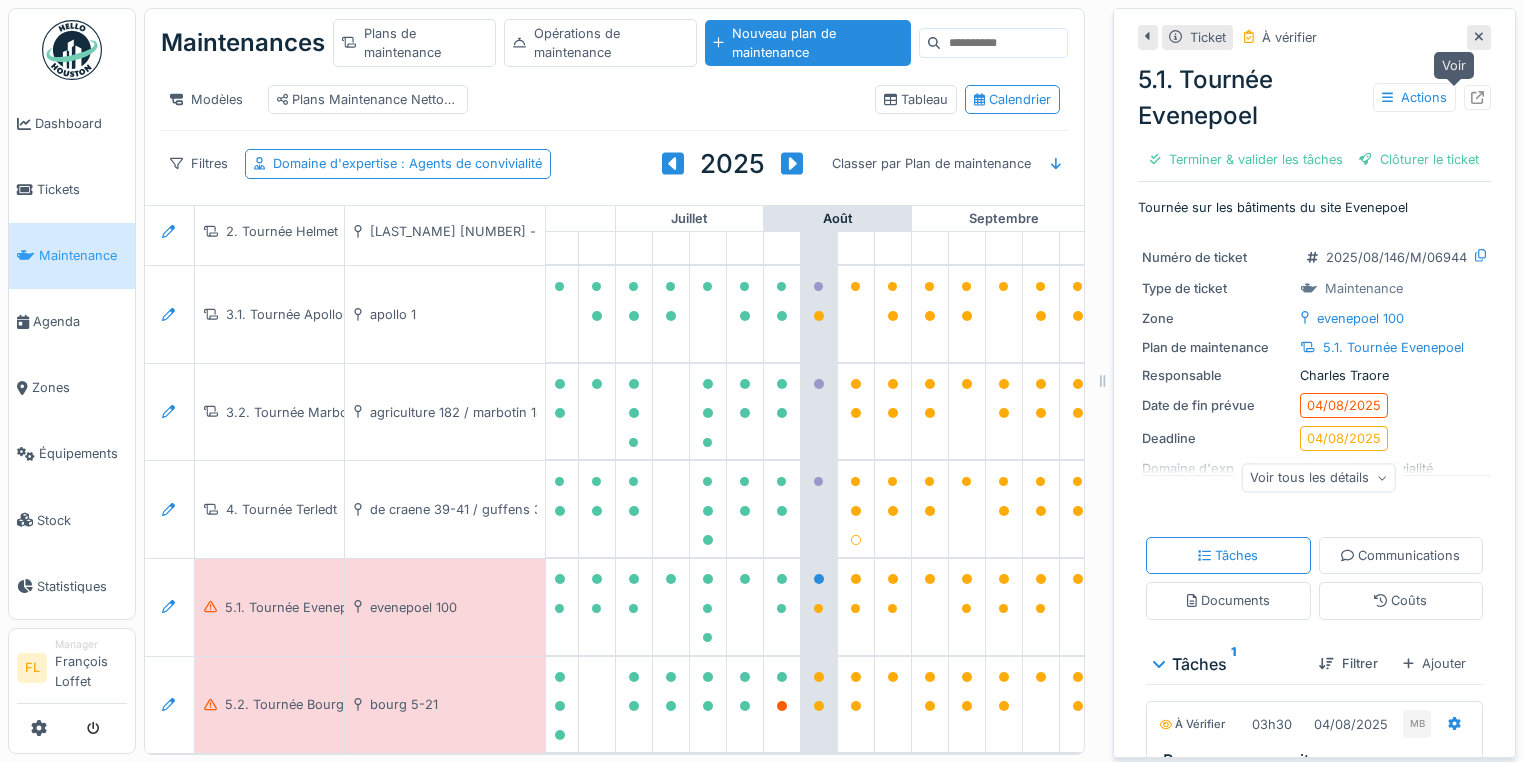 click at bounding box center (1477, 97) 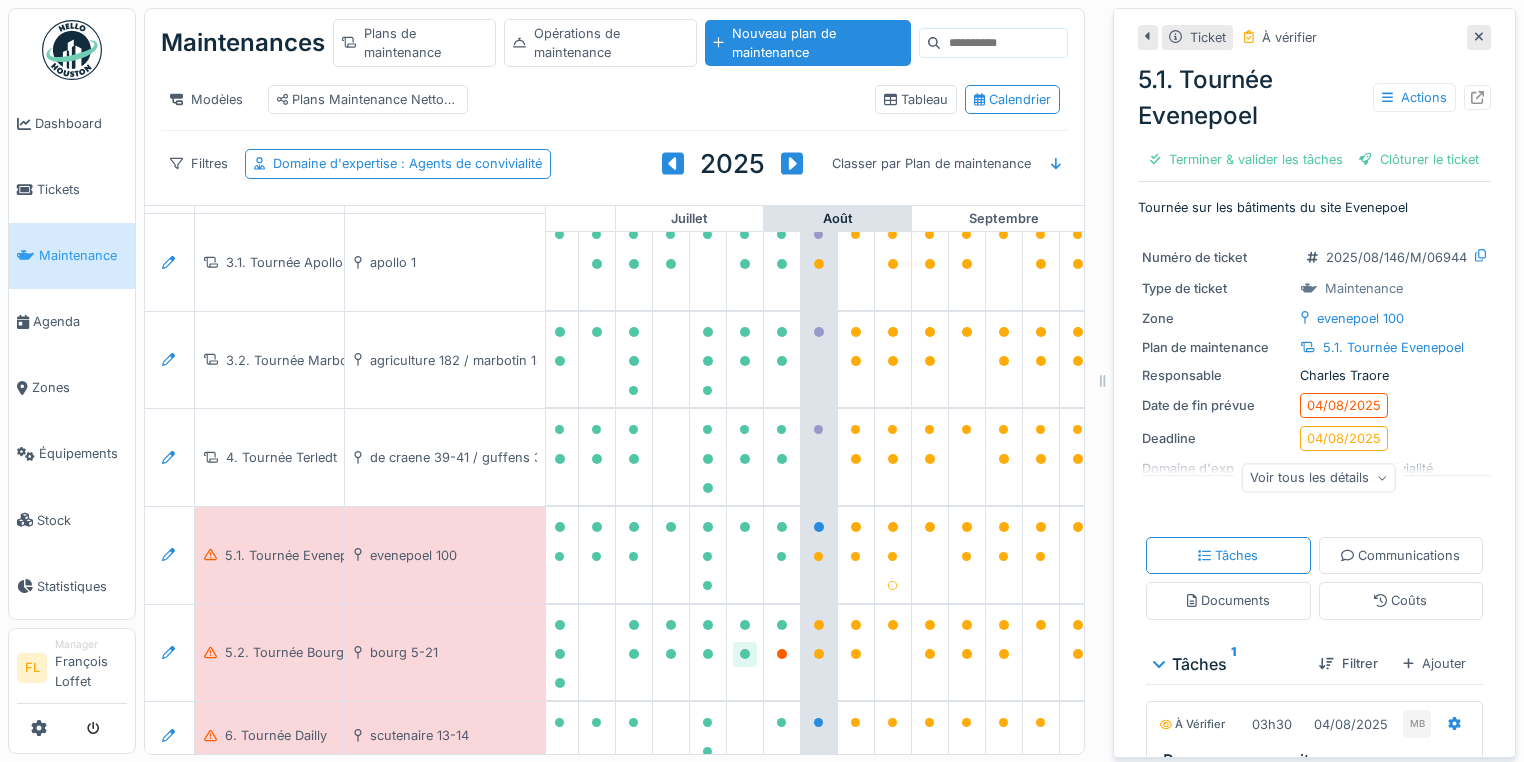 scroll, scrollTop: 320, scrollLeft: 944, axis: both 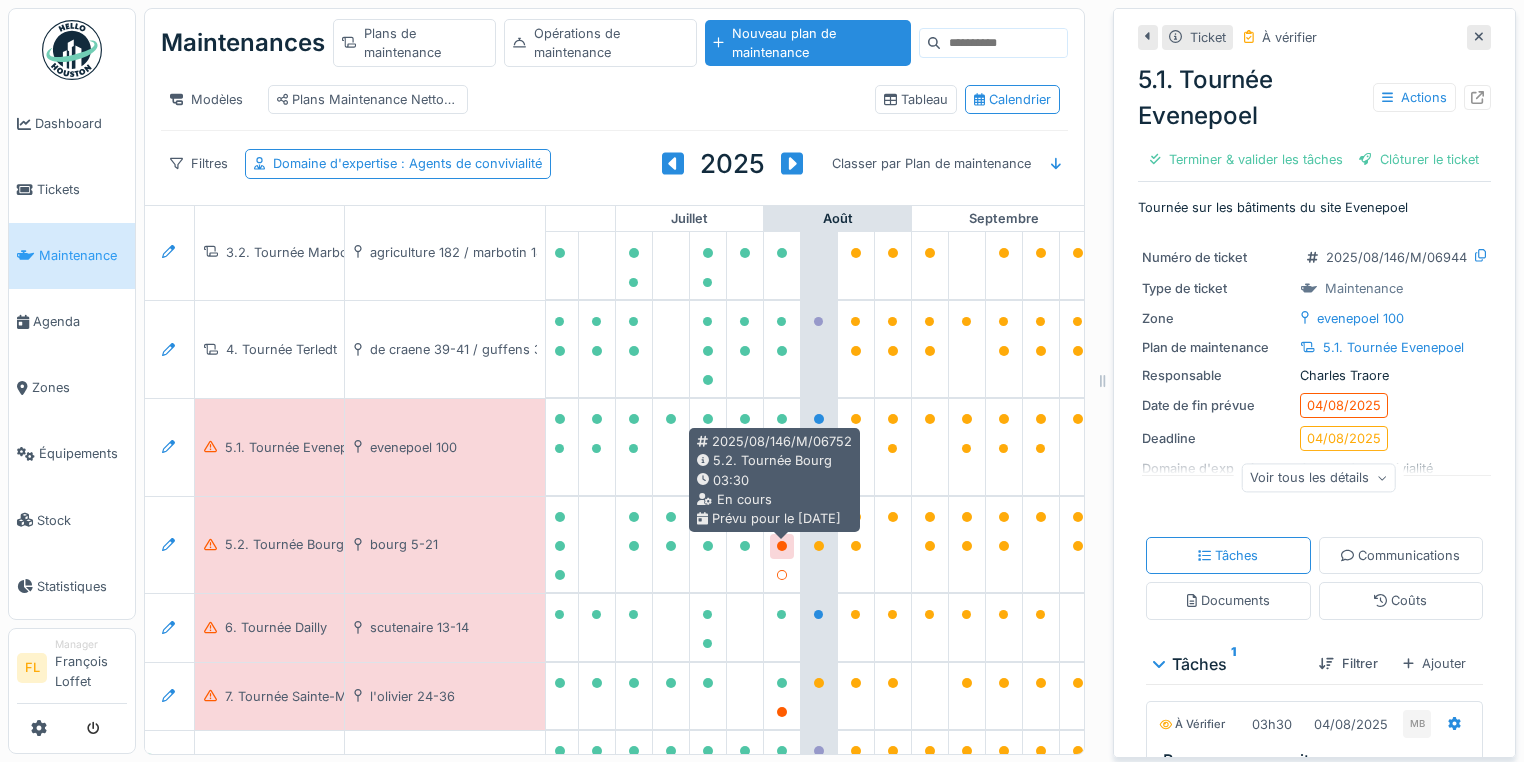 click 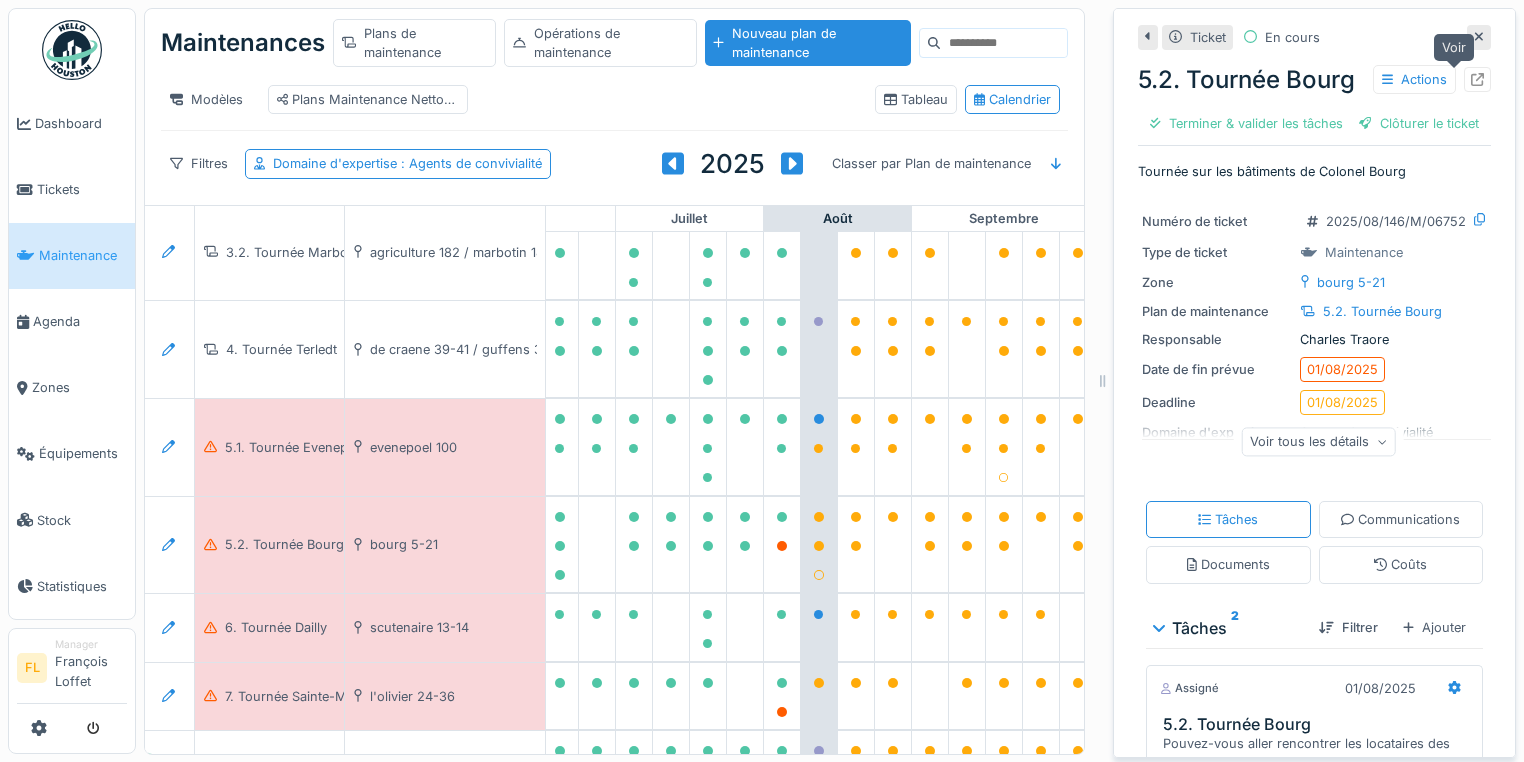 click 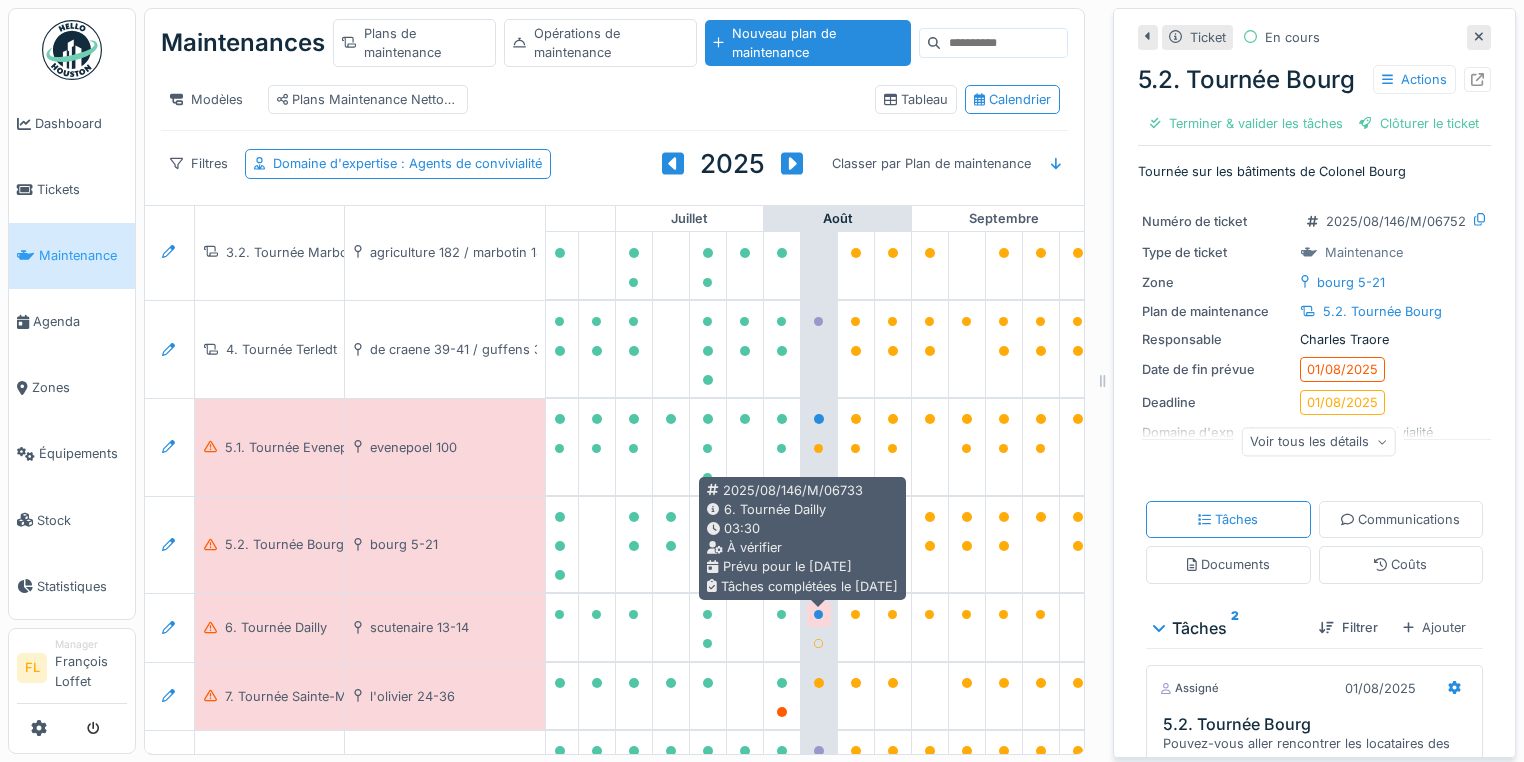 click 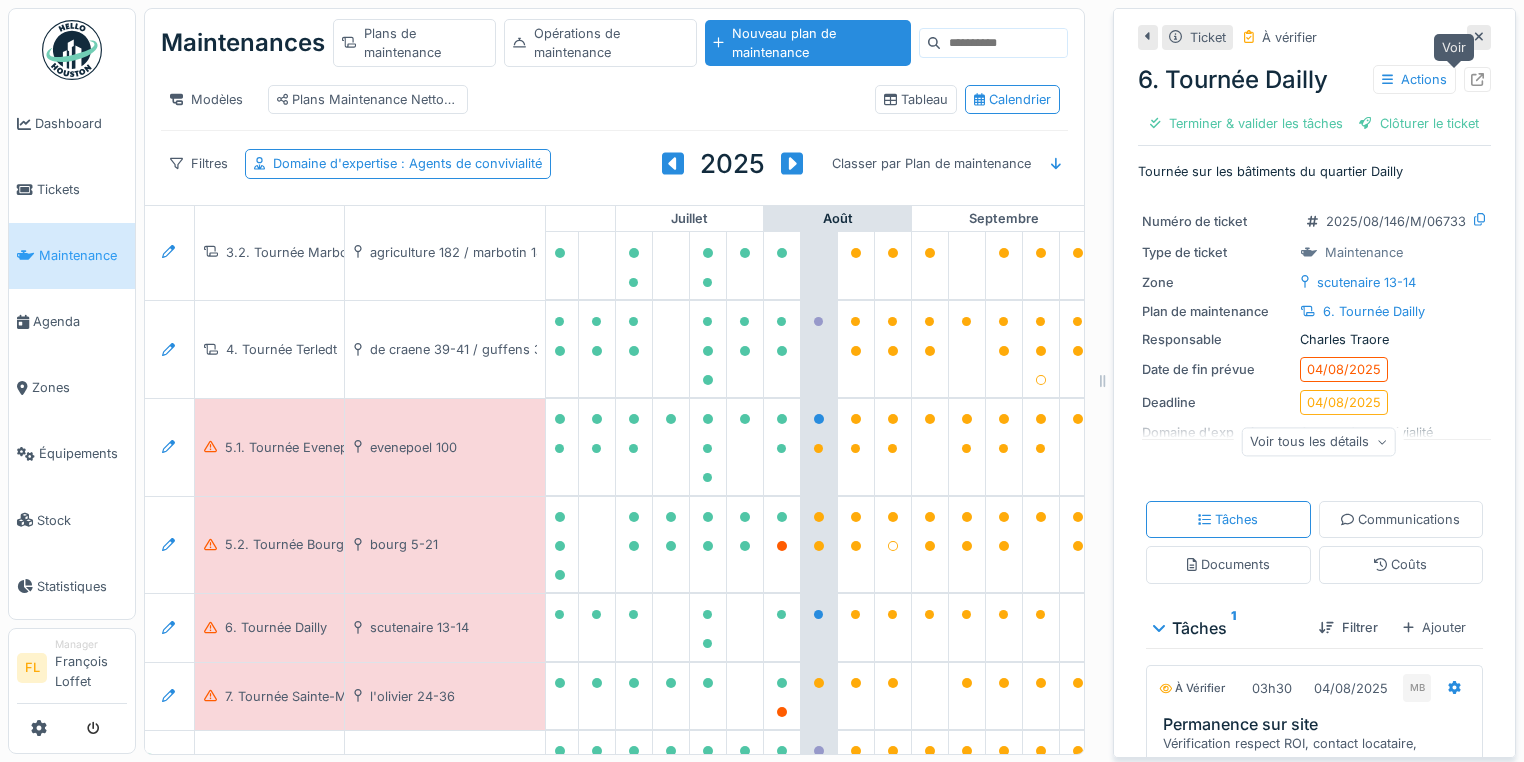 click 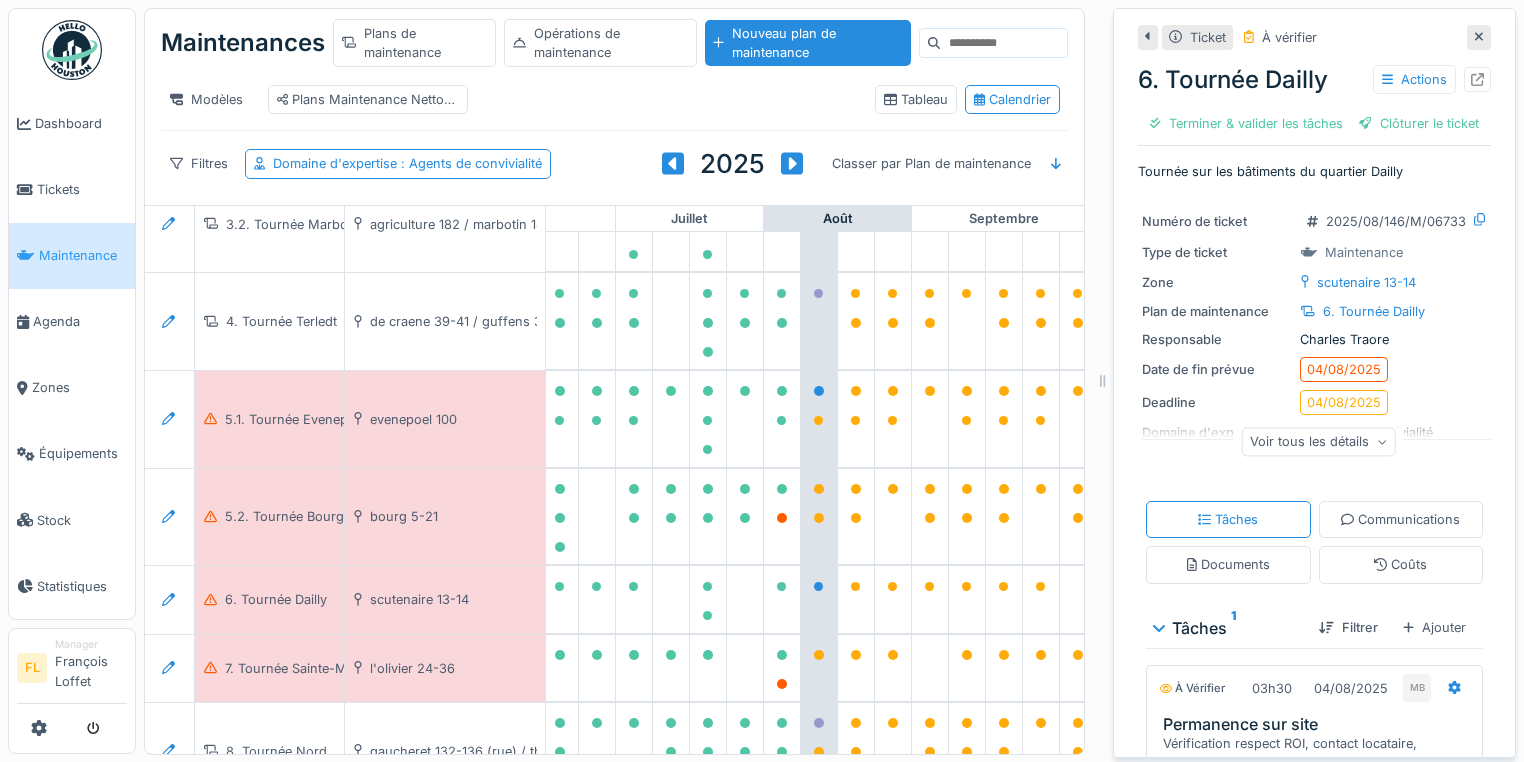 scroll, scrollTop: 400, scrollLeft: 944, axis: both 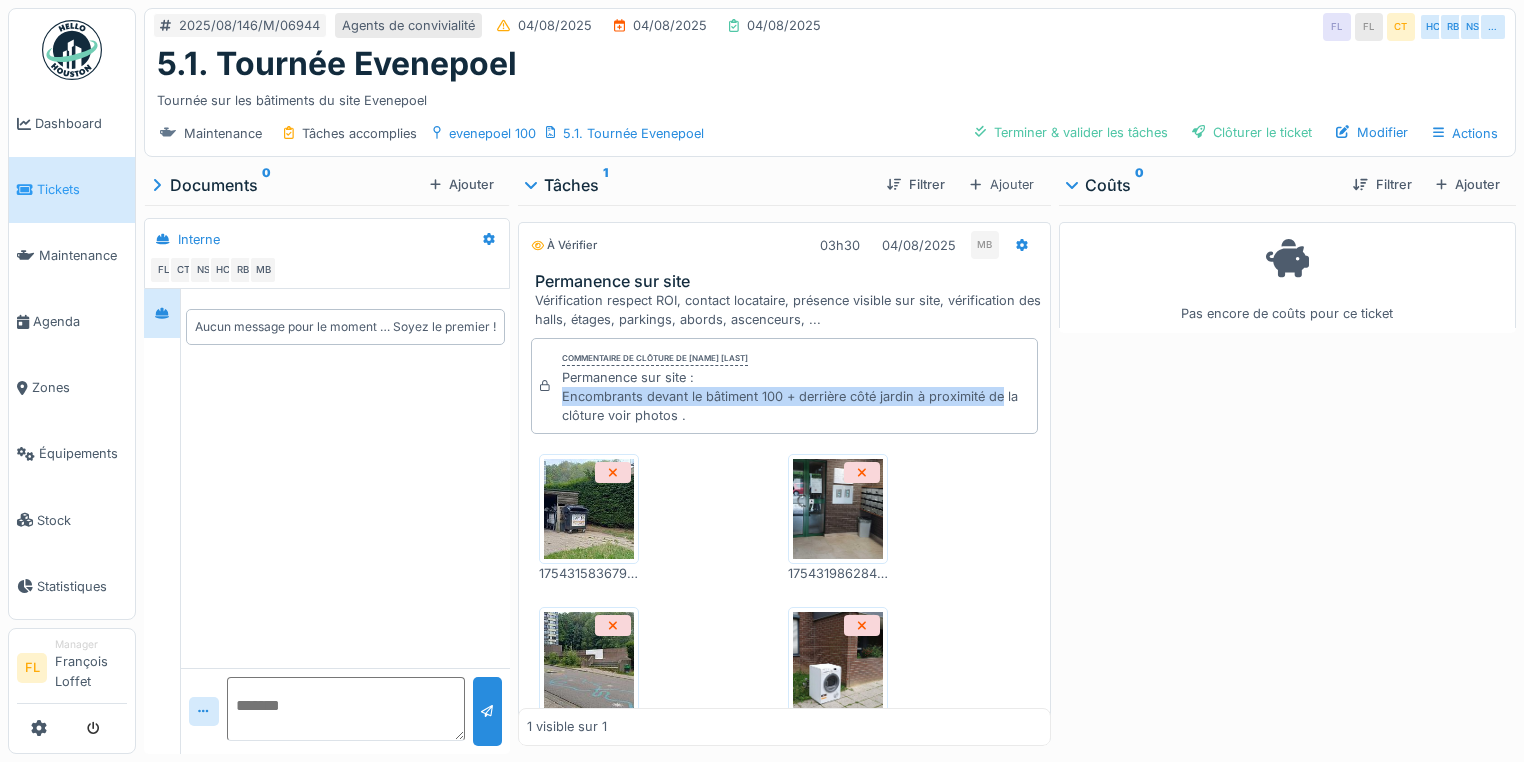 drag, startPoint x: 560, startPoint y: 398, endPoint x: 876, endPoint y: 400, distance: 316.00632 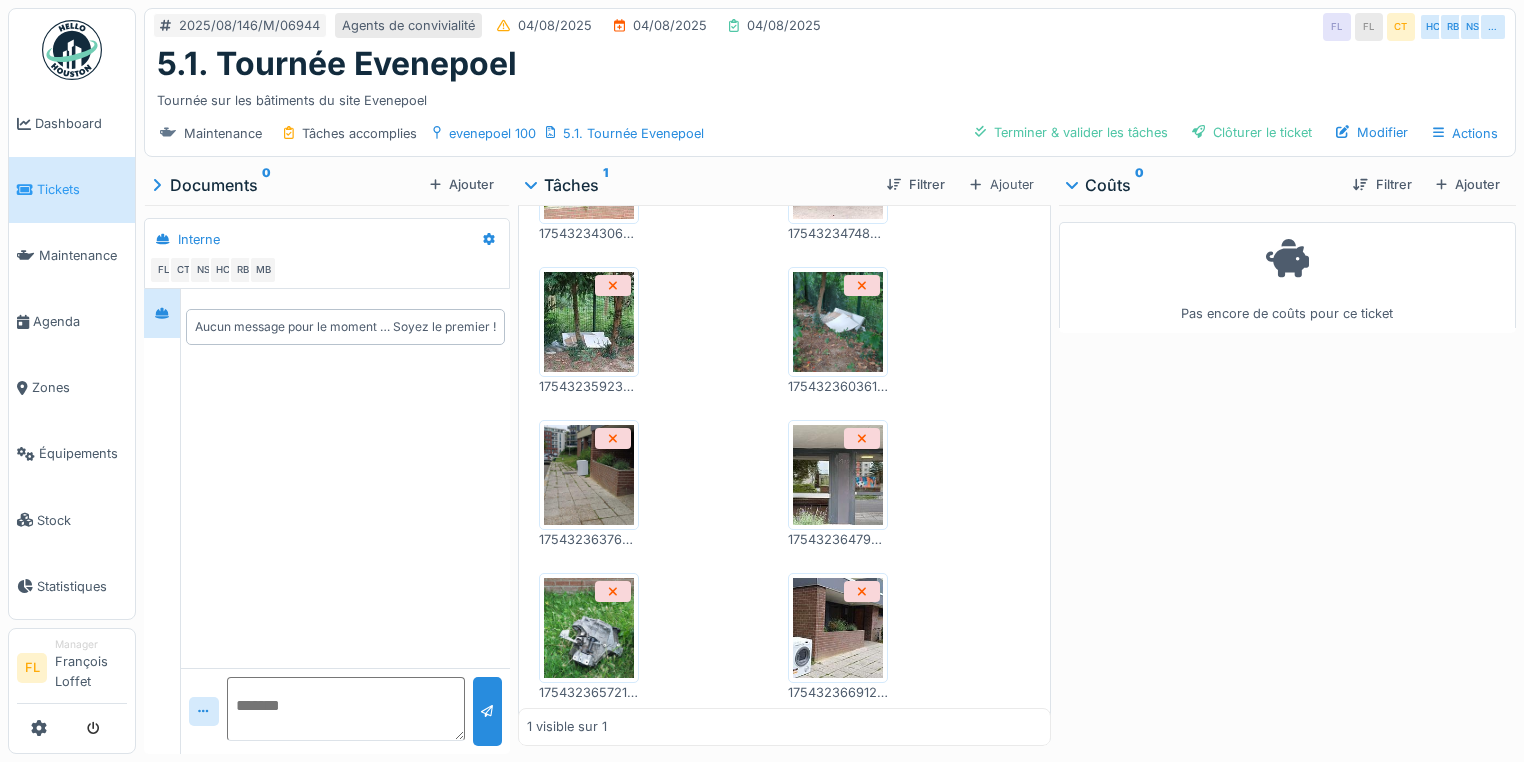 scroll, scrollTop: 882, scrollLeft: 0, axis: vertical 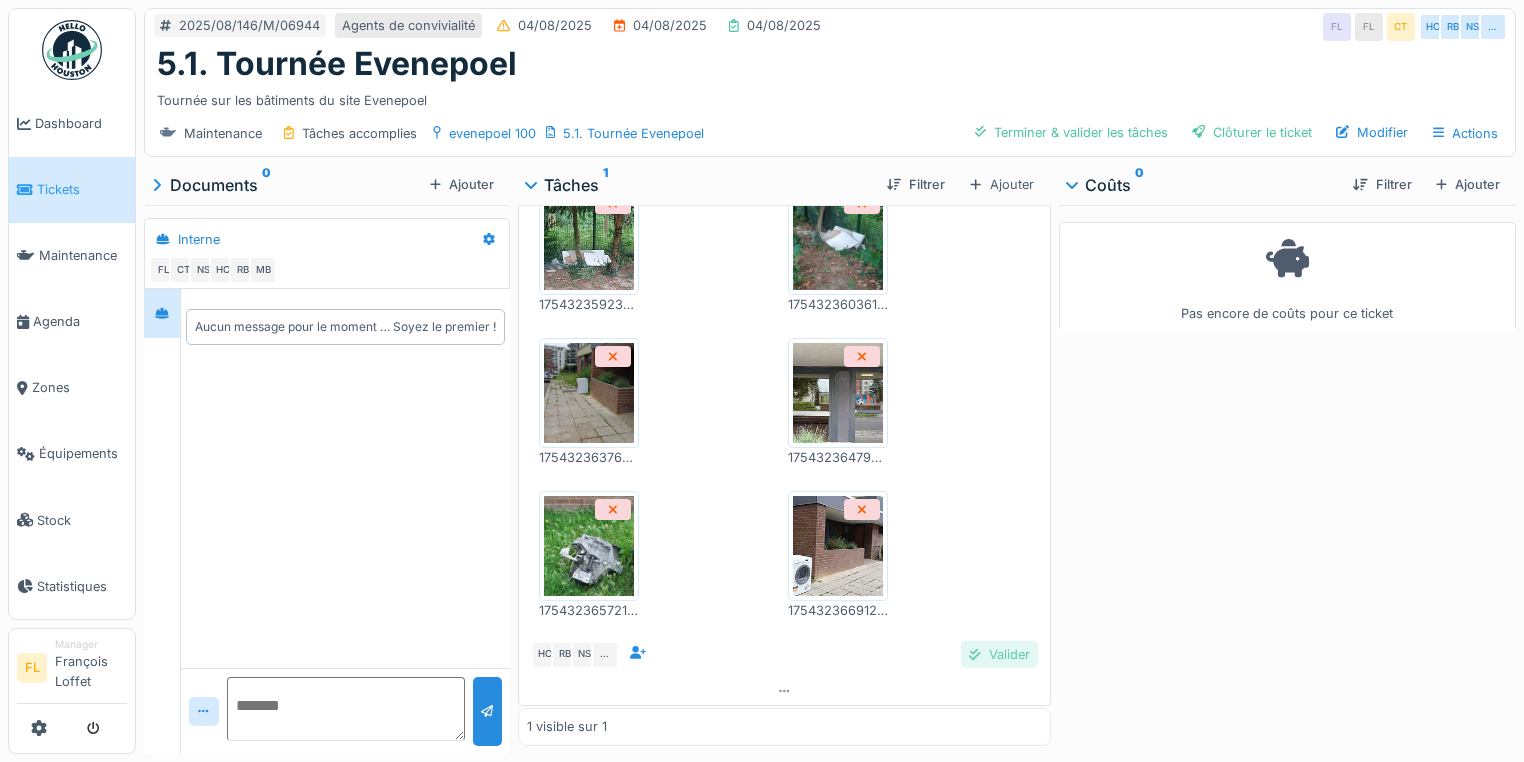 click on "Valider" at bounding box center [999, 654] 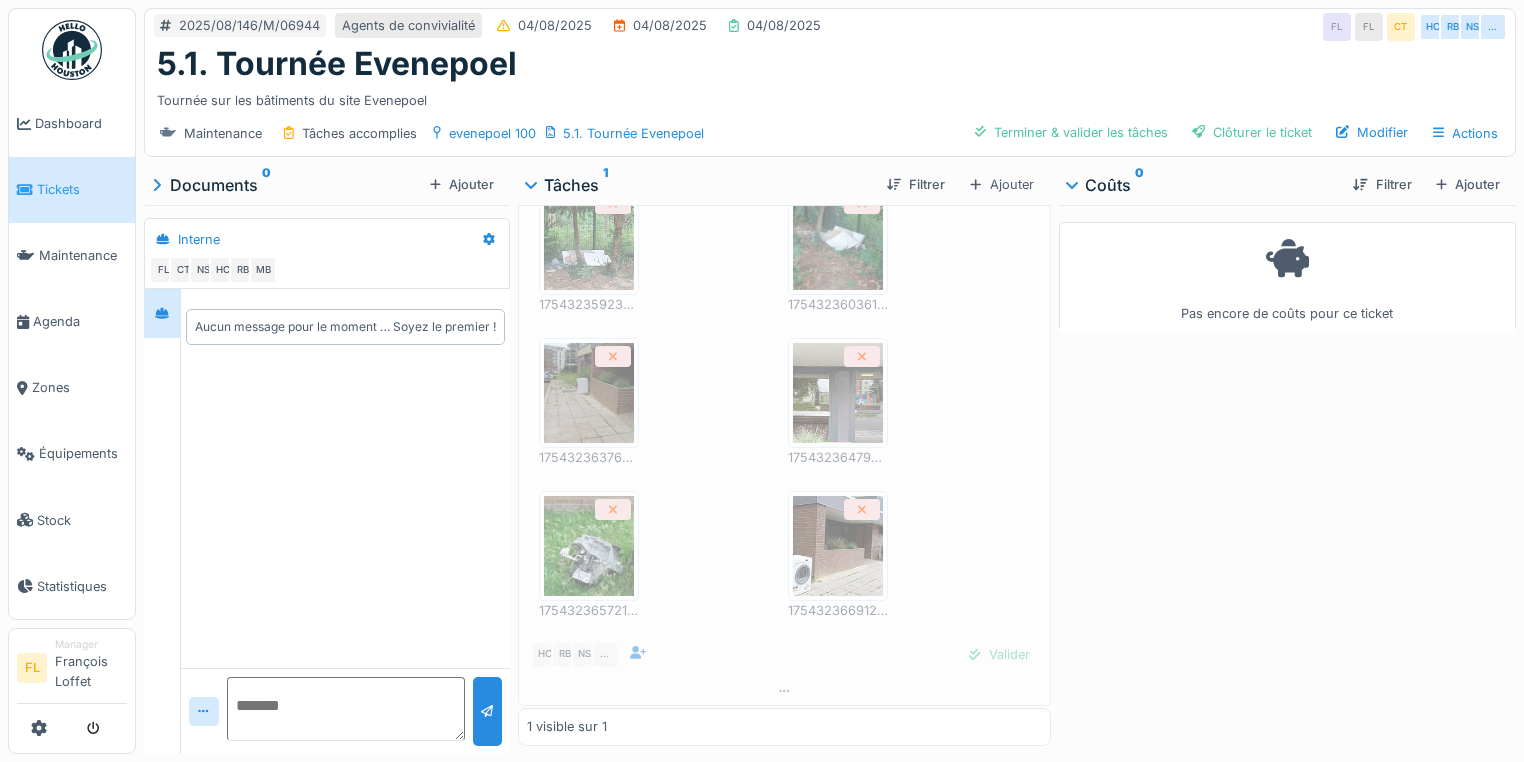 scroll, scrollTop: 816, scrollLeft: 0, axis: vertical 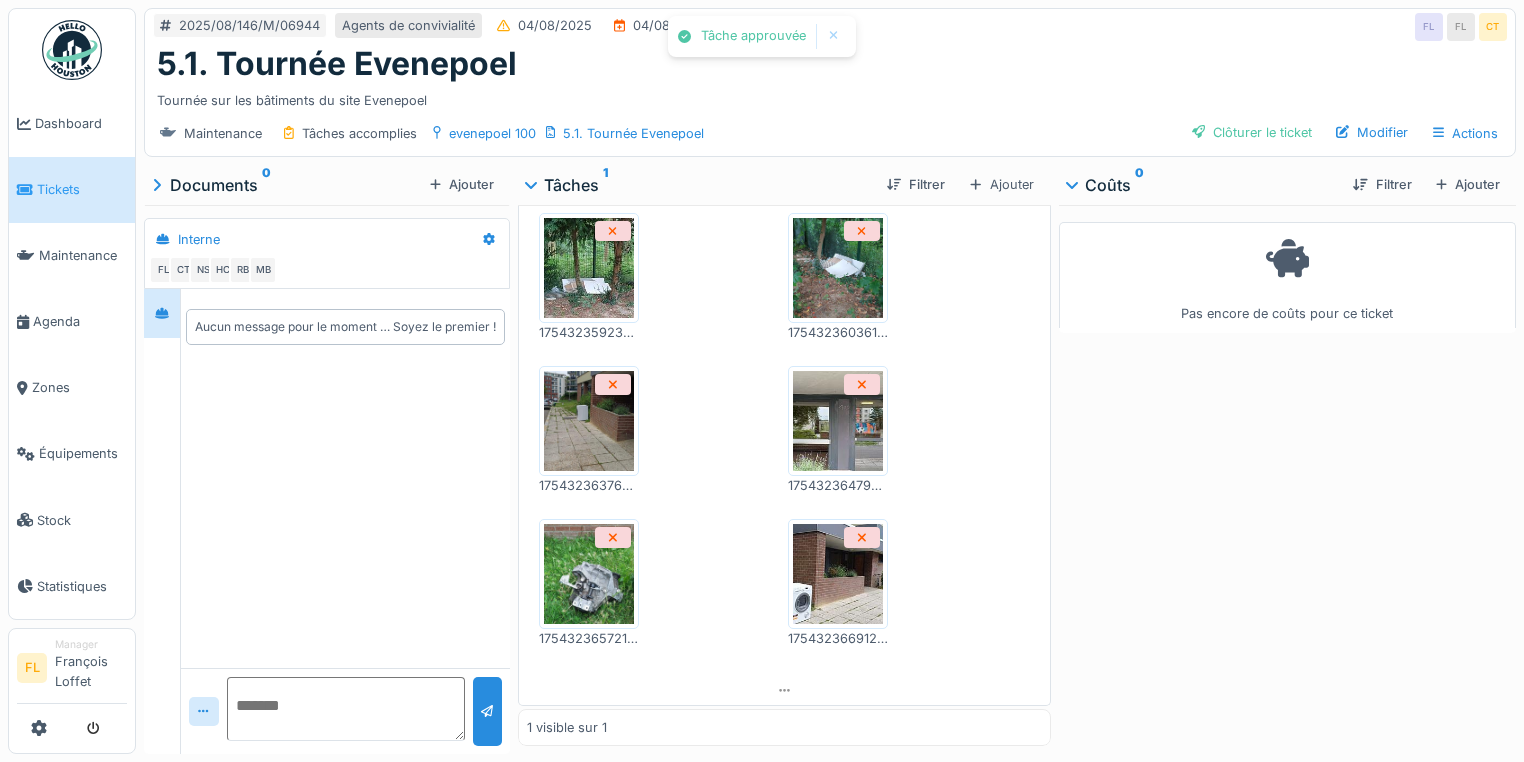 drag, startPoint x: 1248, startPoint y: 120, endPoint x: 1148, endPoint y: 91, distance: 104.120125 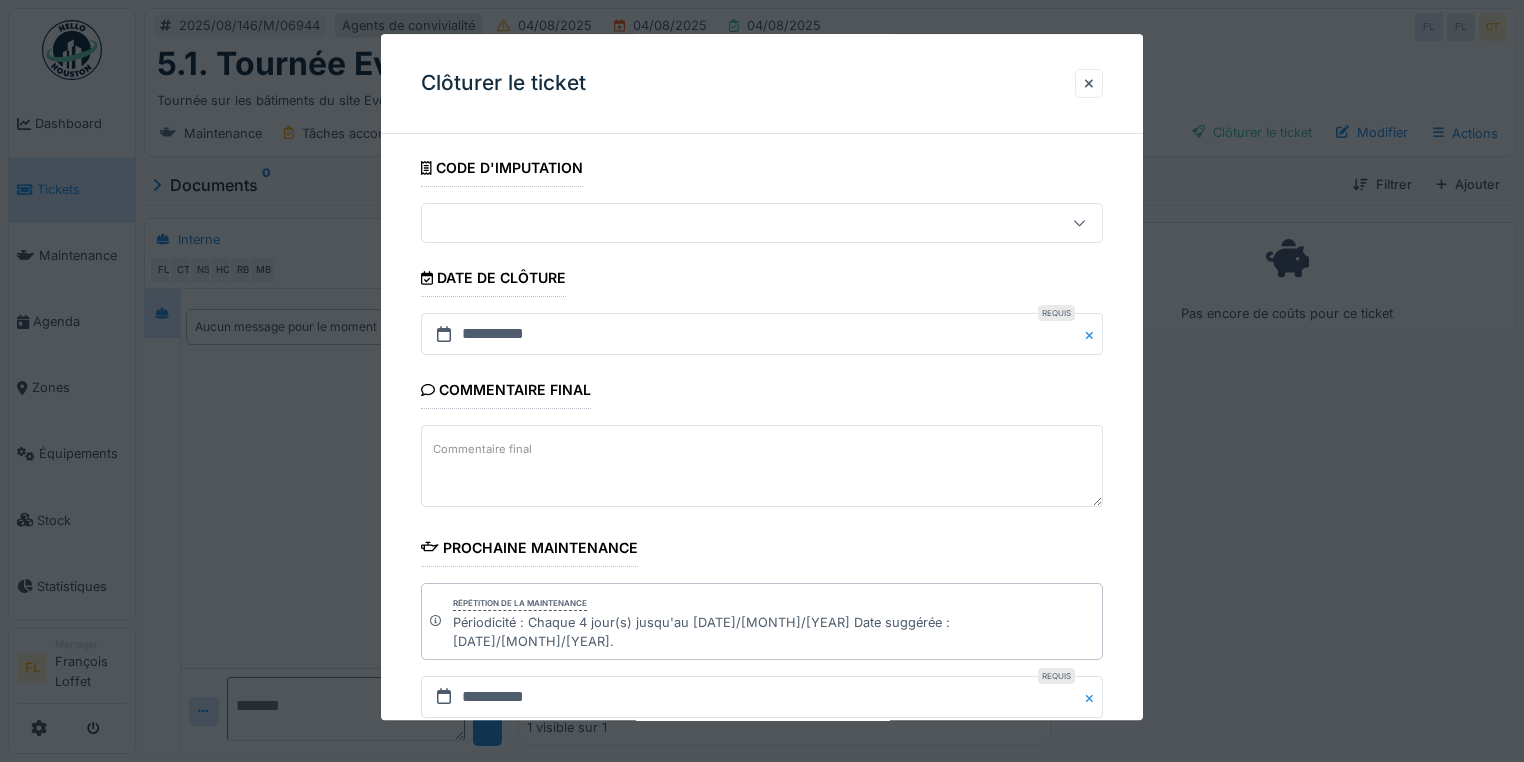 scroll, scrollTop: 272, scrollLeft: 0, axis: vertical 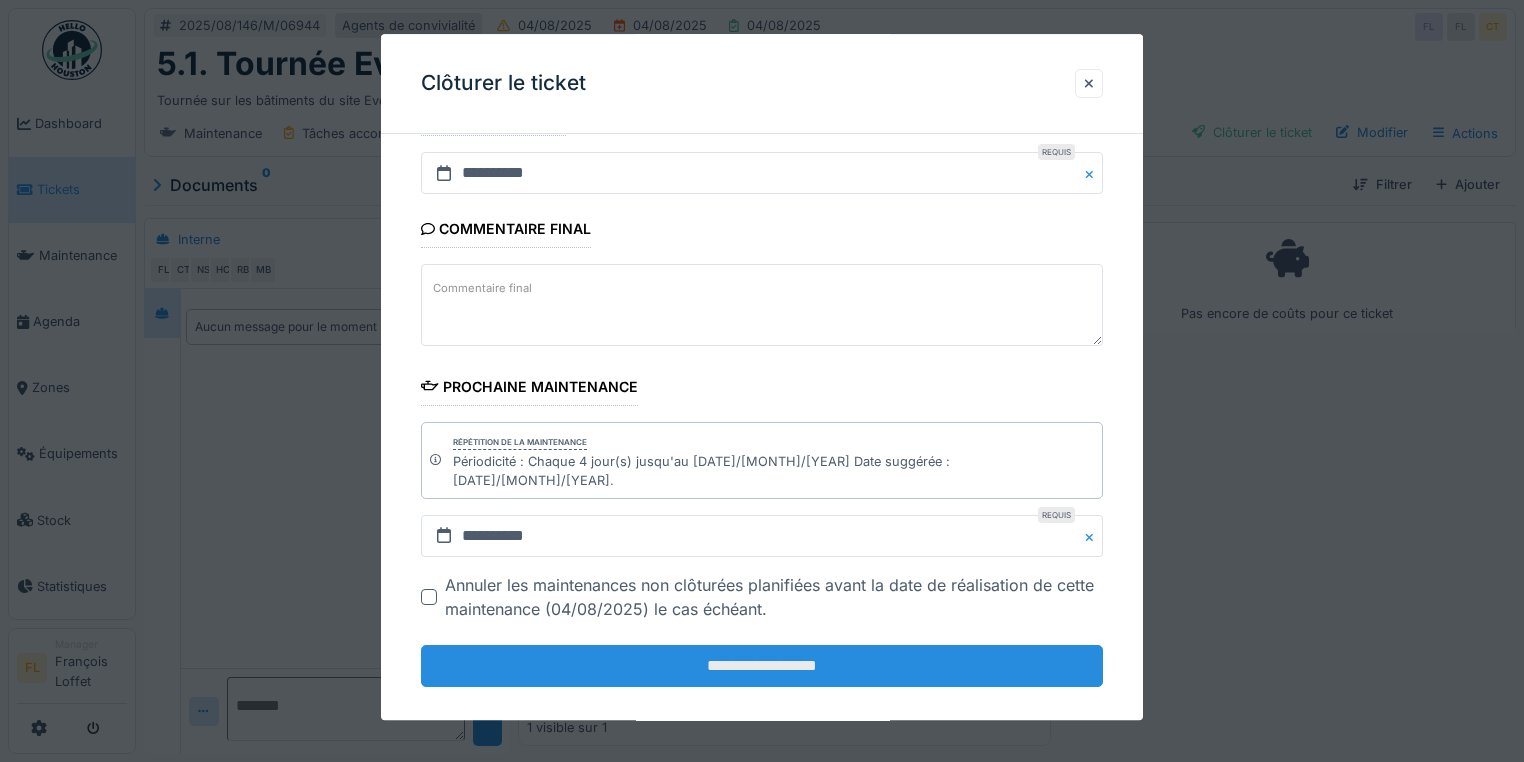 click on "**********" at bounding box center [762, 667] 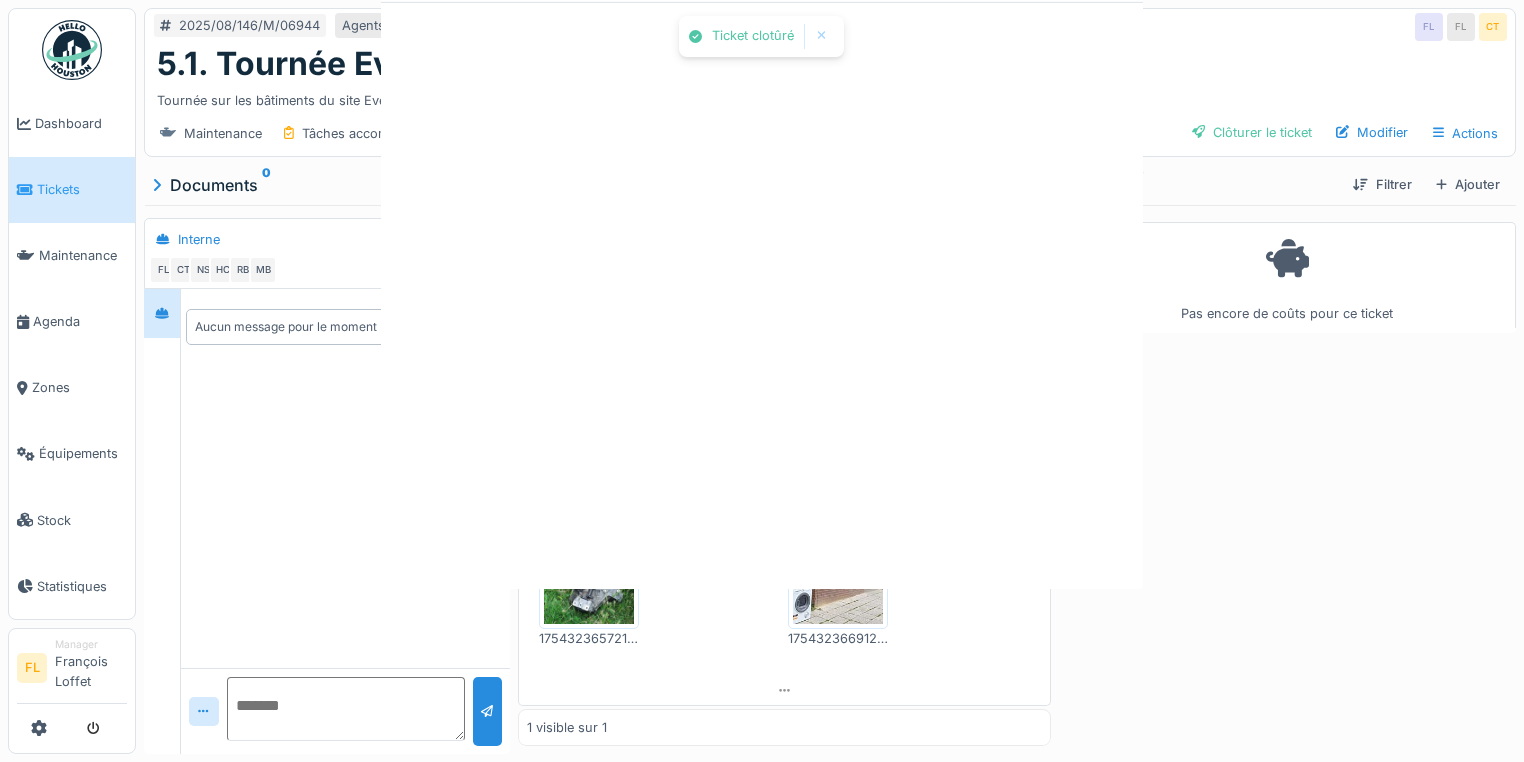 scroll, scrollTop: 0, scrollLeft: 0, axis: both 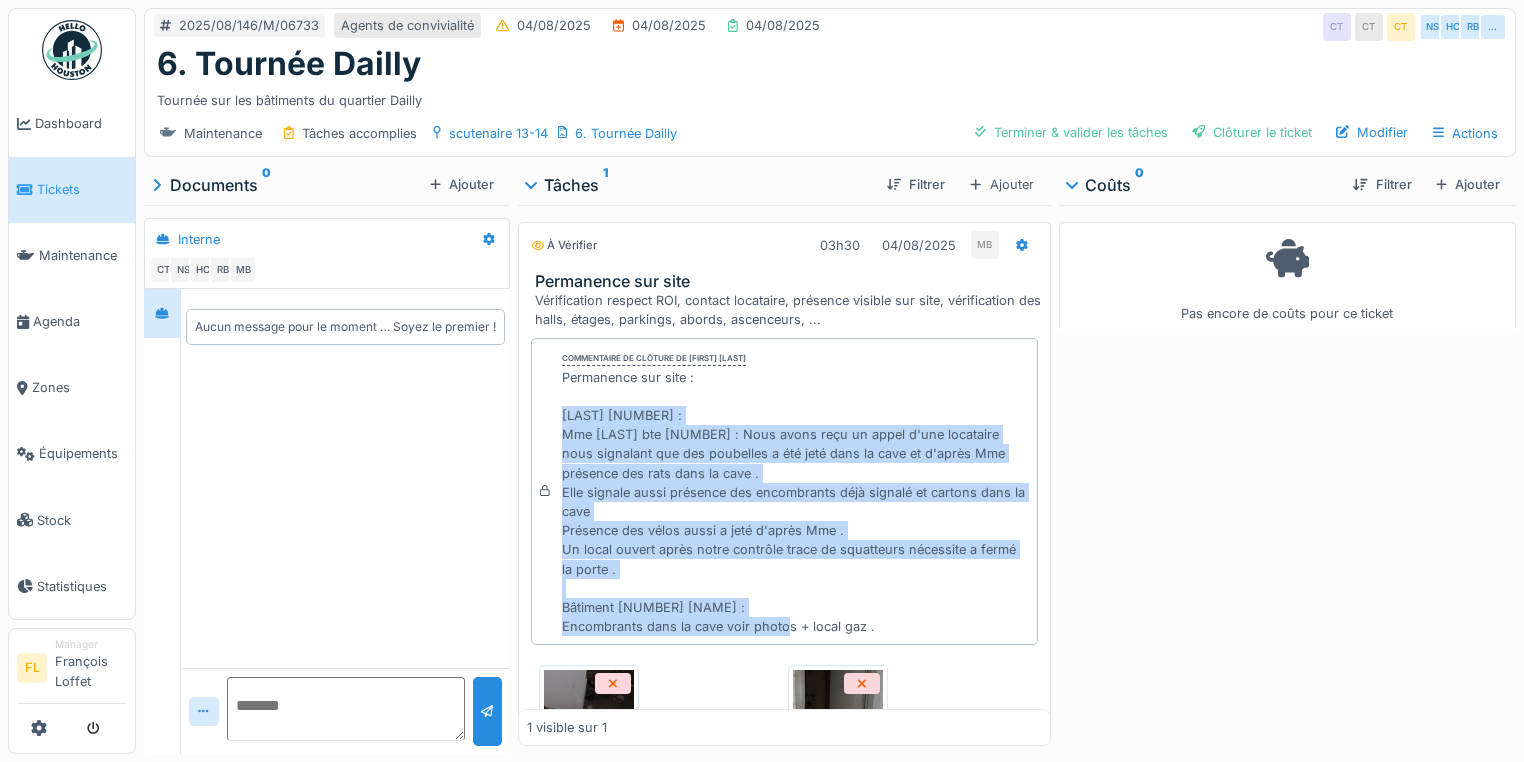 drag, startPoint x: 561, startPoint y: 419, endPoint x: 910, endPoint y: 640, distance: 413.08838 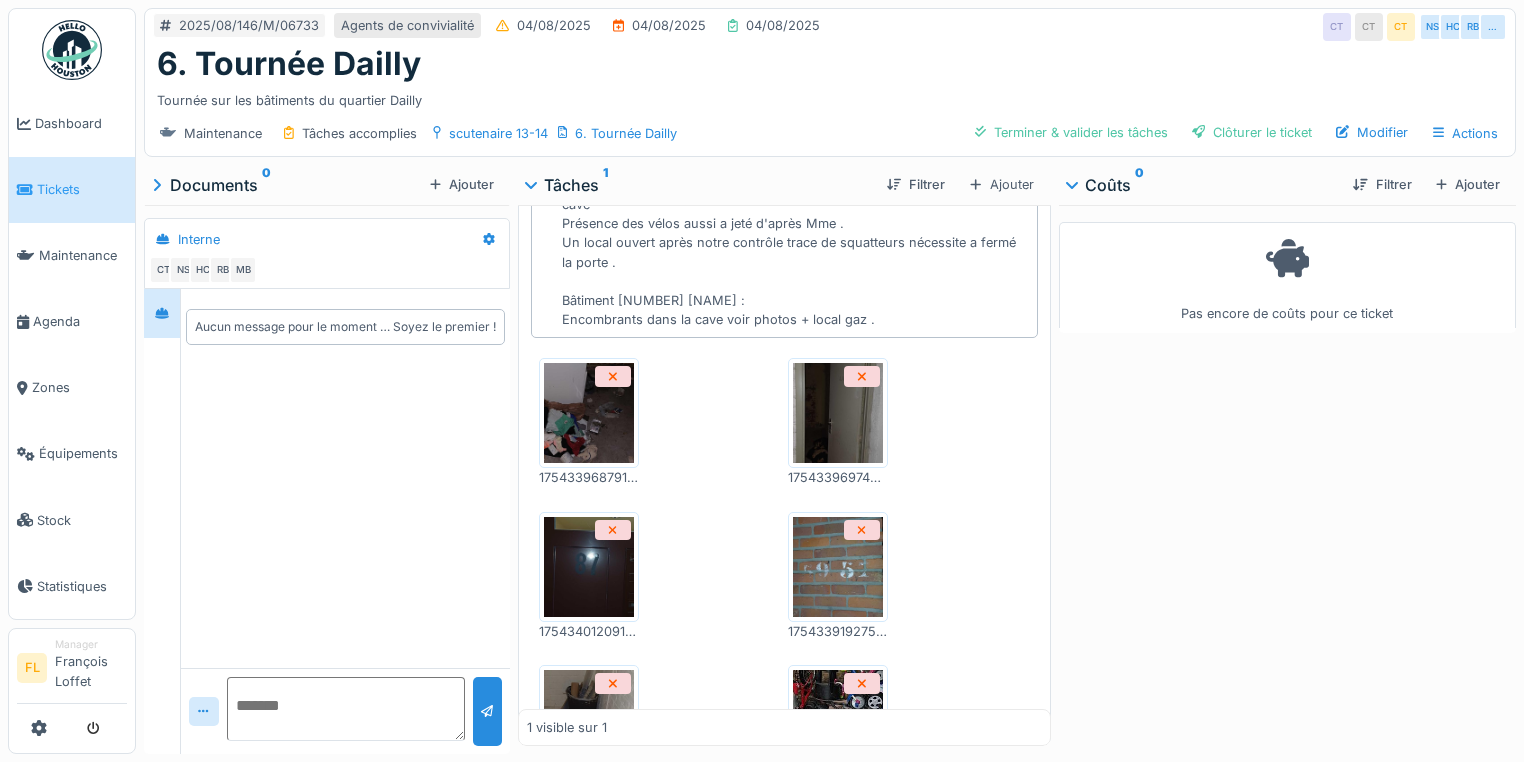 scroll, scrollTop: 320, scrollLeft: 0, axis: vertical 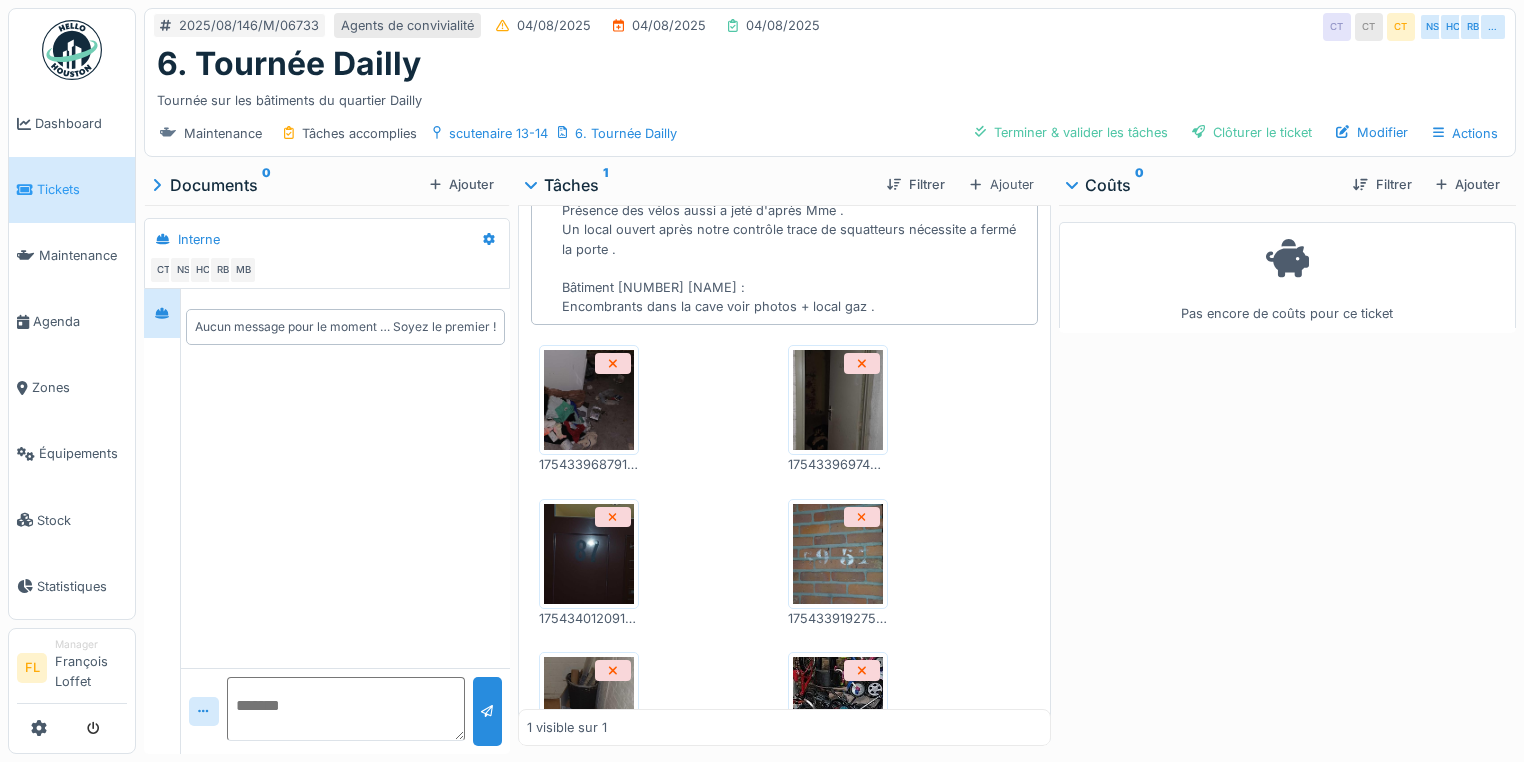 click at bounding box center [589, 400] 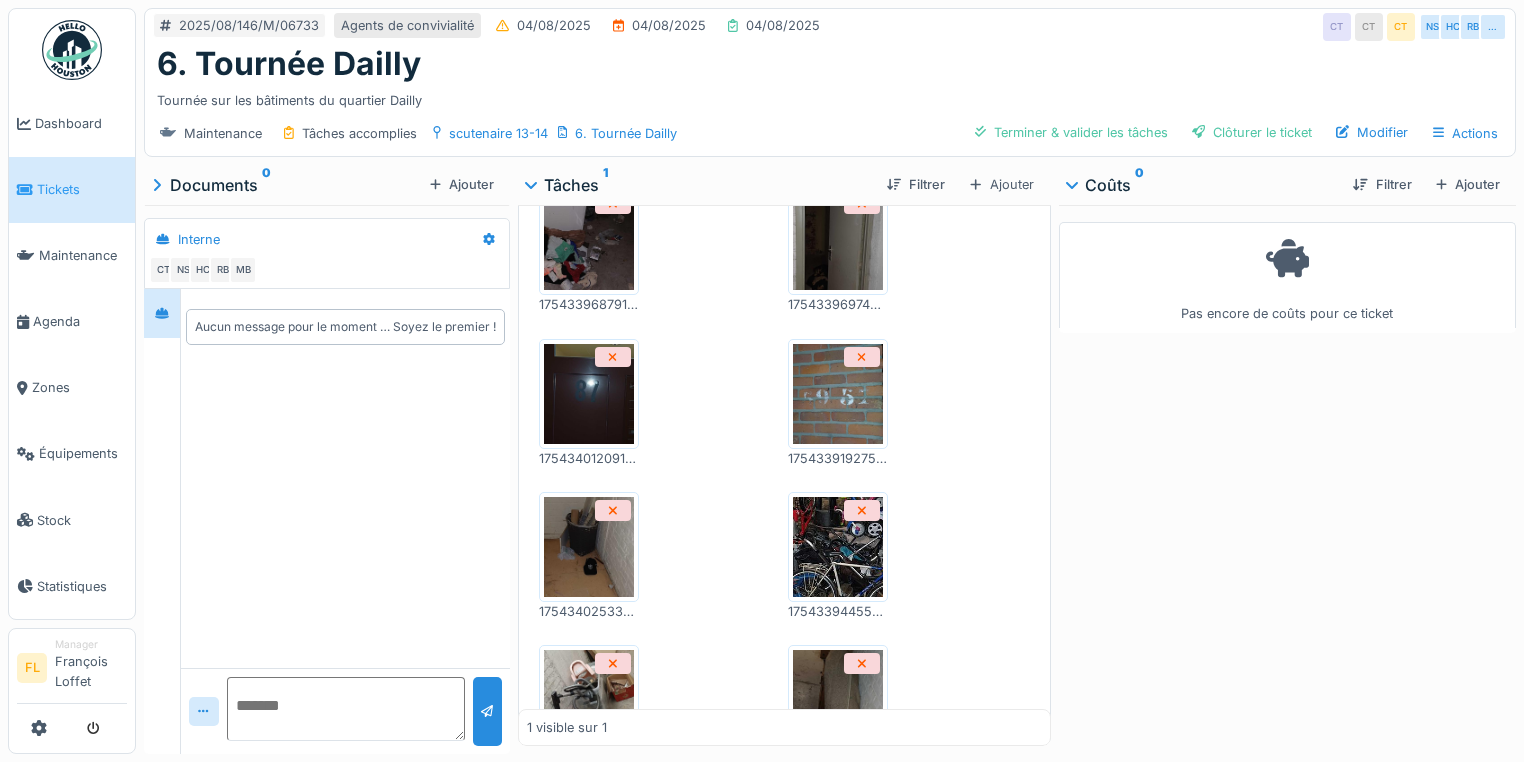 scroll, scrollTop: 560, scrollLeft: 0, axis: vertical 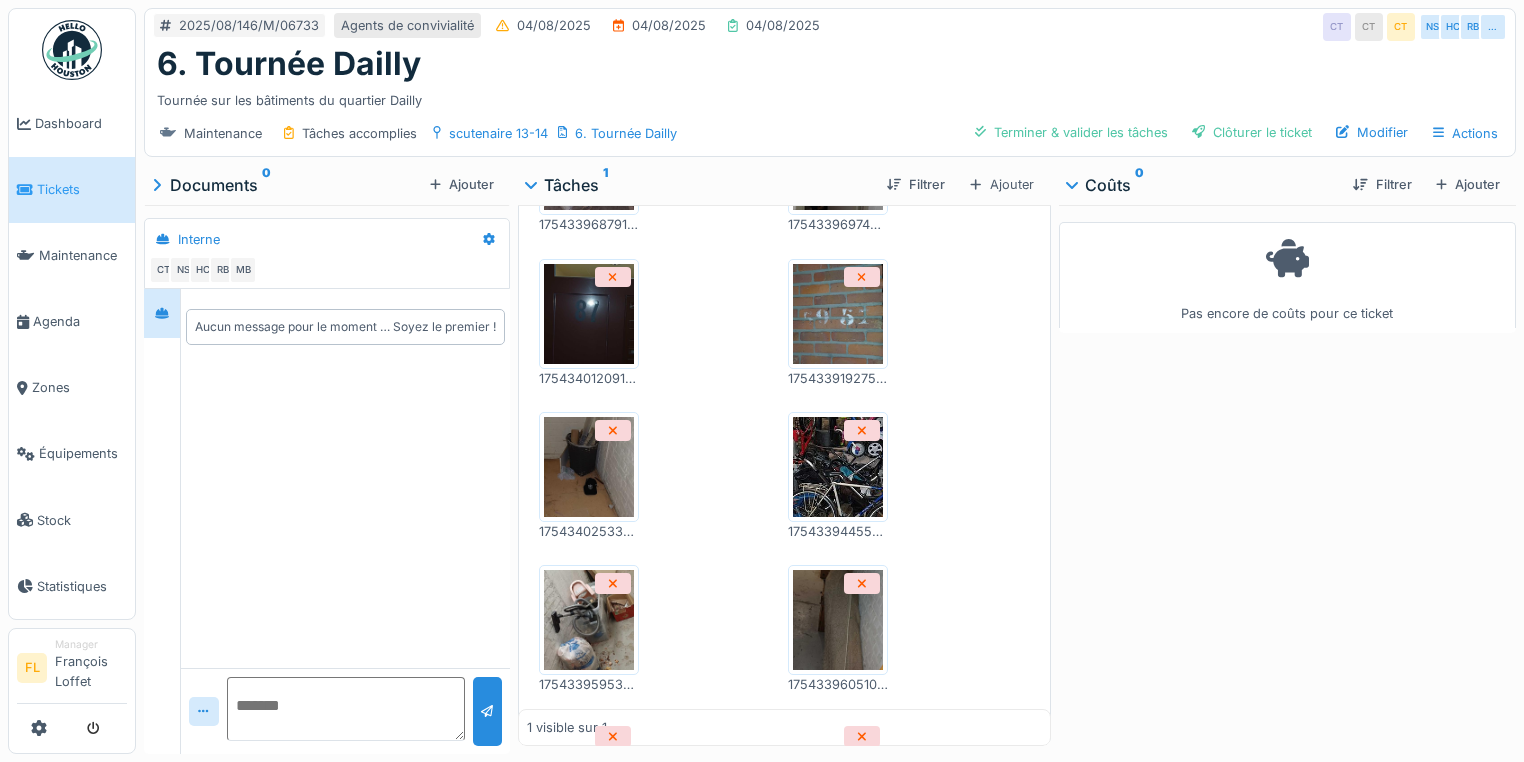 click at bounding box center [589, 467] 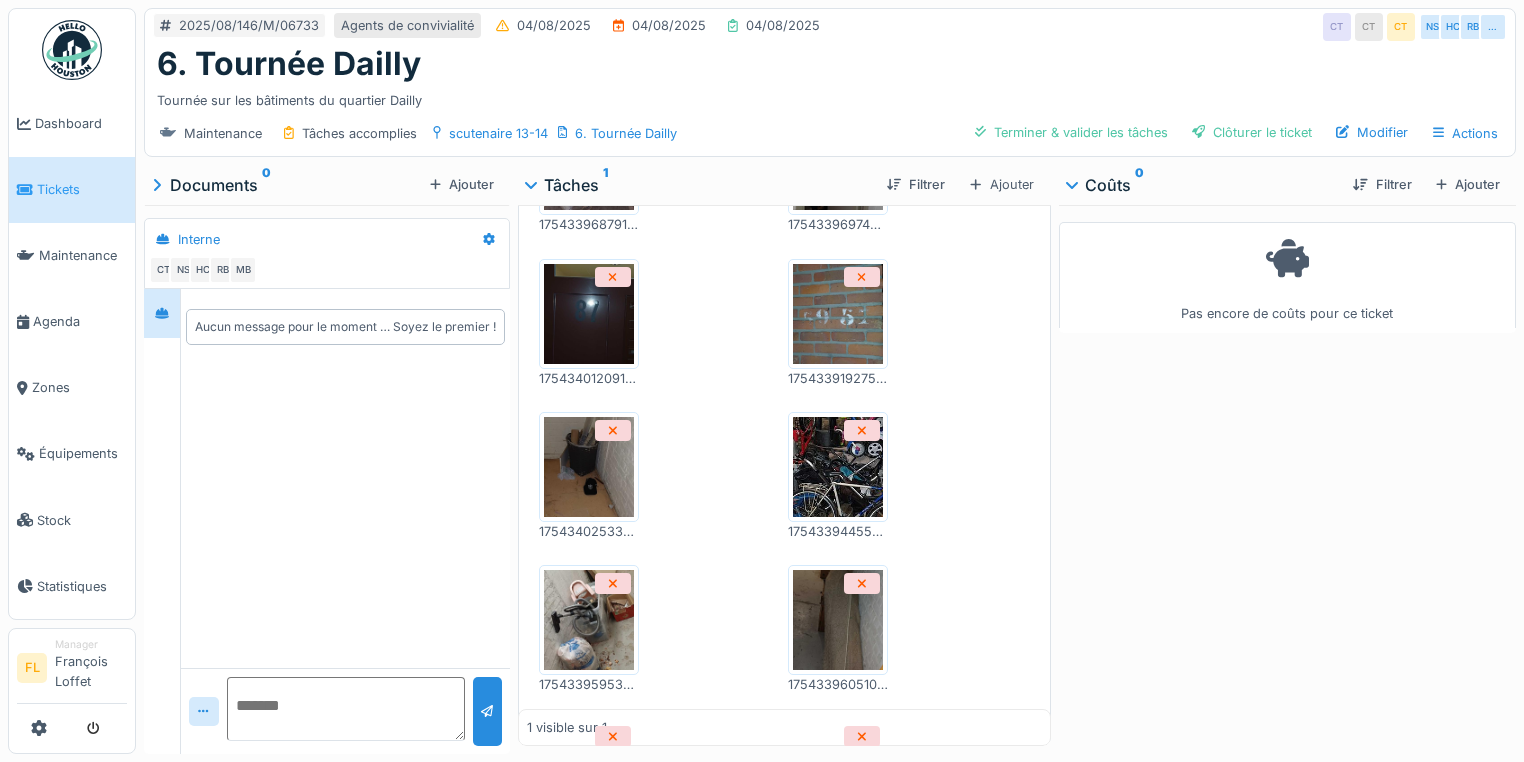 click at bounding box center [838, 467] 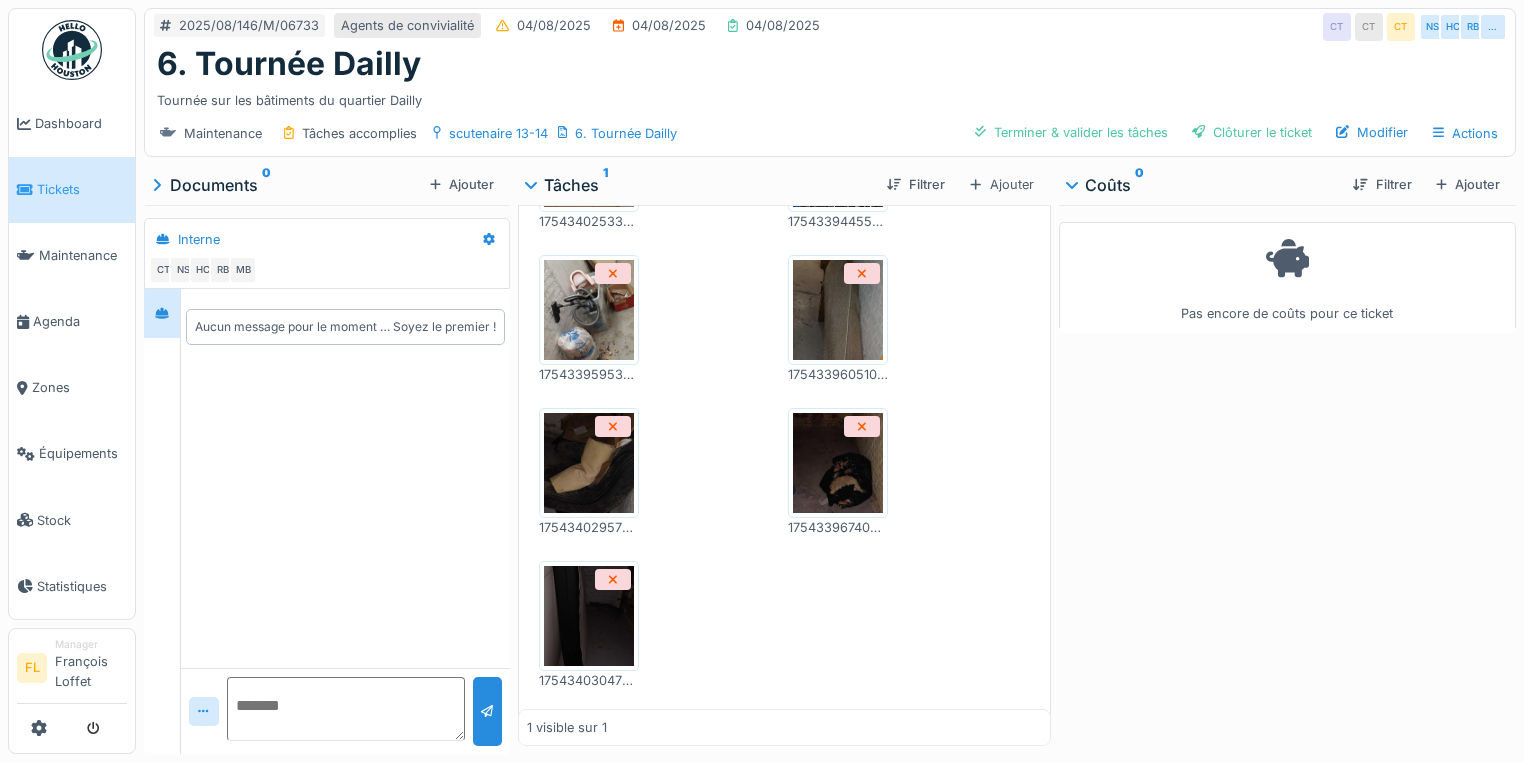 scroll, scrollTop: 880, scrollLeft: 0, axis: vertical 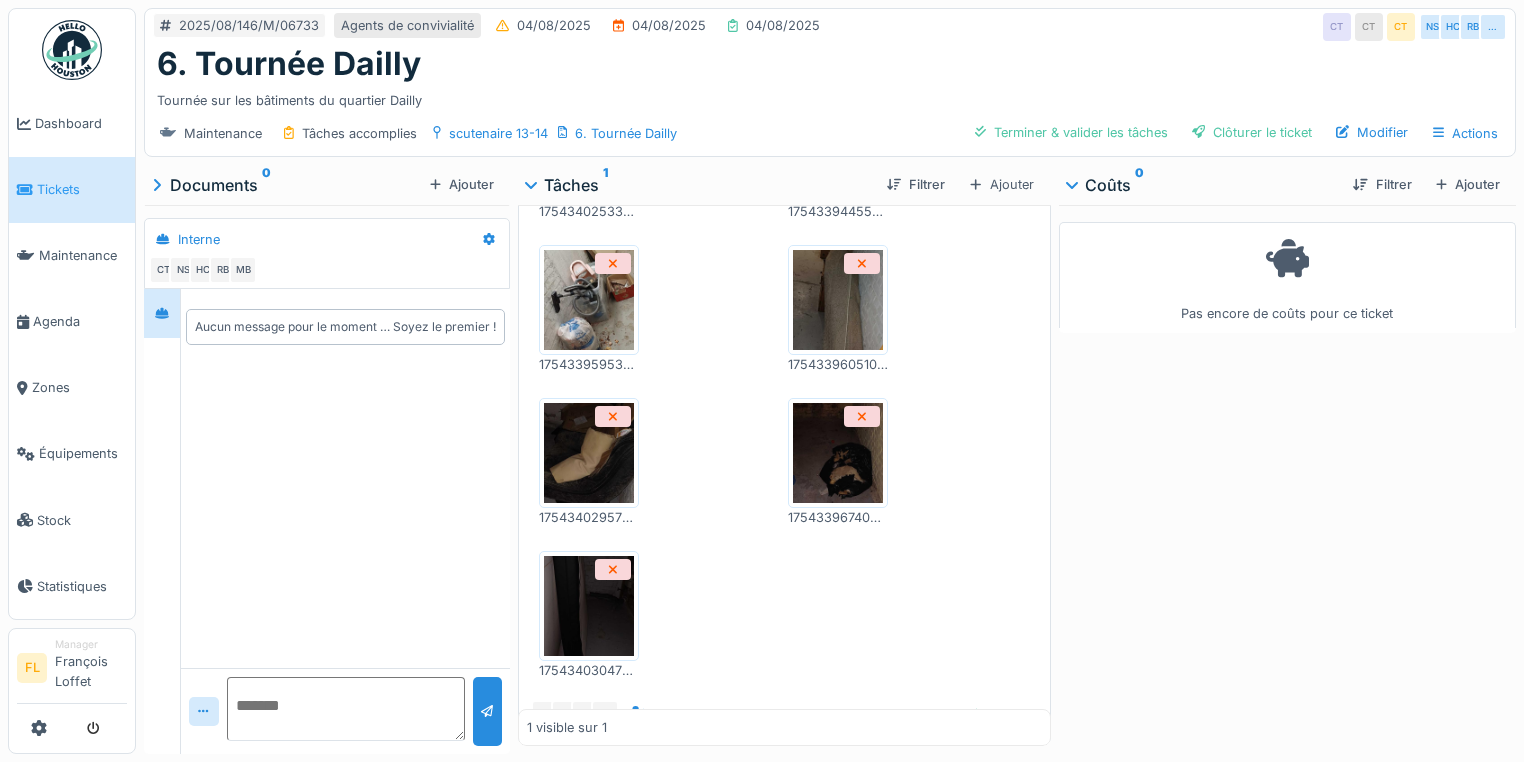 click at bounding box center [589, 300] 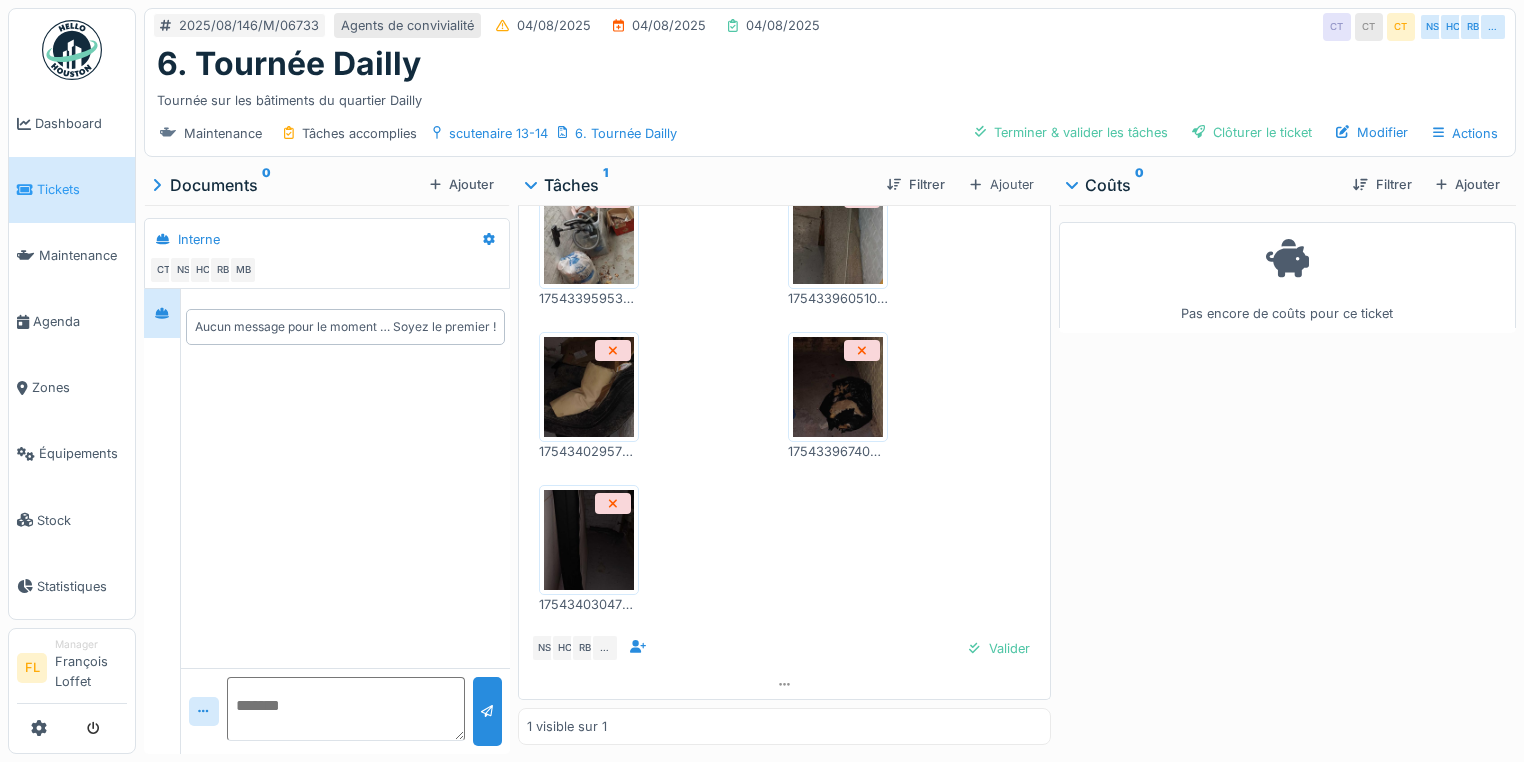 scroll, scrollTop: 1017, scrollLeft: 0, axis: vertical 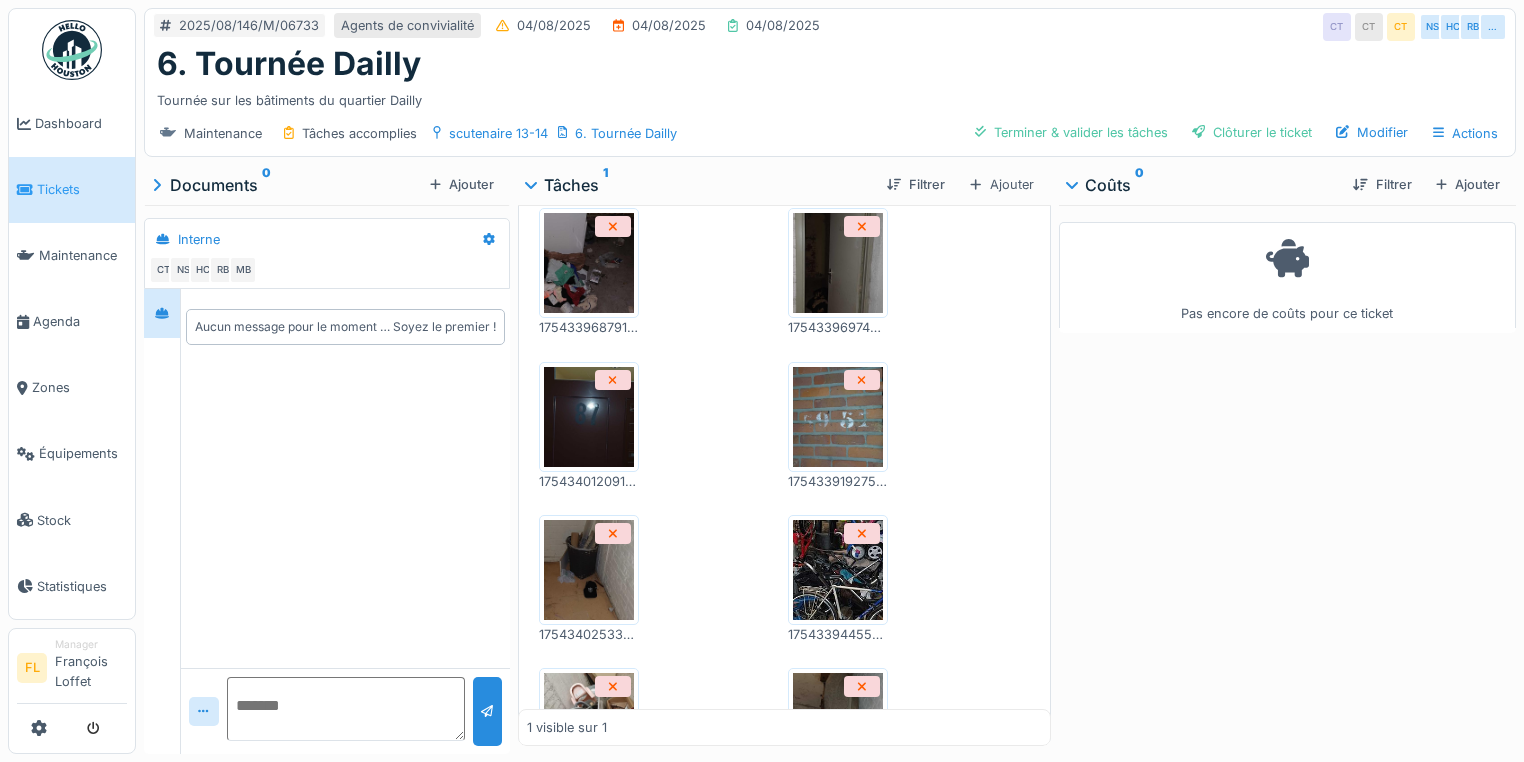 click at bounding box center [589, 263] 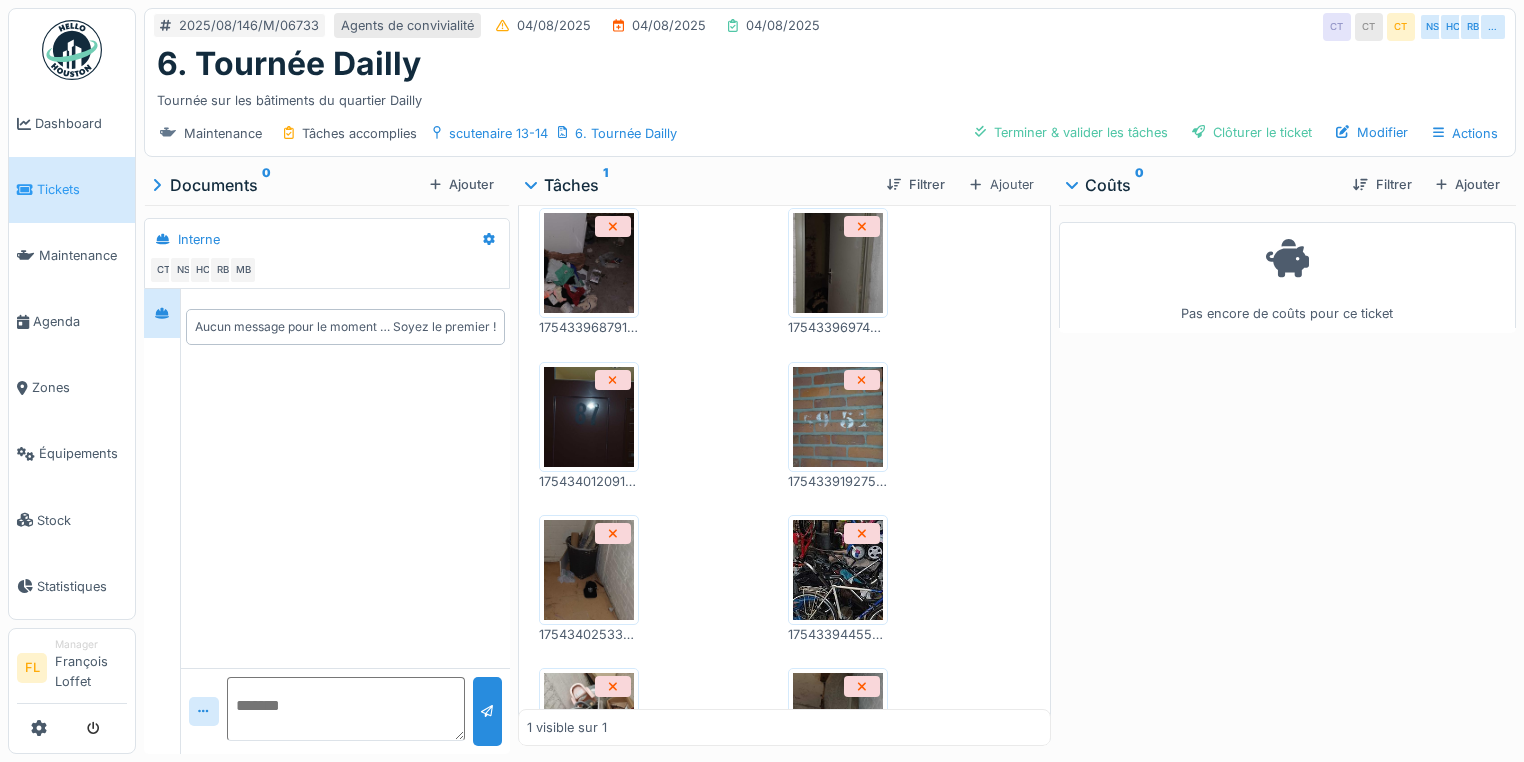 click on "17543396879165617757254147619077.jpg 17543396974565374824491704436247.jpg 17543401209123621257576423015679.jpg 17543391927541167081670284201968.jpg 17543402533976135221818355767724.jpg 17543394455268069738405680017155.jpg 17543395953283442092351315981338.jpg 17543396051083304968086445468795.jpg 1754340295787141831835061257173.jpg 17543396740661464753950568847512.jpg 1754340304704958478772667054297.jpg" at bounding box center (784, 655) 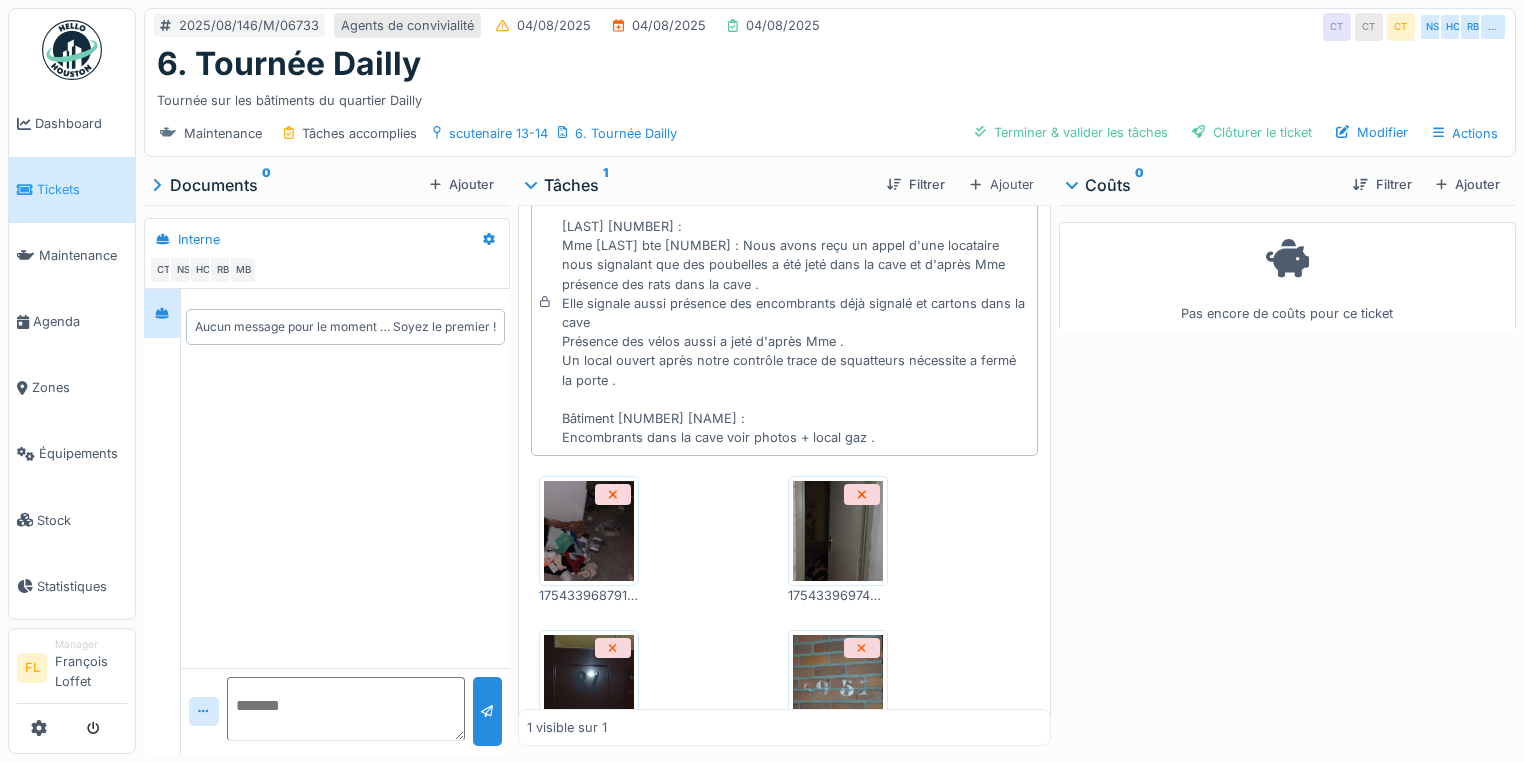 scroll, scrollTop: 0, scrollLeft: 0, axis: both 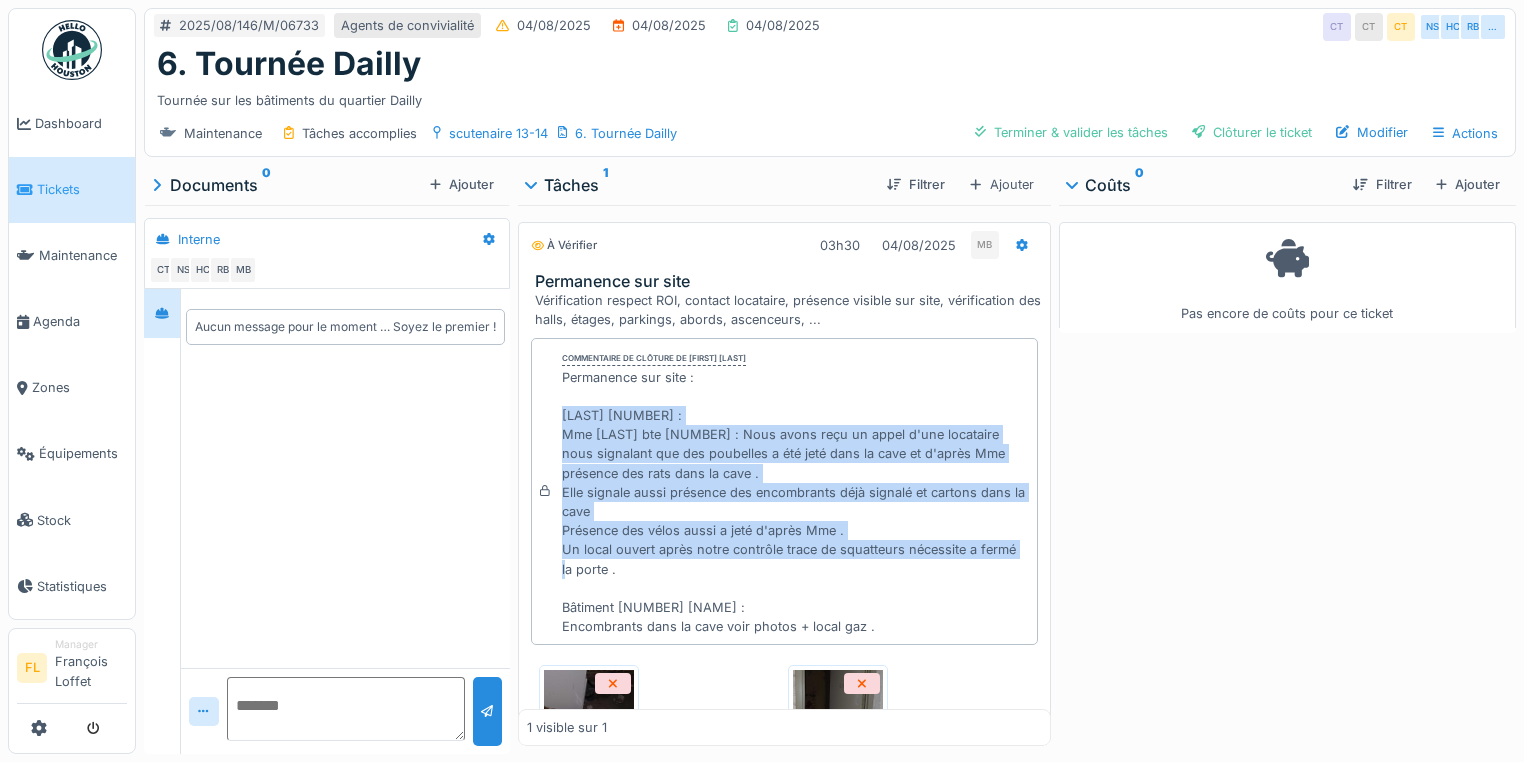drag, startPoint x: 558, startPoint y: 414, endPoint x: 864, endPoint y: 572, distance: 344.3835 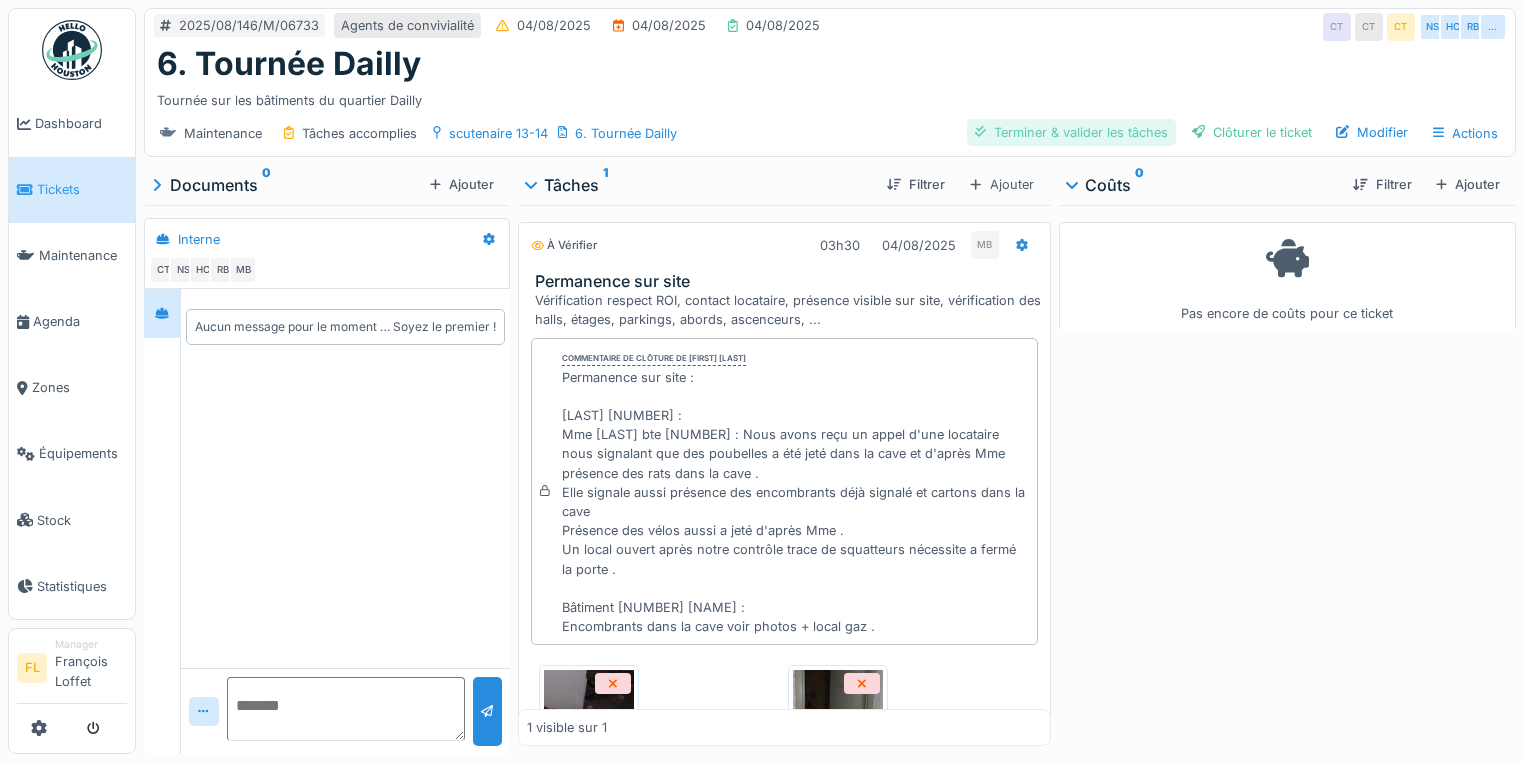 click on "Terminer & valider les tâches" at bounding box center [1071, 132] 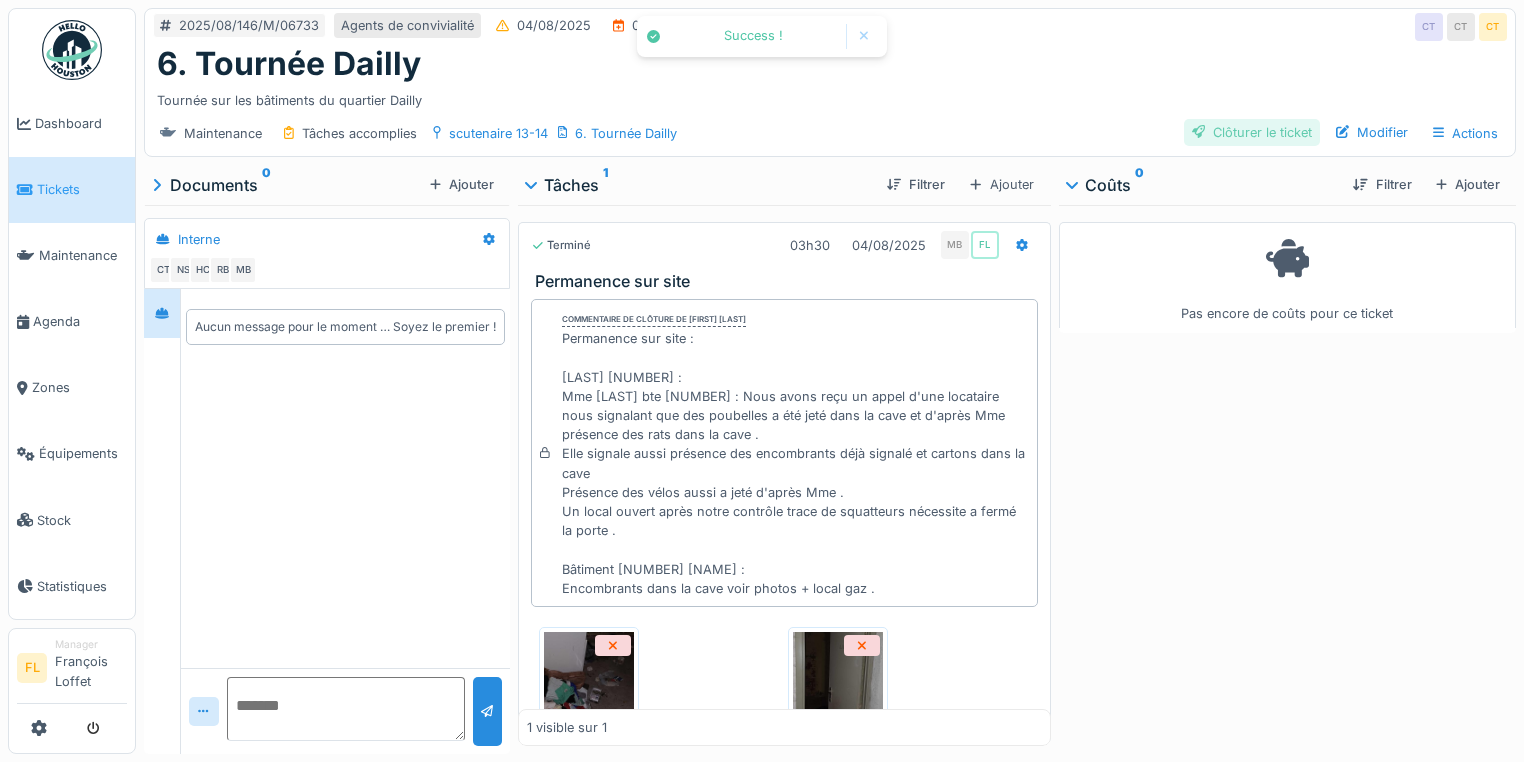 drag, startPoint x: 1246, startPoint y: 124, endPoint x: 1229, endPoint y: 141, distance: 24.04163 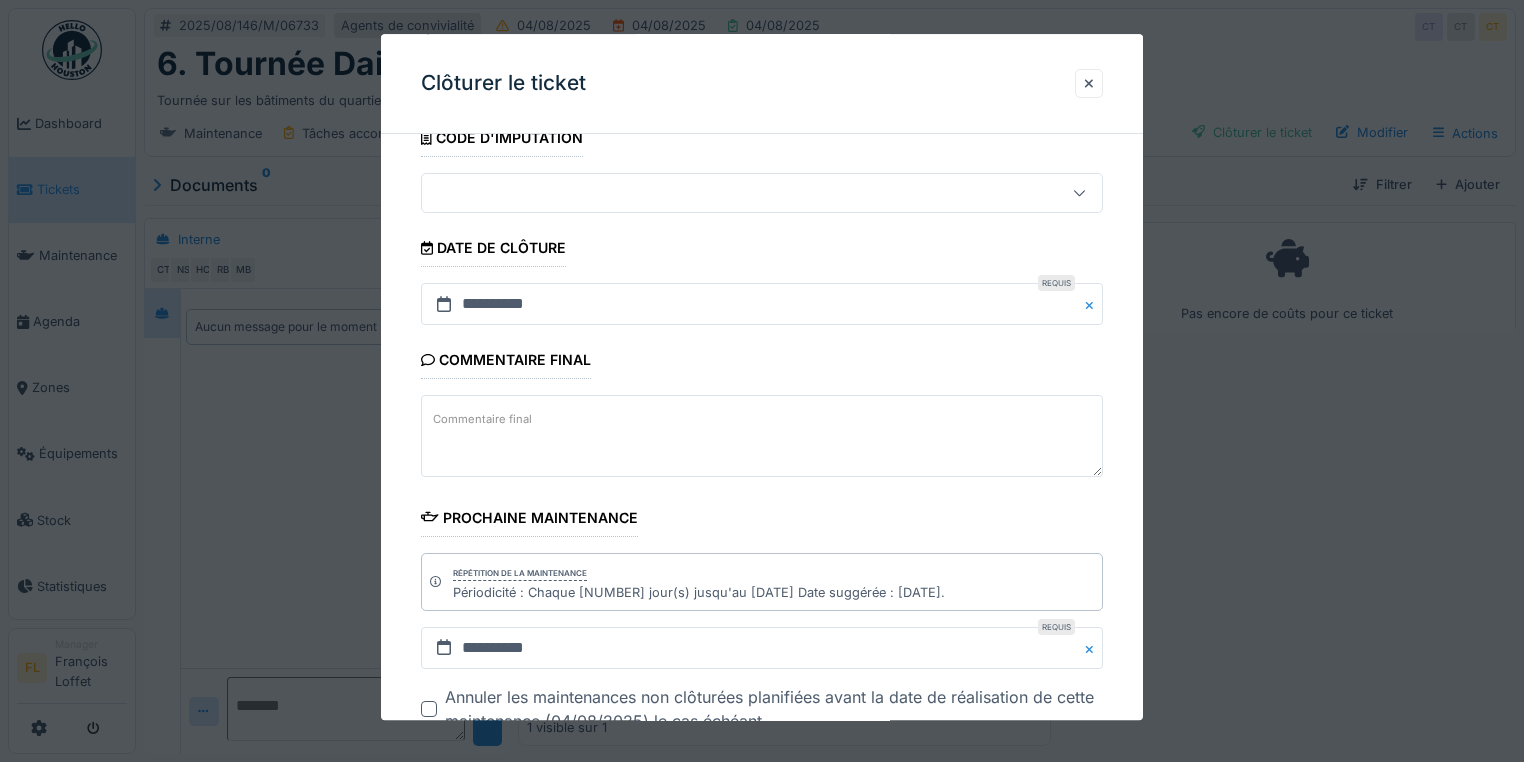 scroll, scrollTop: 272, scrollLeft: 0, axis: vertical 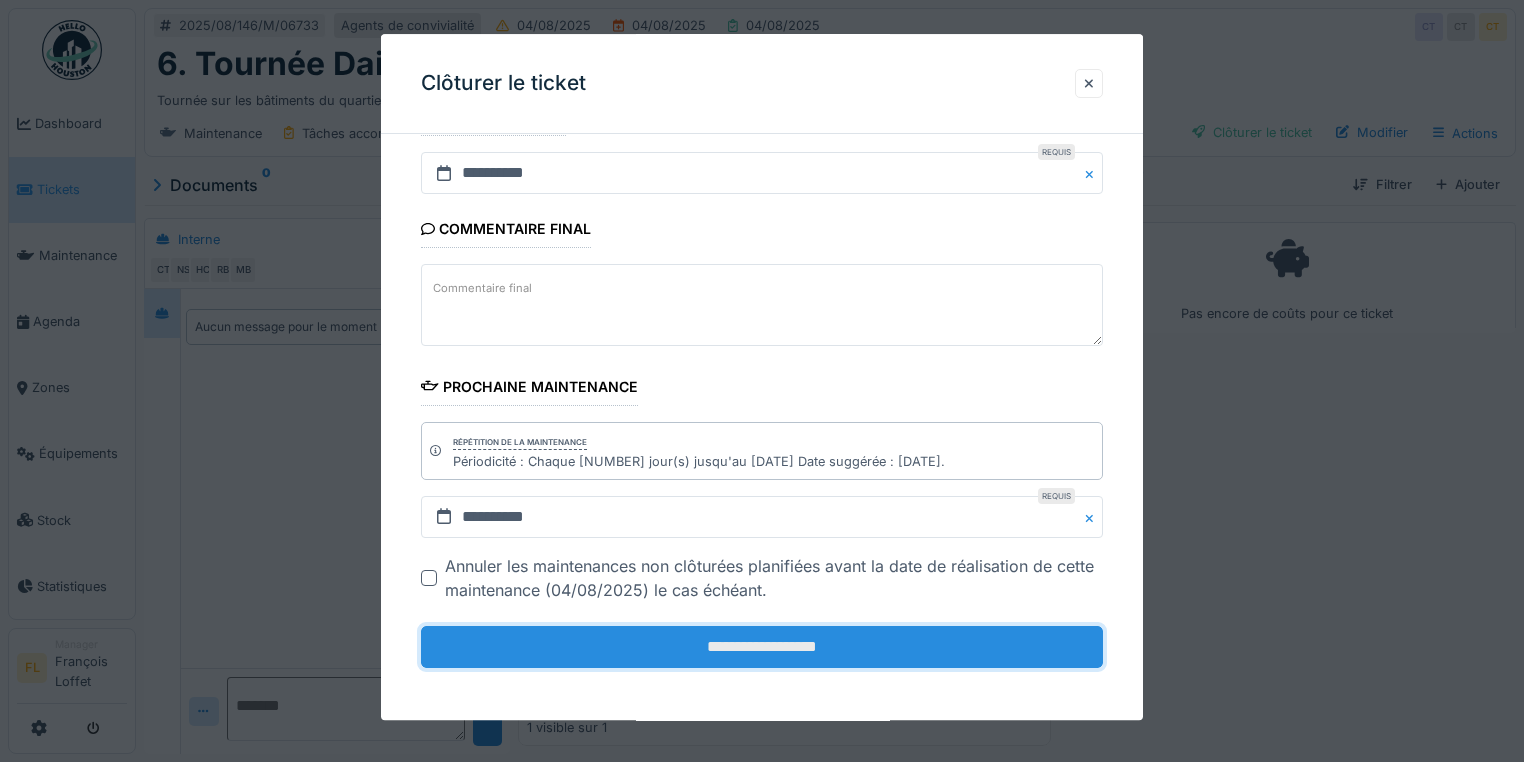 click on "**********" at bounding box center [762, 647] 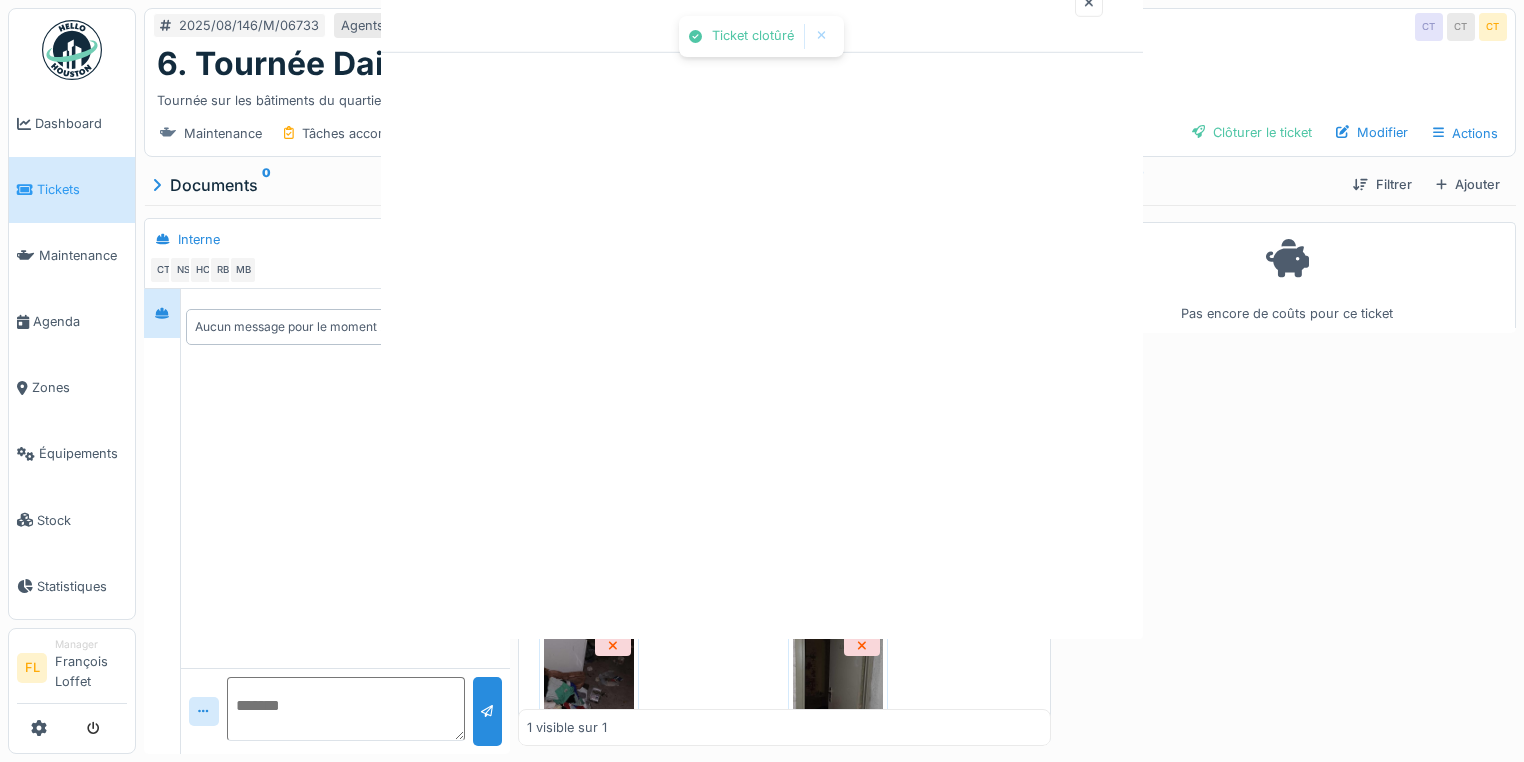 scroll, scrollTop: 0, scrollLeft: 0, axis: both 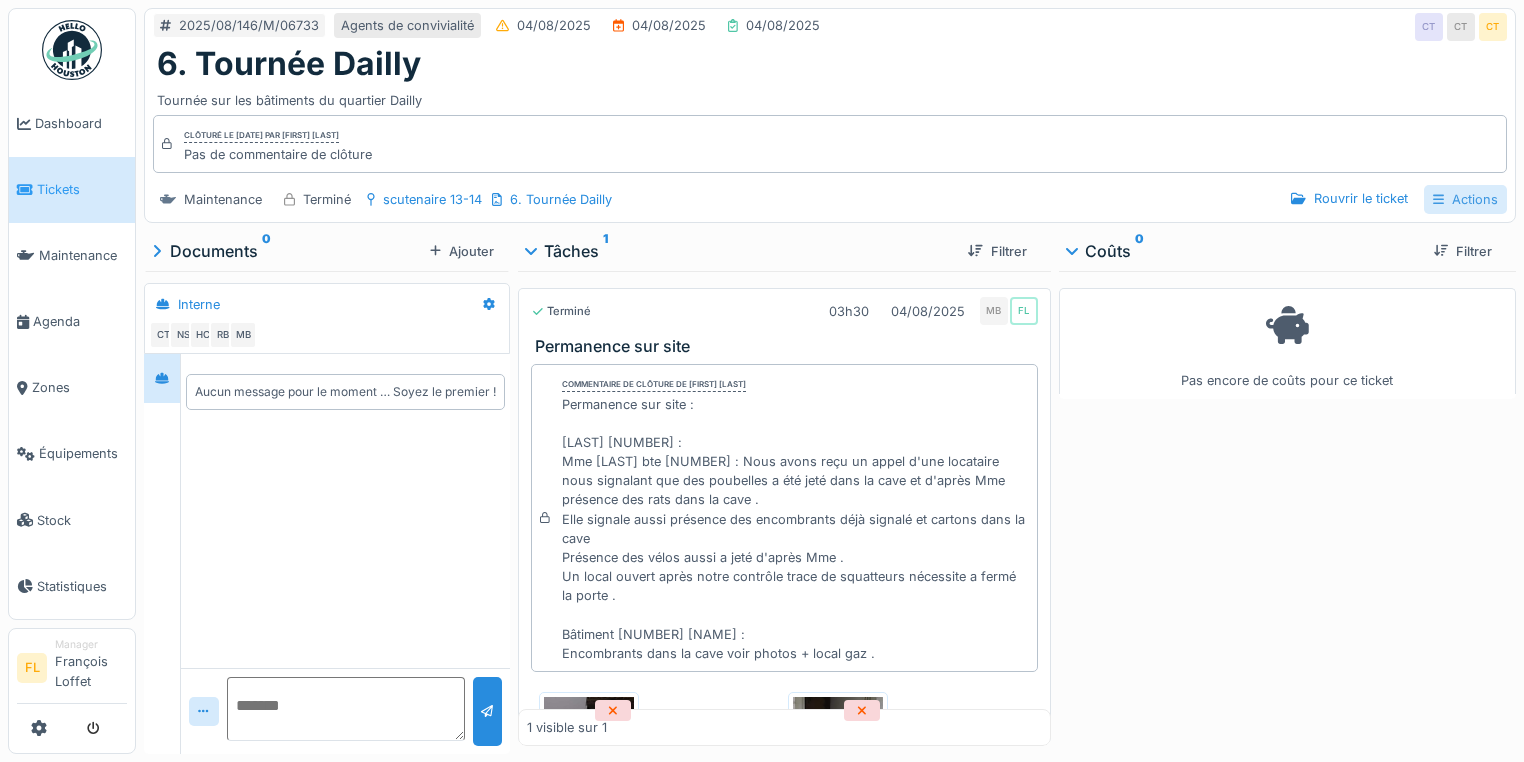 click on "Actions" at bounding box center (1465, 199) 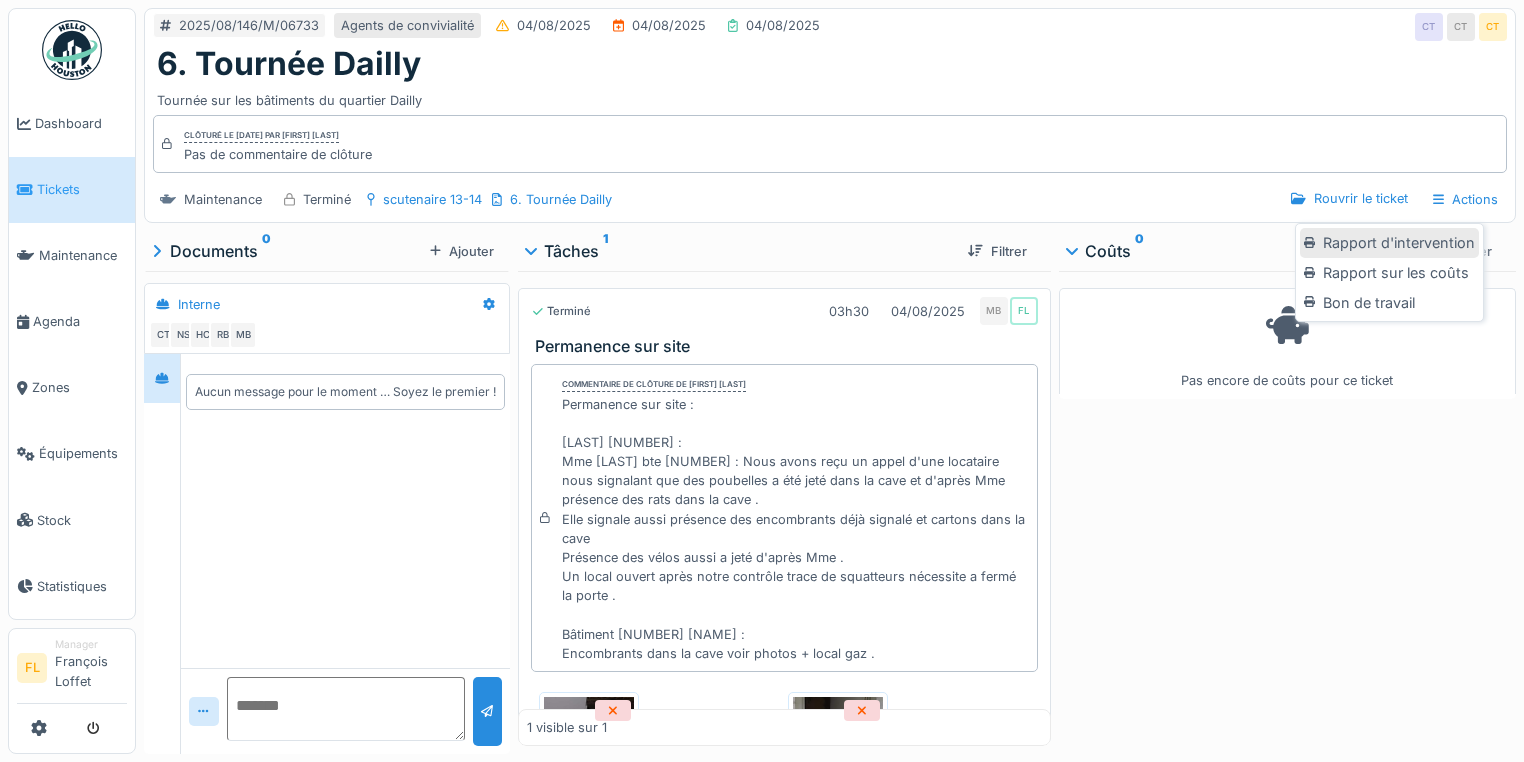 click on "Rapport d'intervention" at bounding box center (1389, 243) 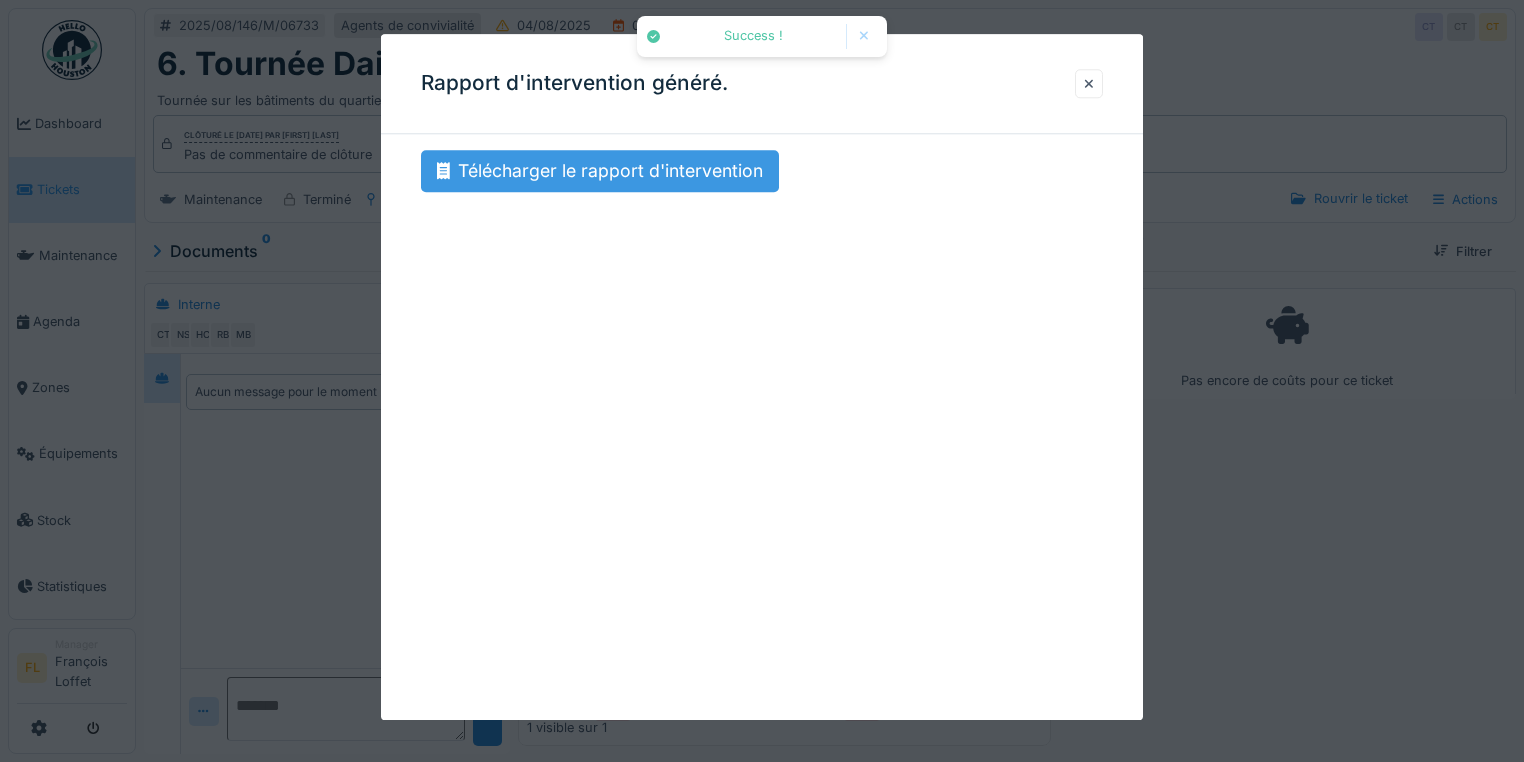click on "Télécharger le rapport d'intervention" at bounding box center (600, 171) 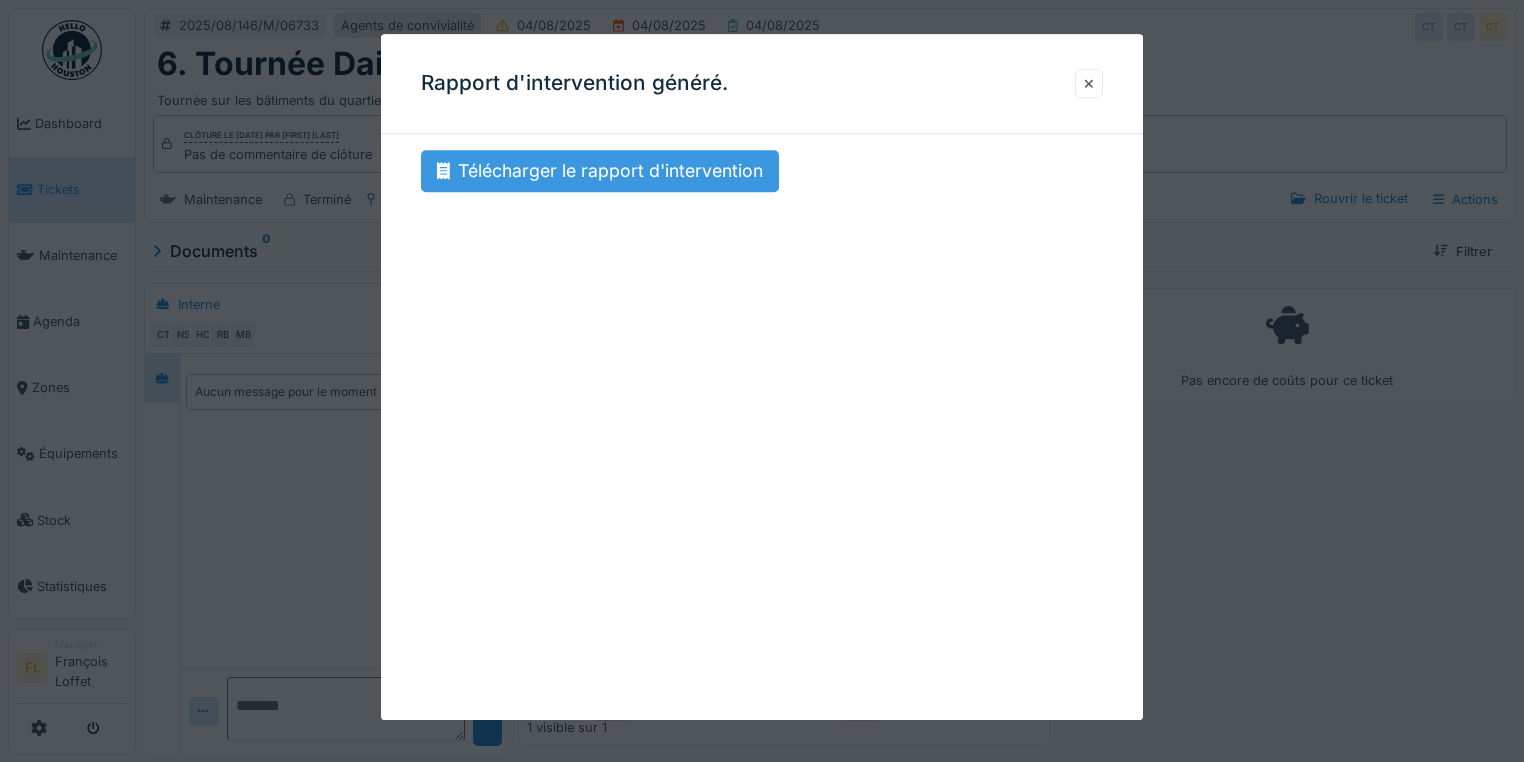 click on "Télécharger le rapport d'intervention" at bounding box center (600, 171) 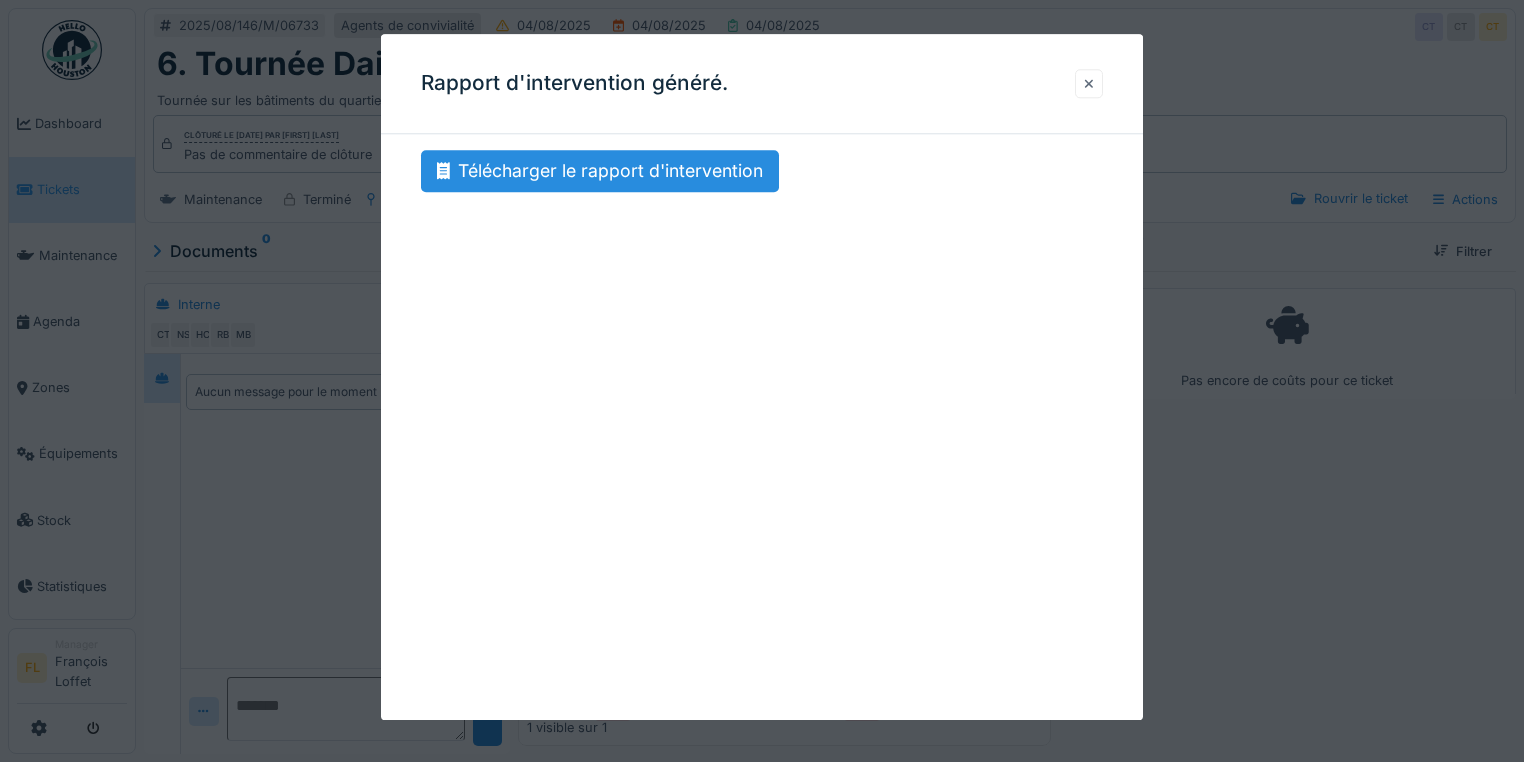 click at bounding box center (1089, 83) 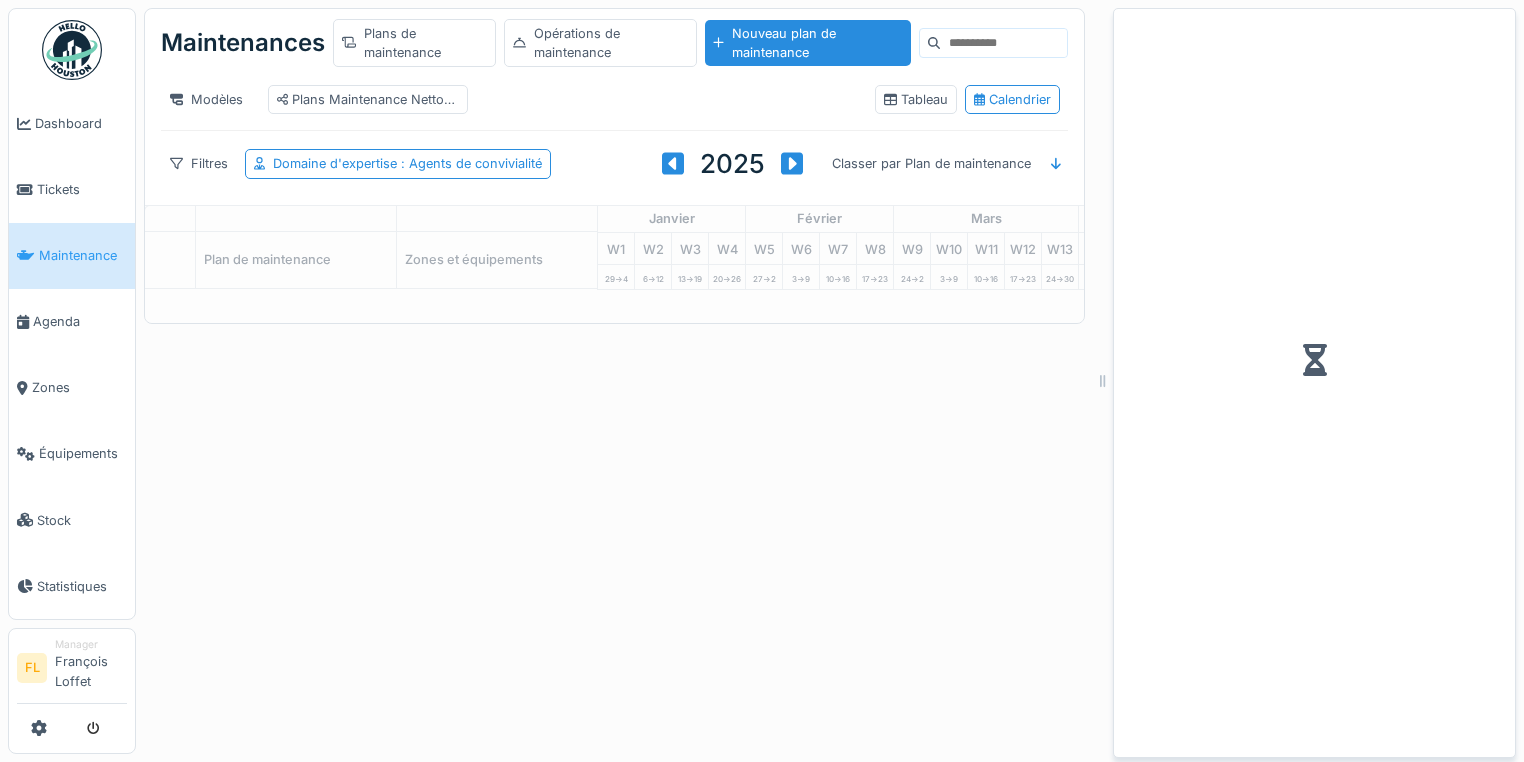 scroll, scrollTop: 0, scrollLeft: 0, axis: both 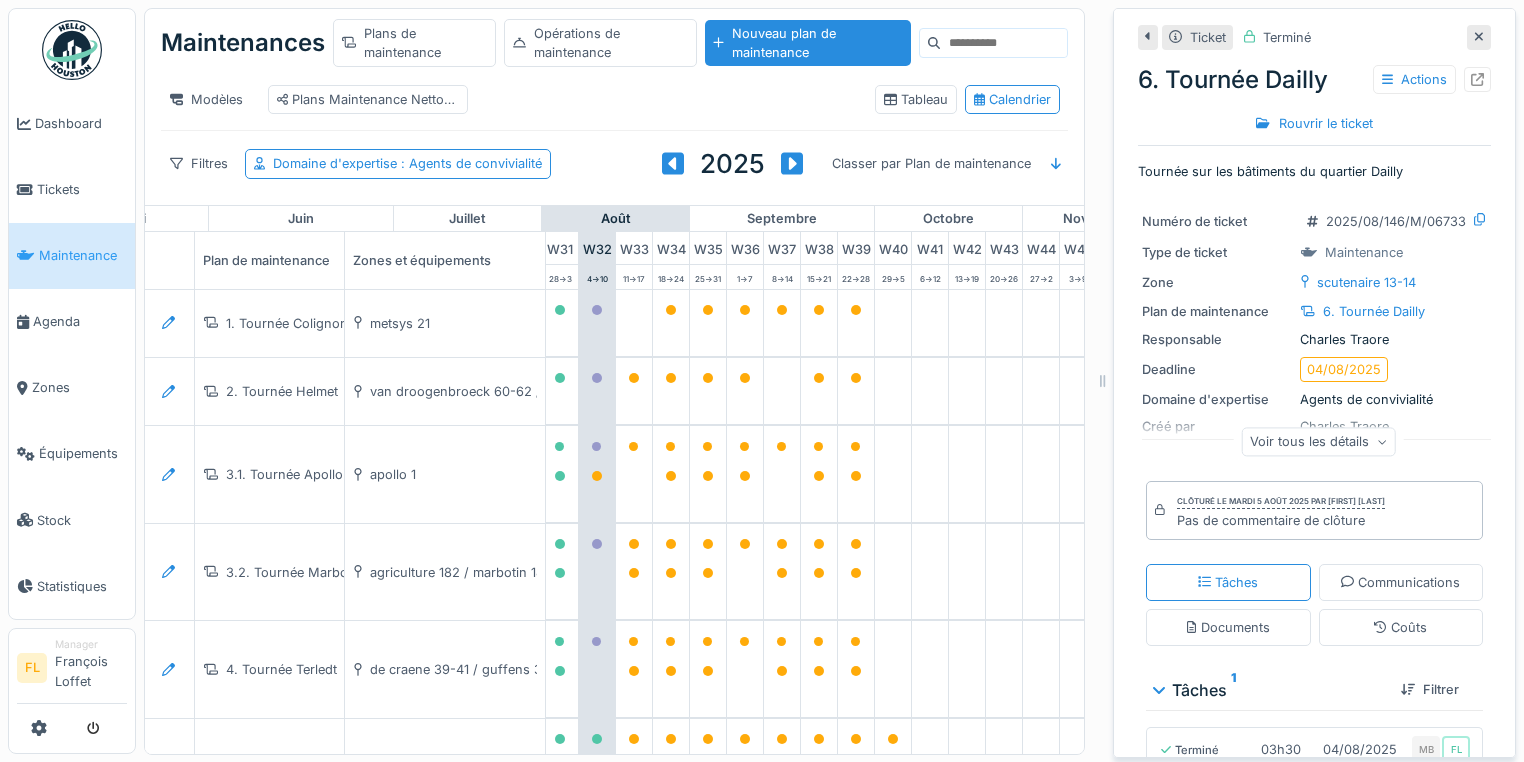 drag, startPoint x: 1456, startPoint y: 41, endPoint x: 1432, endPoint y: 44, distance: 24.186773 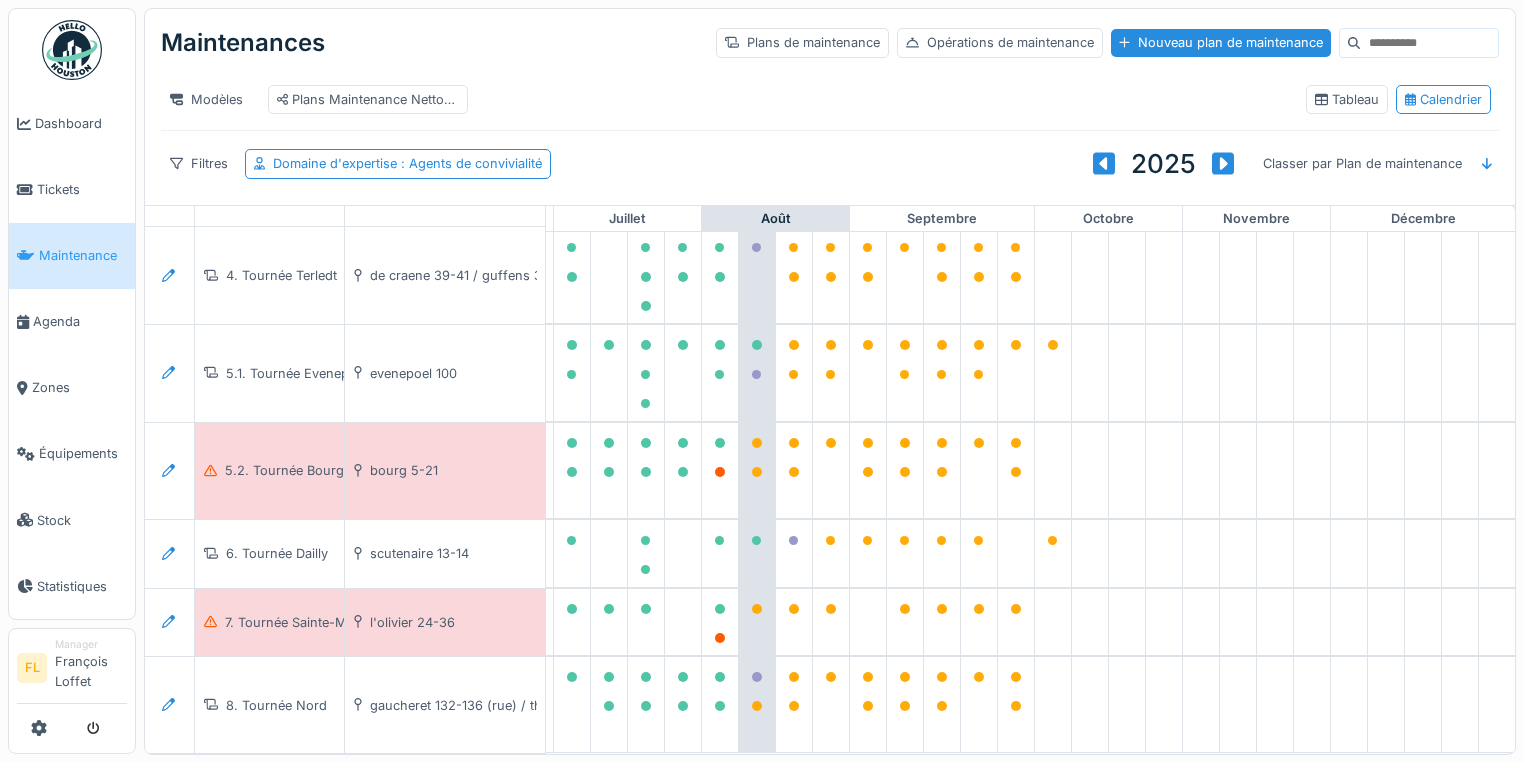 scroll, scrollTop: 418, scrollLeft: 1041, axis: both 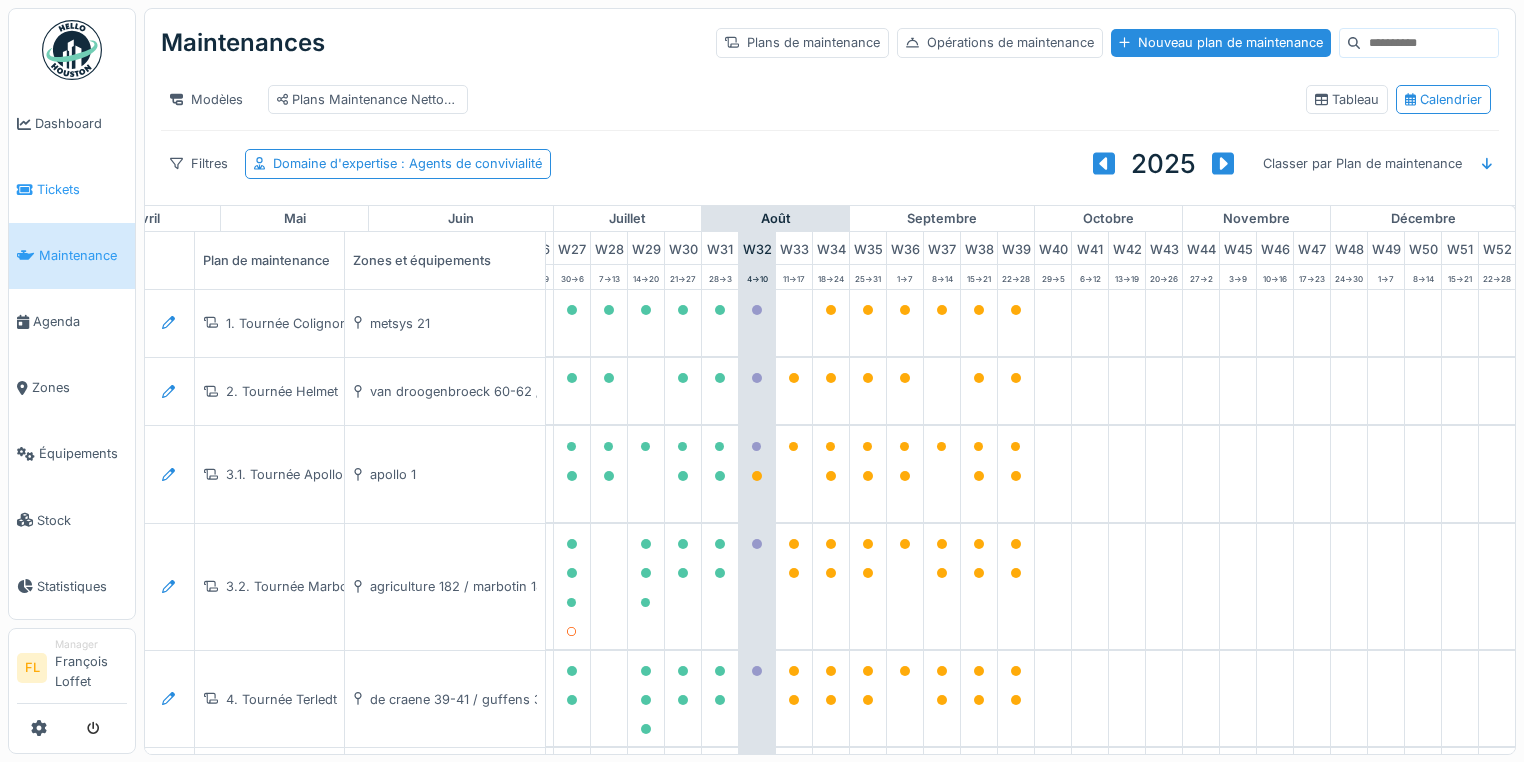 click on "Tickets" at bounding box center [82, 189] 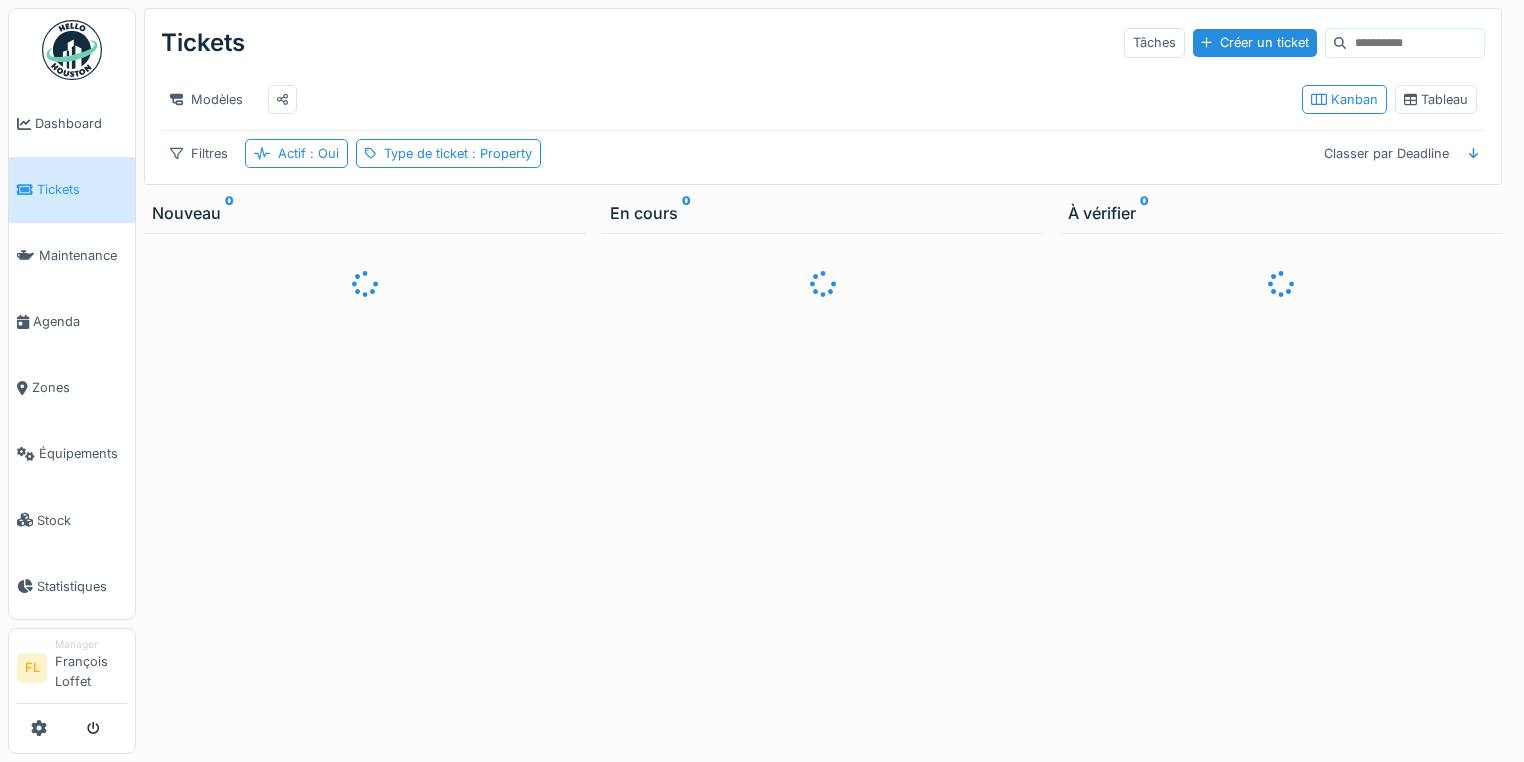 scroll, scrollTop: 0, scrollLeft: 0, axis: both 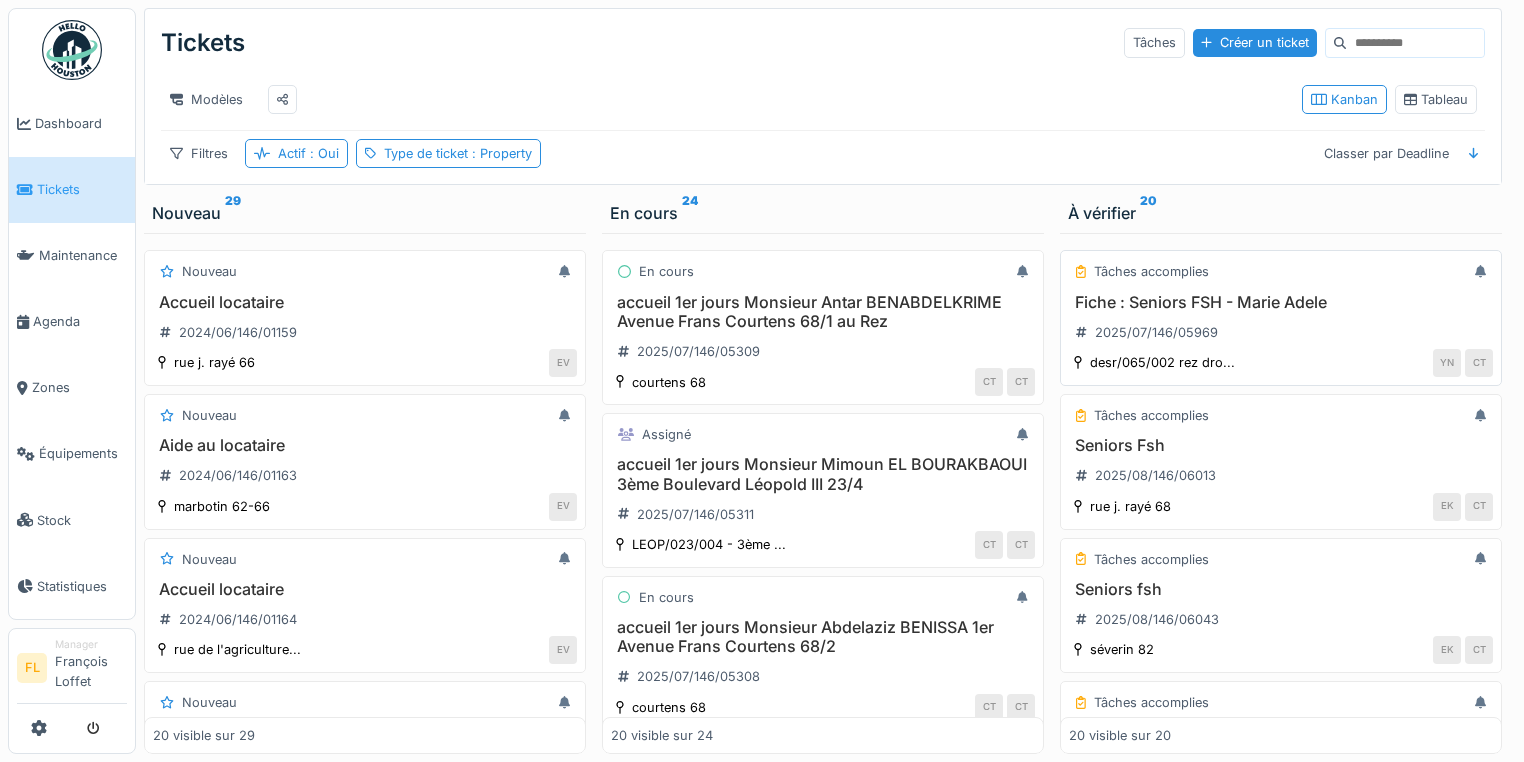 click on "Fiche : Seniors FSH - Marie Adele" at bounding box center (1281, 302) 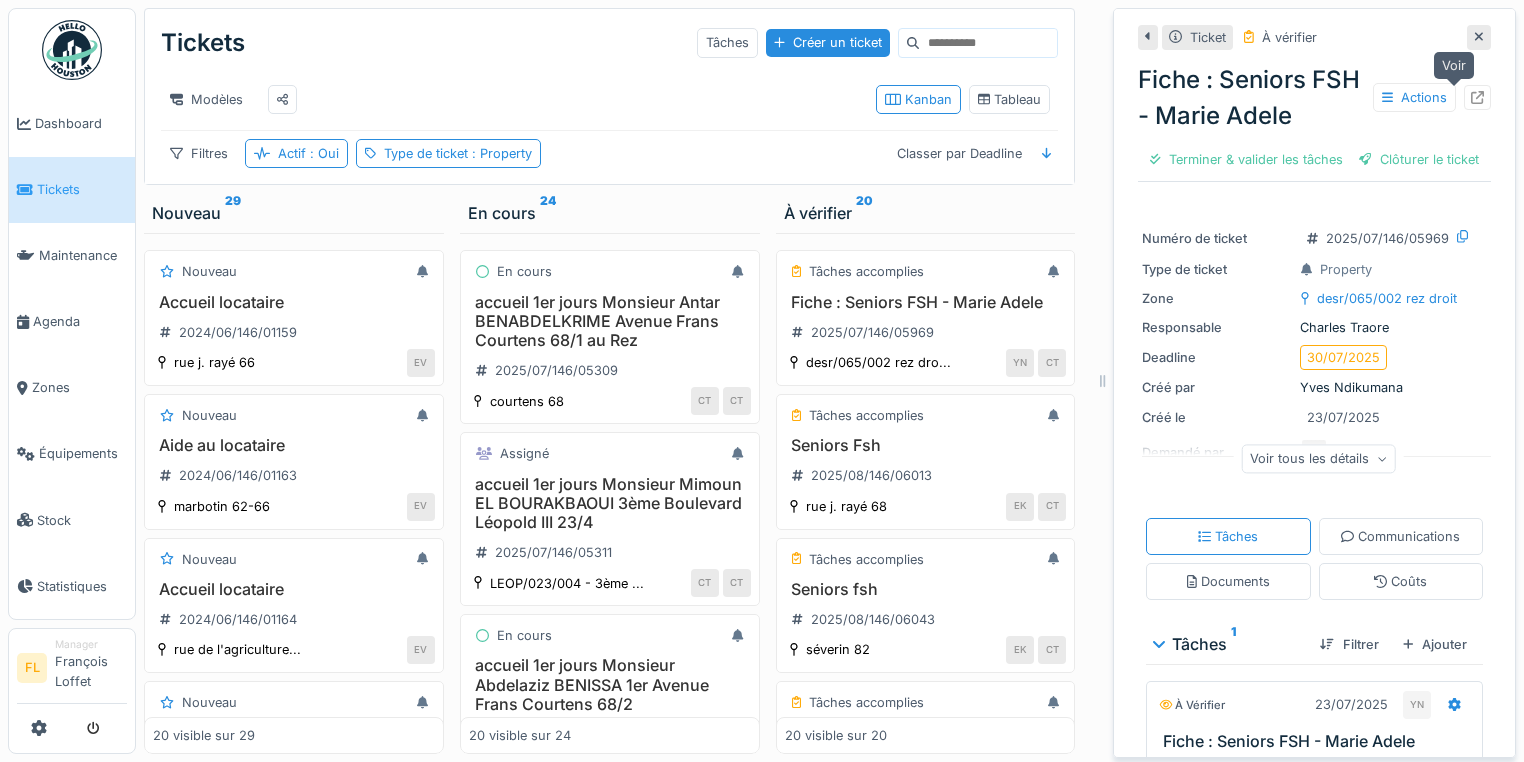 click 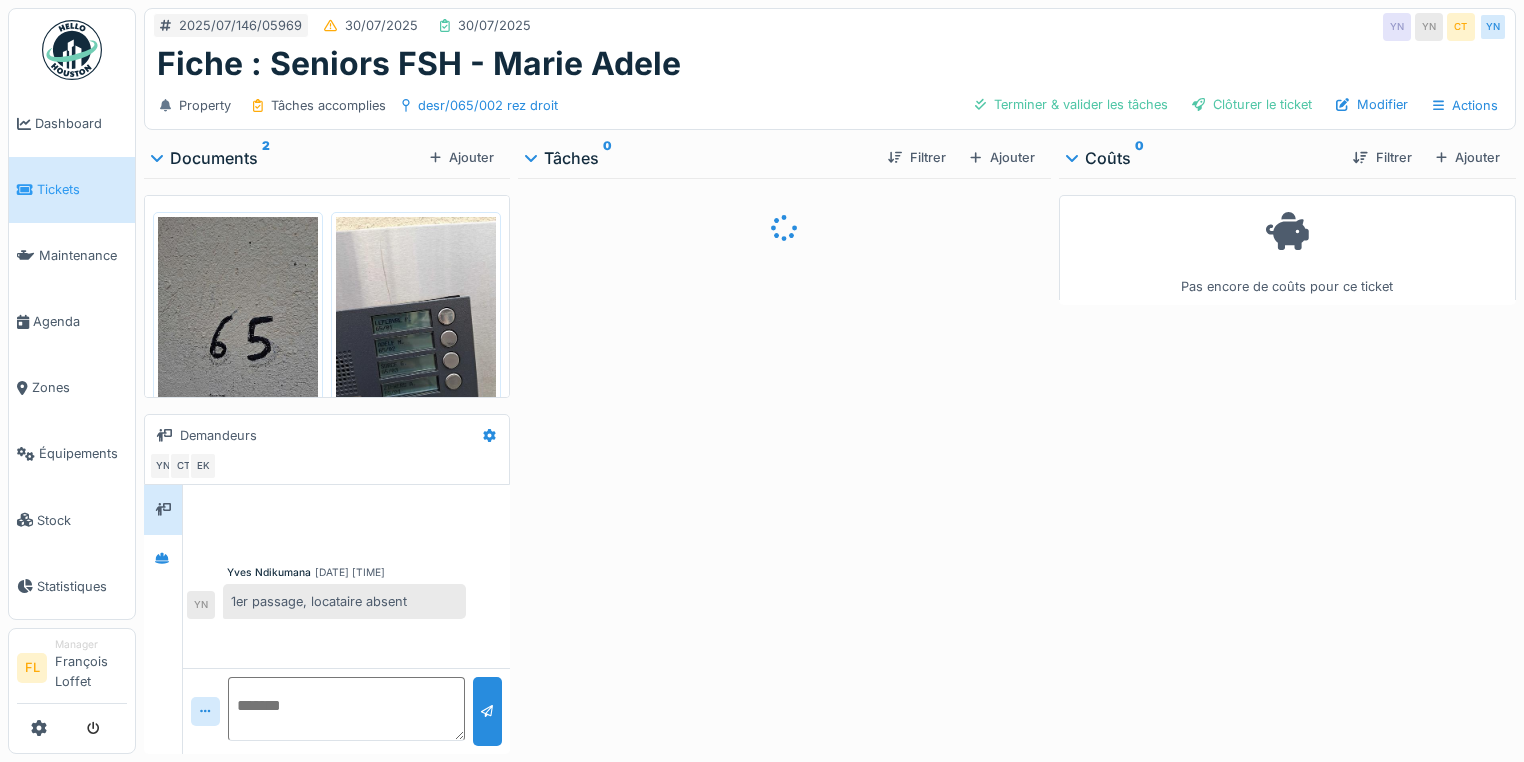 scroll, scrollTop: 0, scrollLeft: 0, axis: both 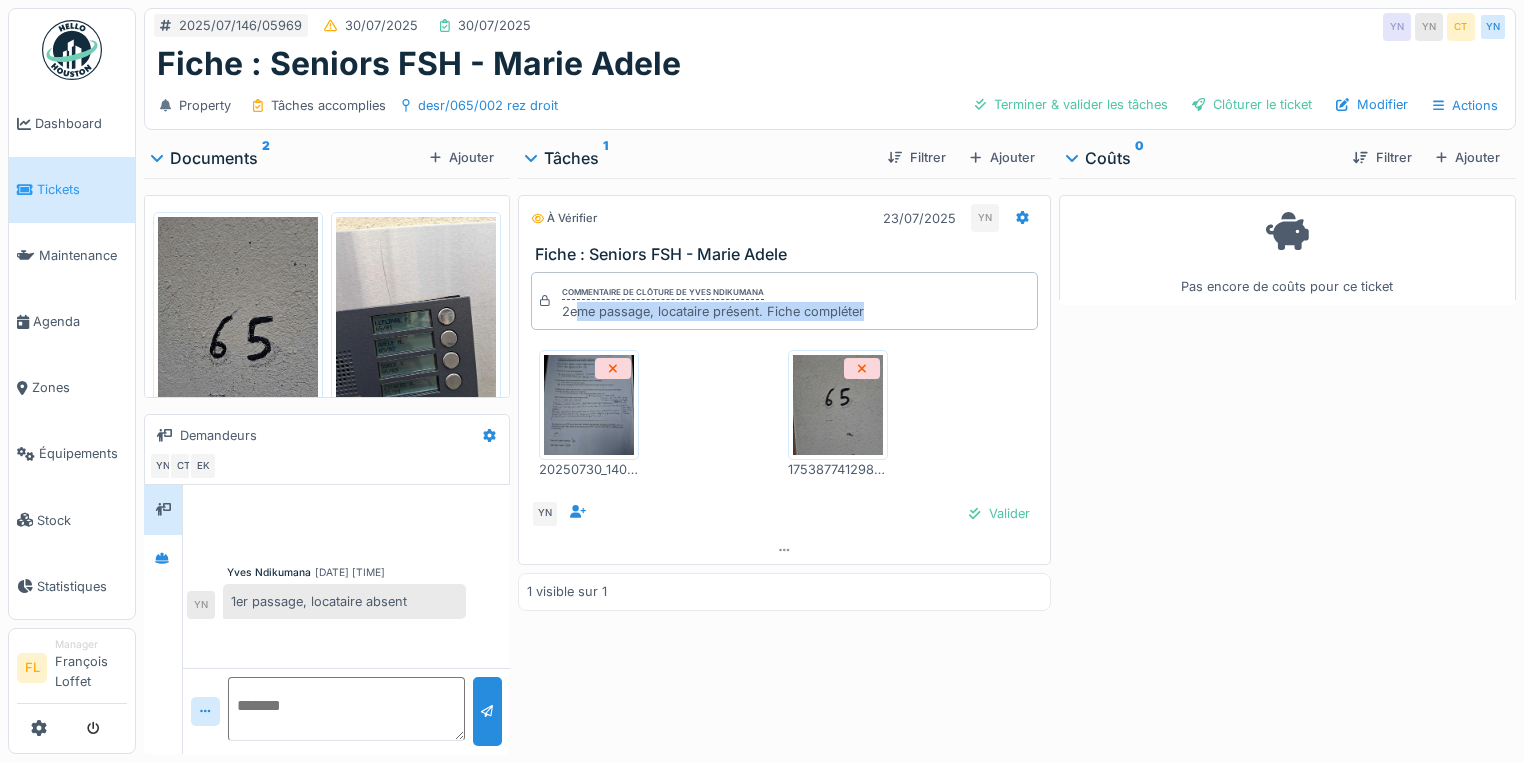 drag, startPoint x: 876, startPoint y: 307, endPoint x: 570, endPoint y: 305, distance: 306.00653 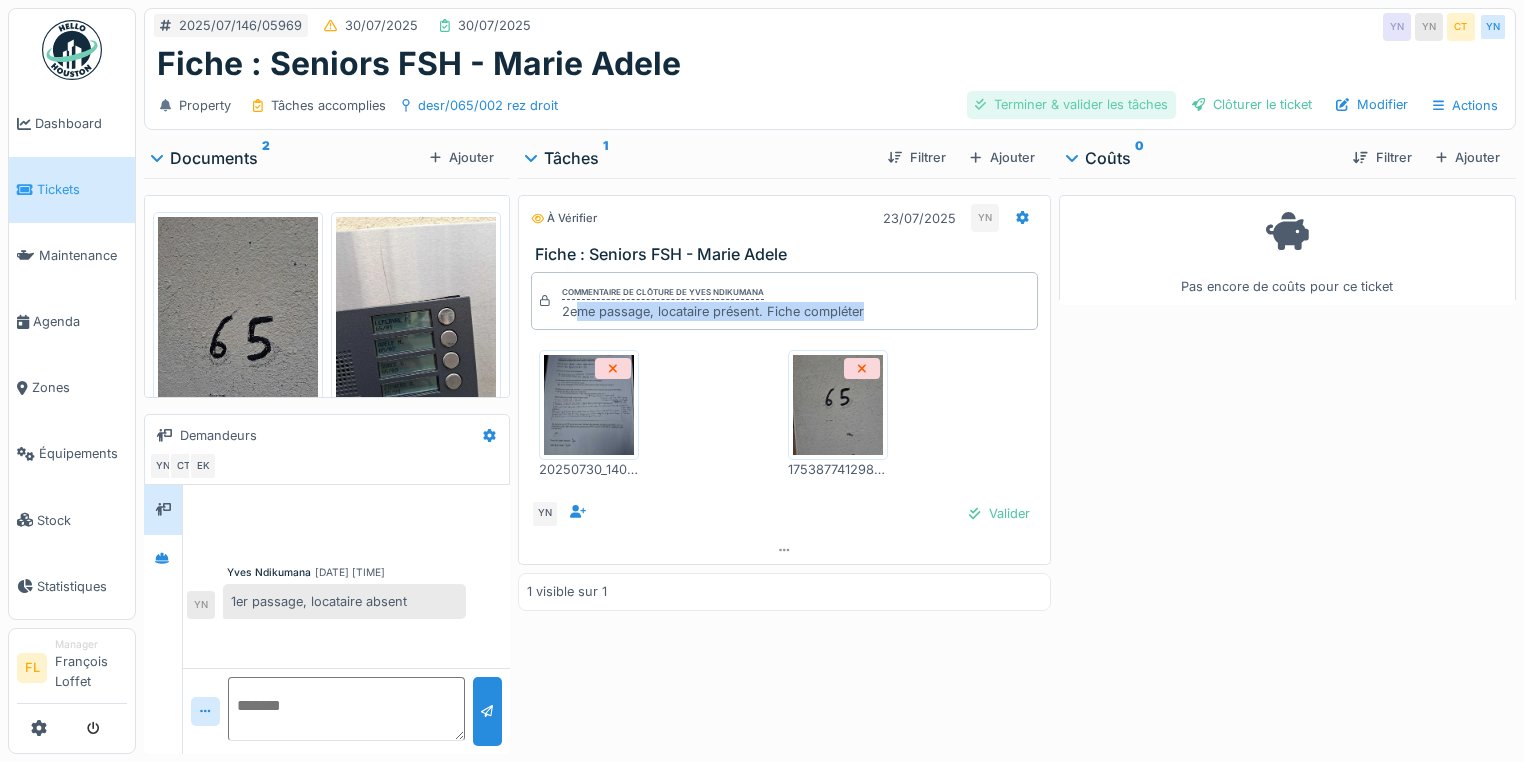 click on "Terminer & valider les tâches" at bounding box center [1071, 104] 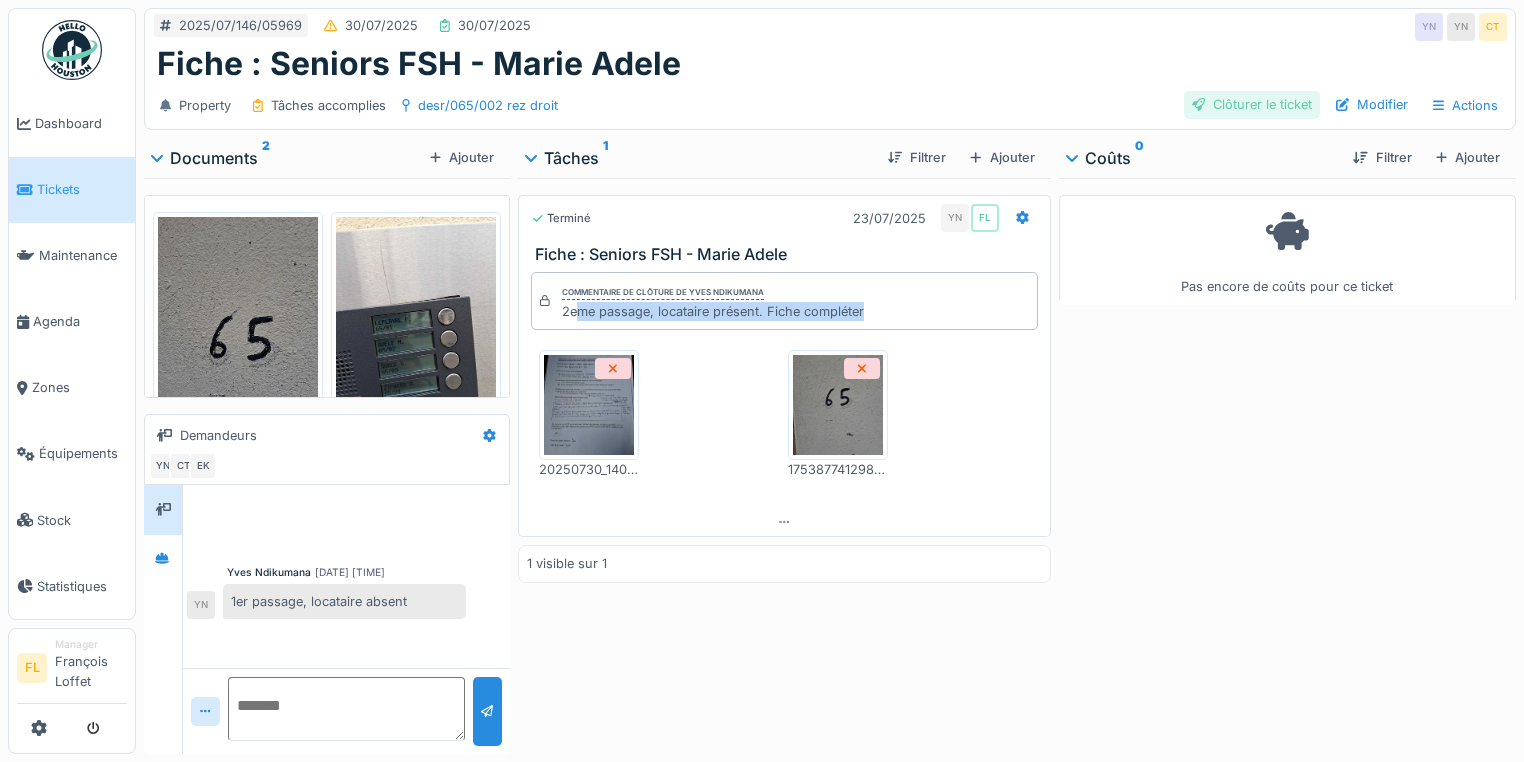 click on "Clôturer le ticket" at bounding box center (1252, 104) 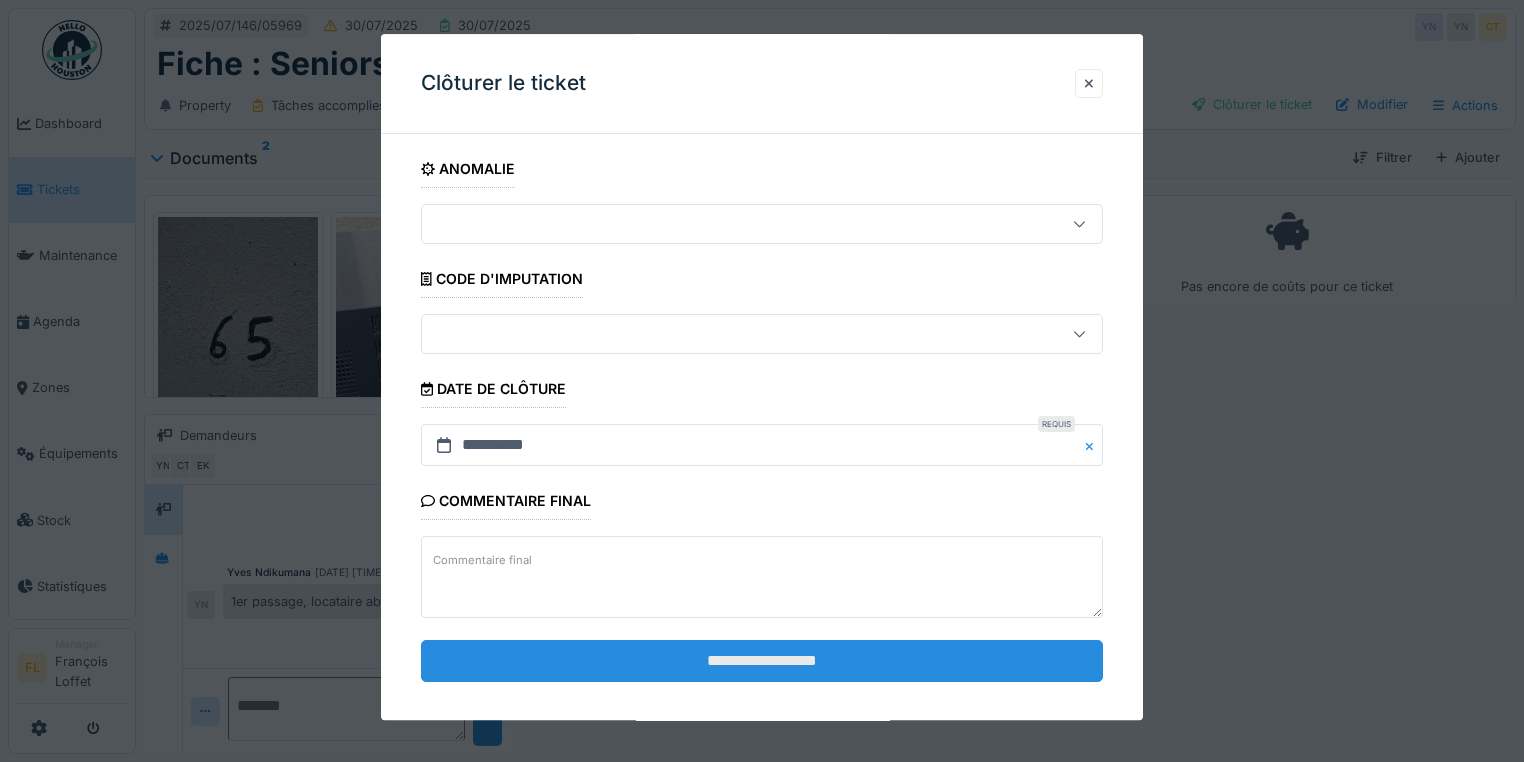 click on "**********" at bounding box center (762, 661) 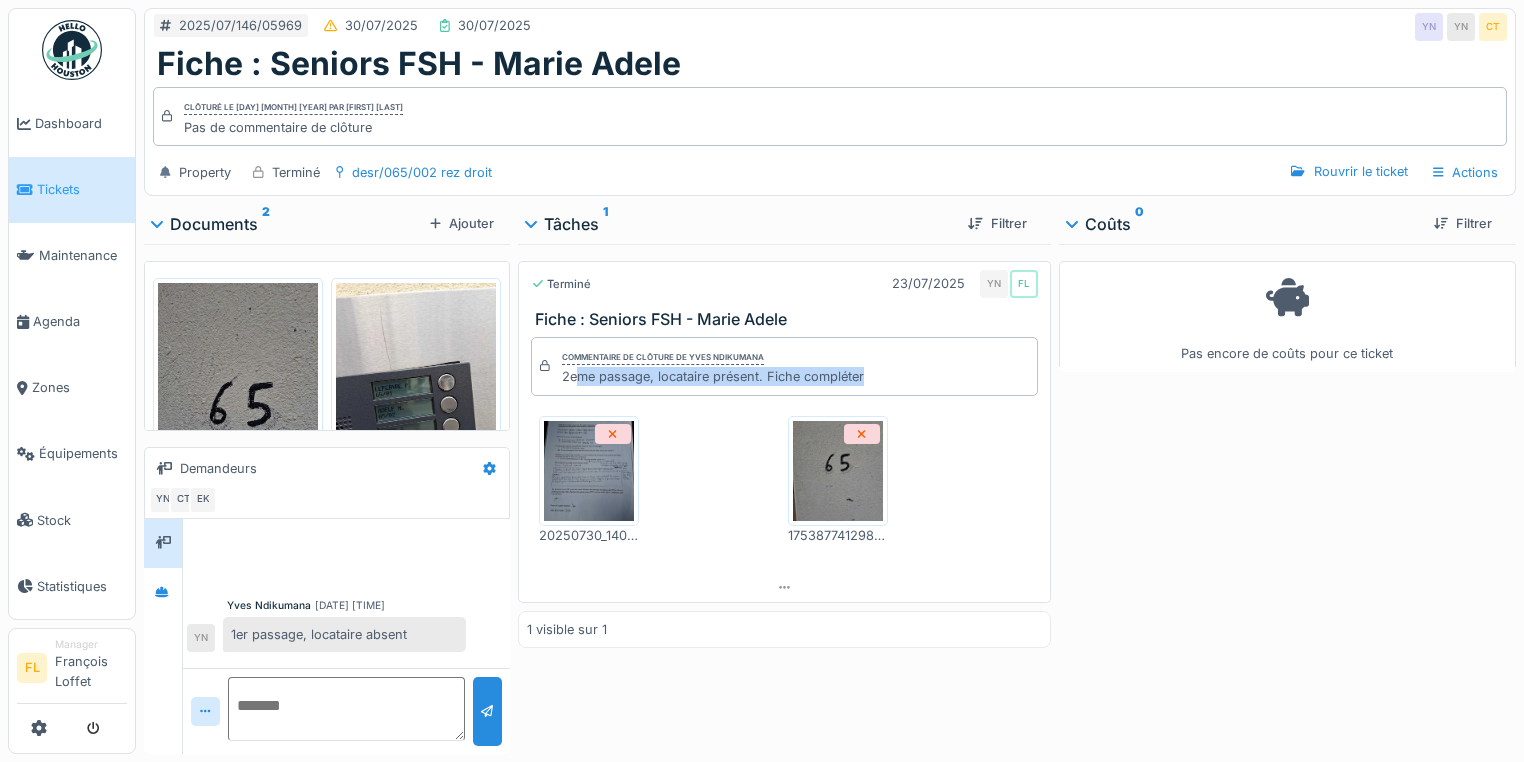 click at bounding box center [589, 471] 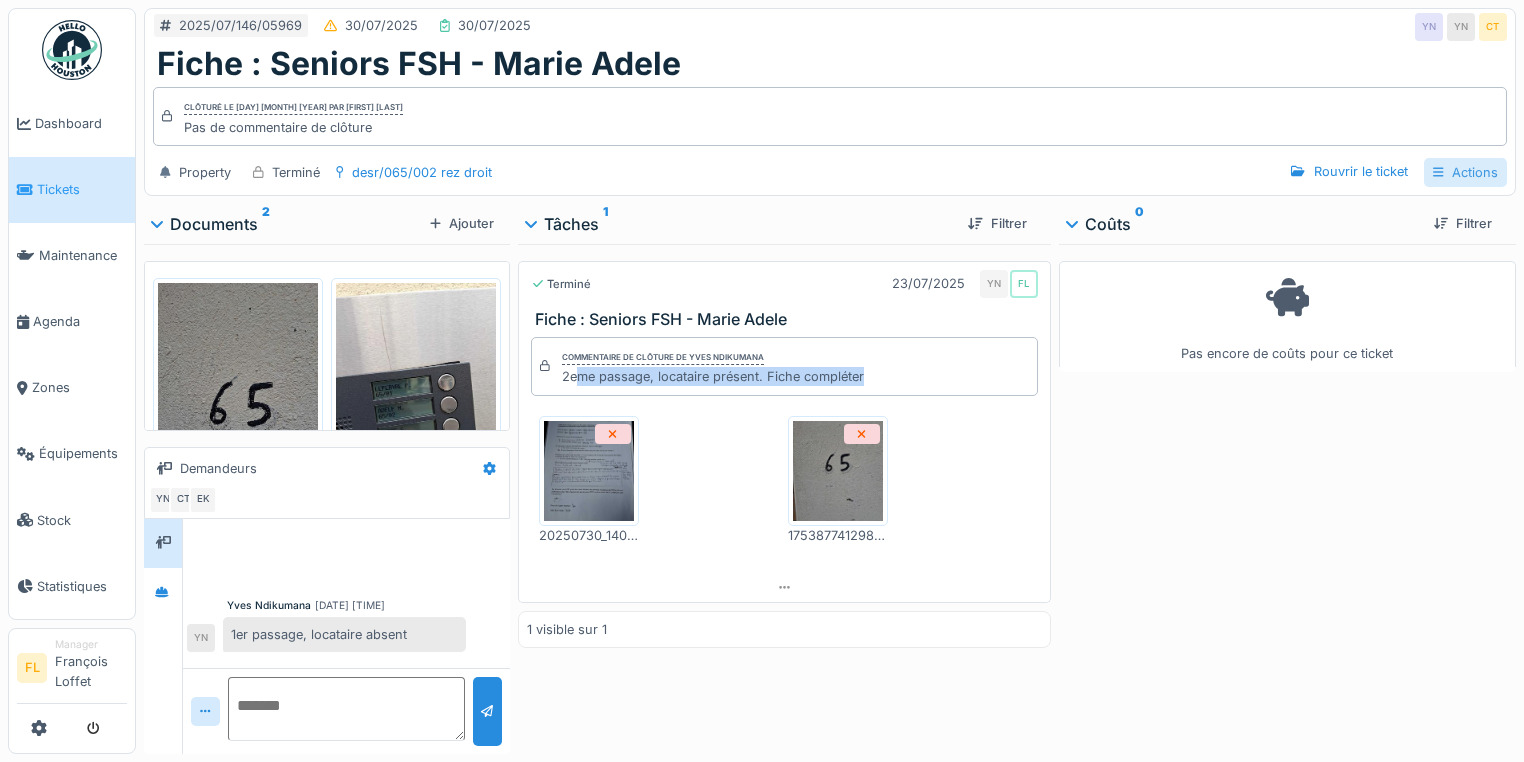 click on "Actions" at bounding box center (1465, 172) 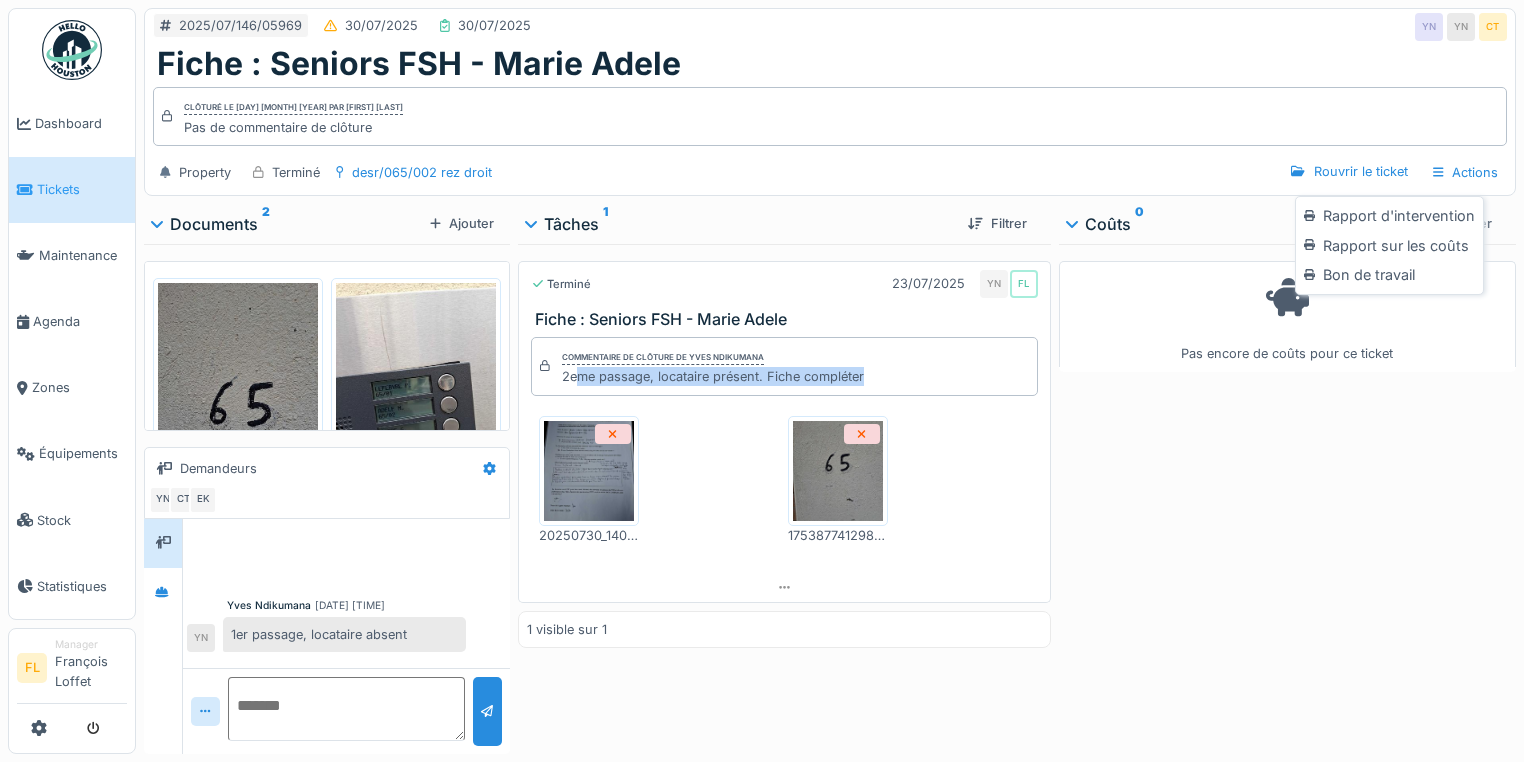 click on "Rapport d'intervention" at bounding box center [1389, 216] 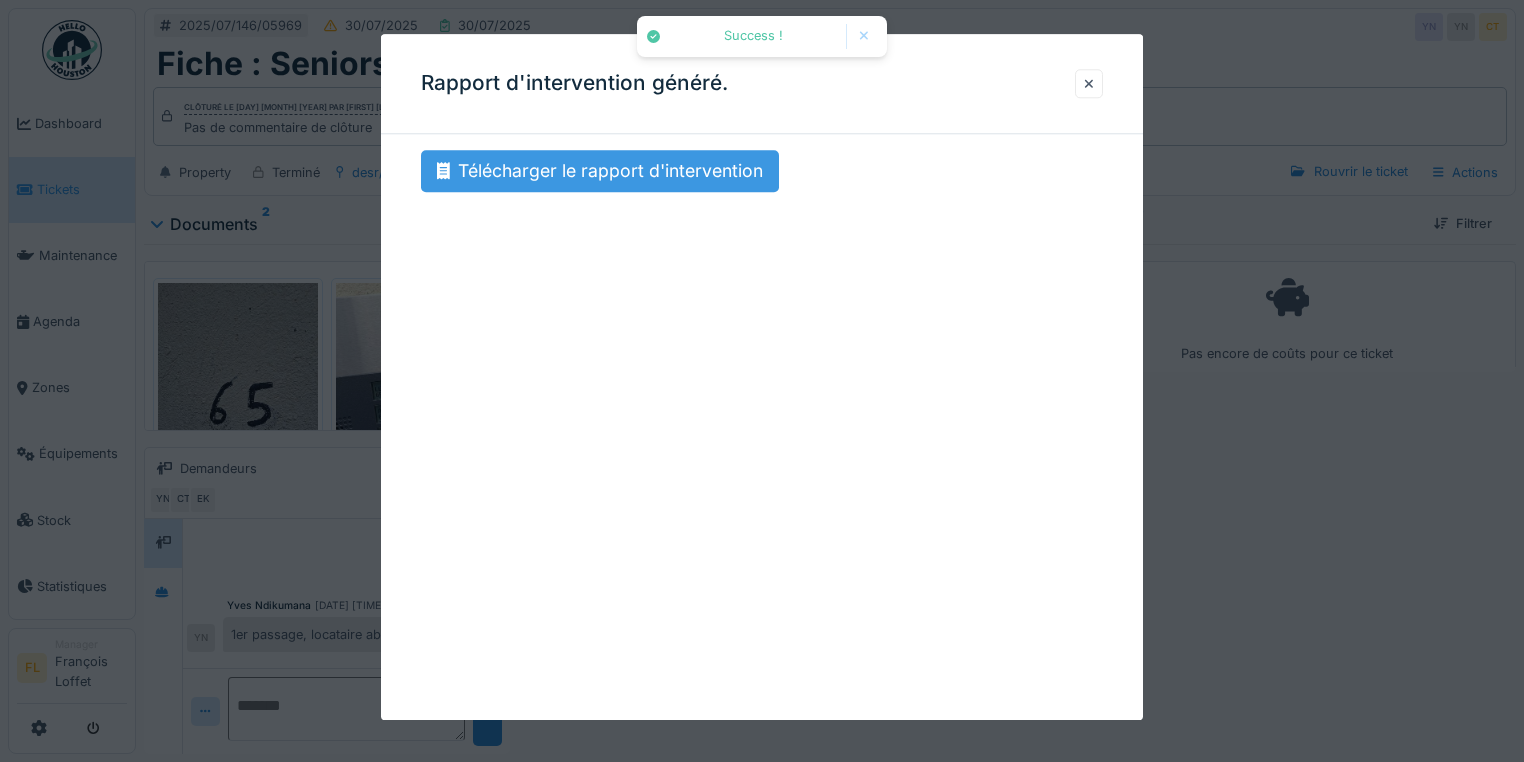 click on "Télécharger le rapport d'intervention" at bounding box center [600, 171] 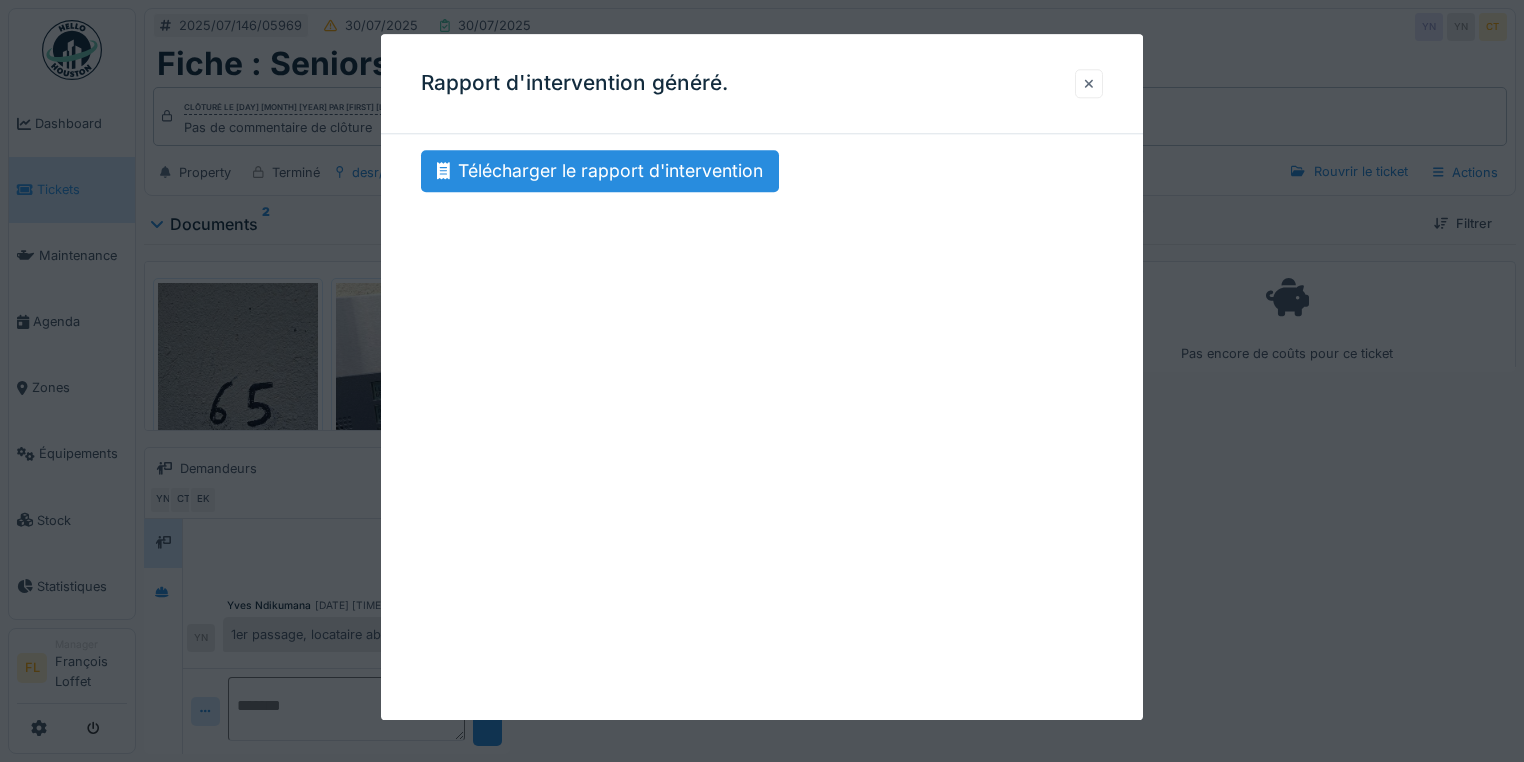 click at bounding box center (1089, 83) 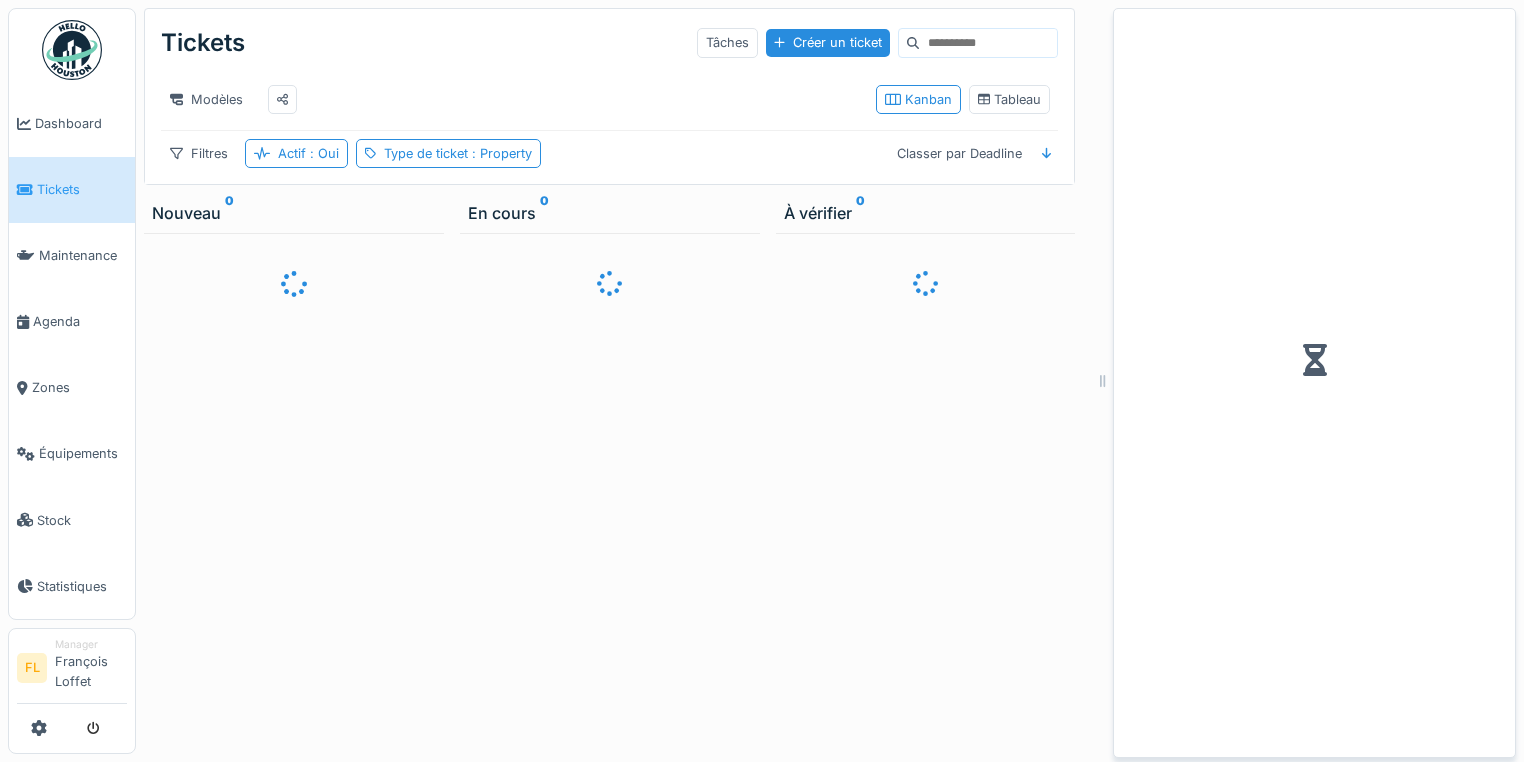 scroll, scrollTop: 0, scrollLeft: 0, axis: both 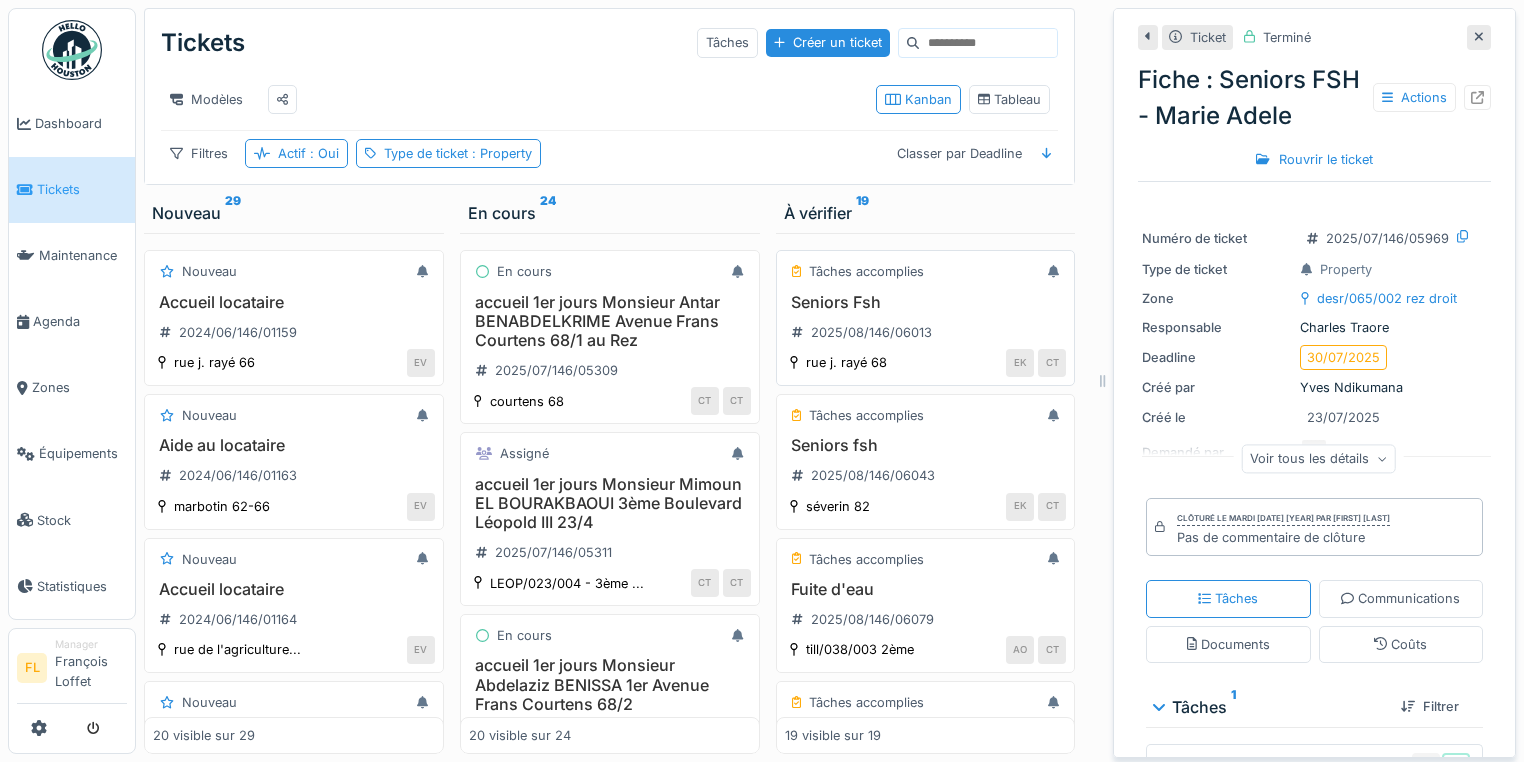 click on "Seniors Fsh" at bounding box center [926, 302] 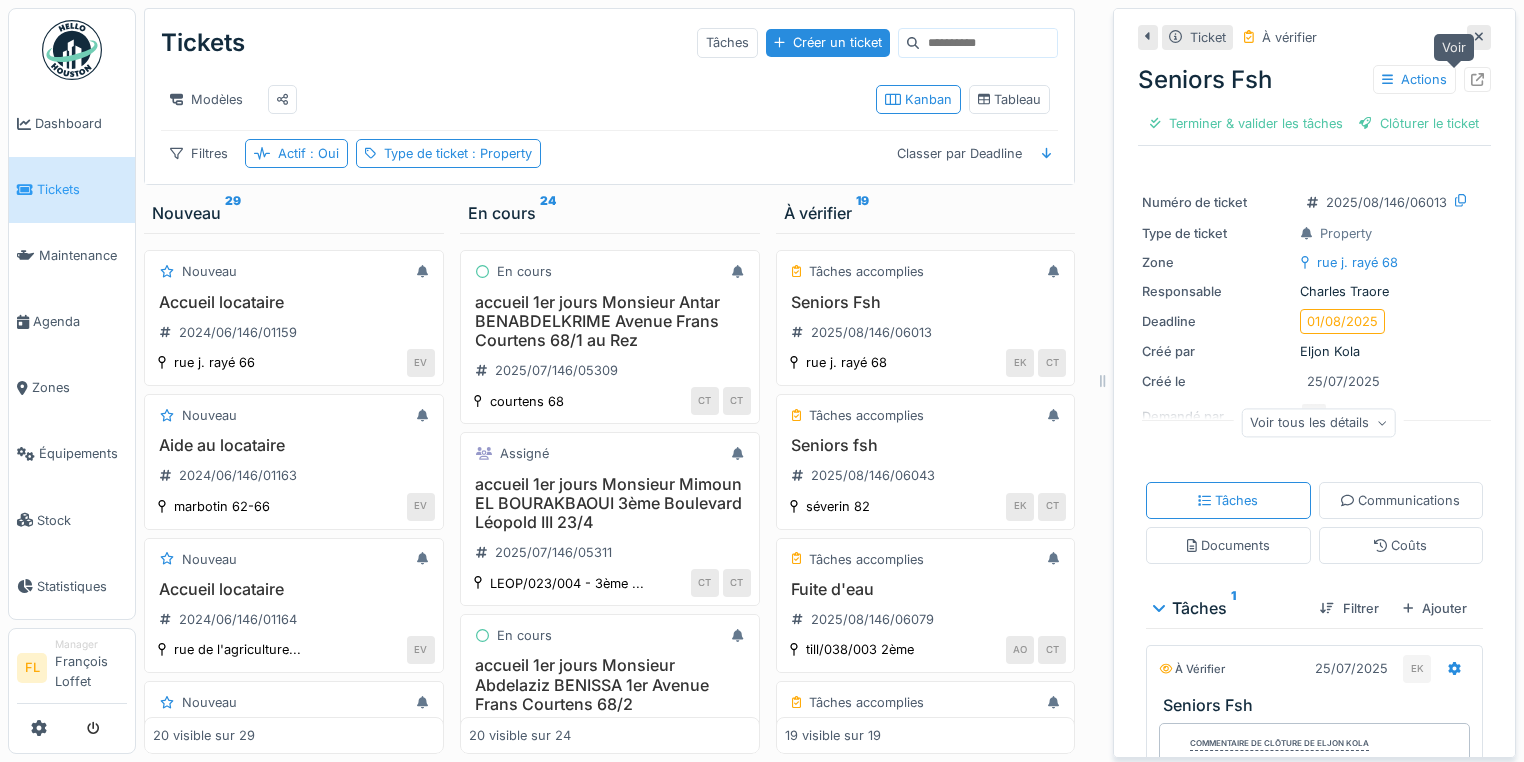 click 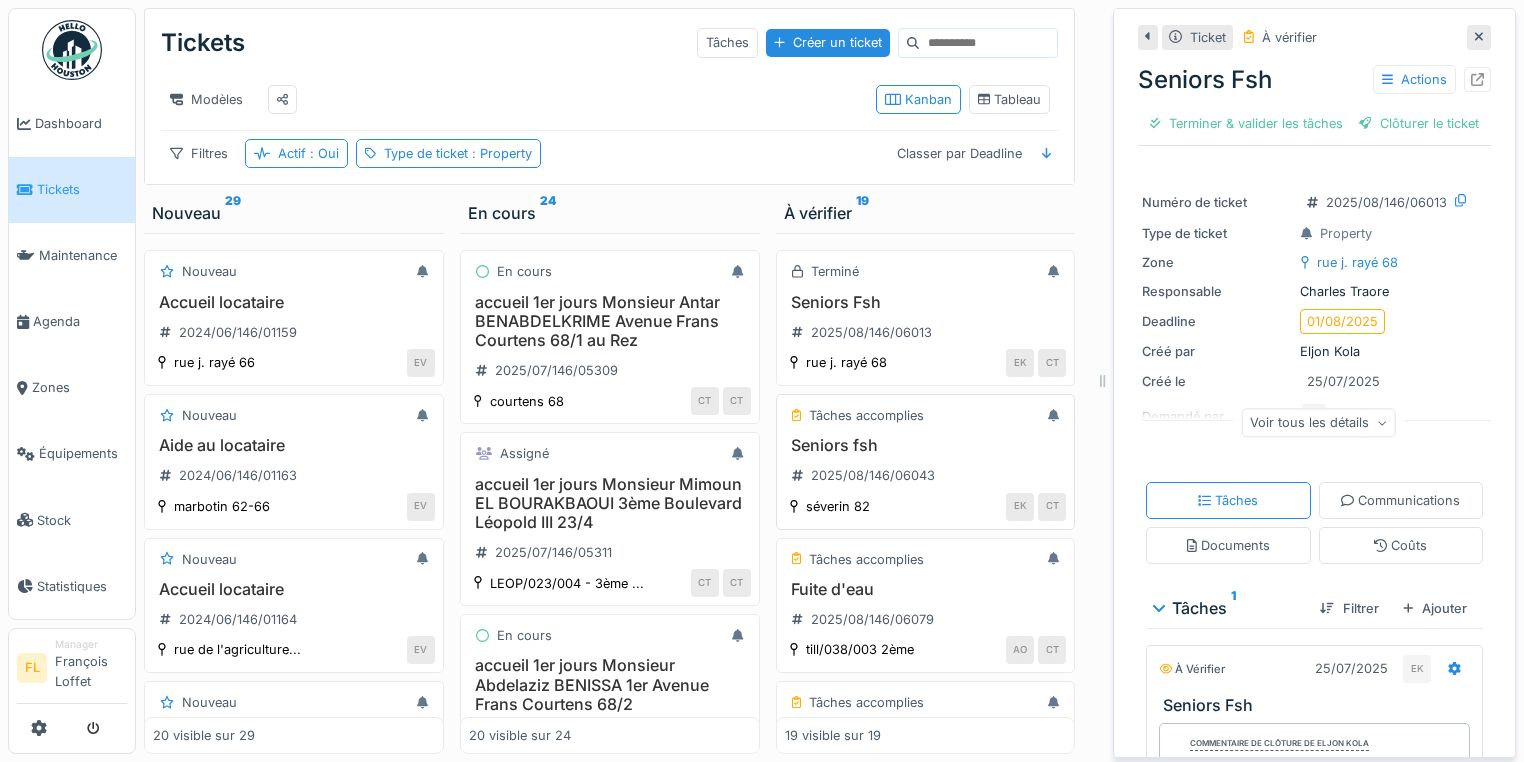click on "Seniors fsh" at bounding box center [926, 445] 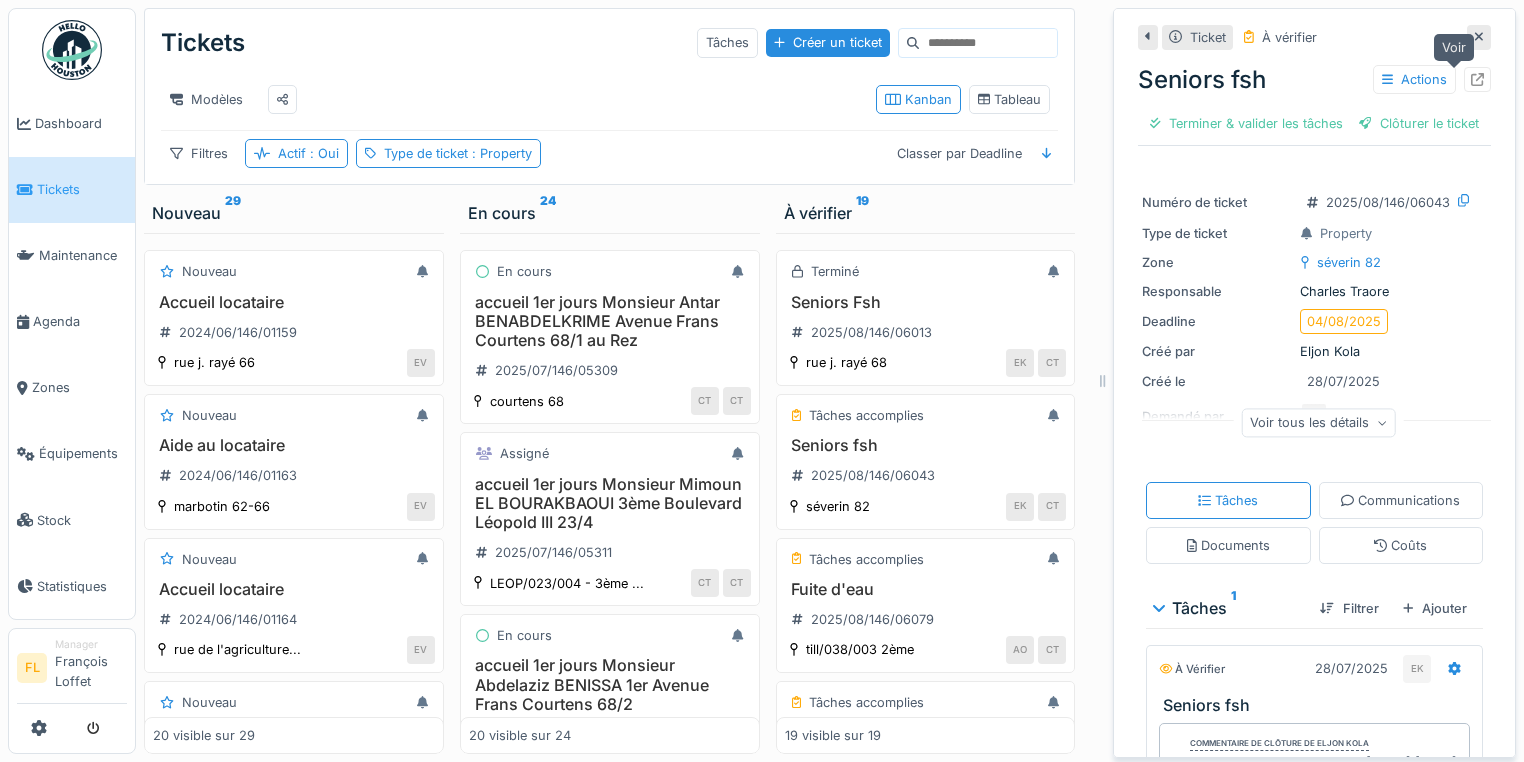 click 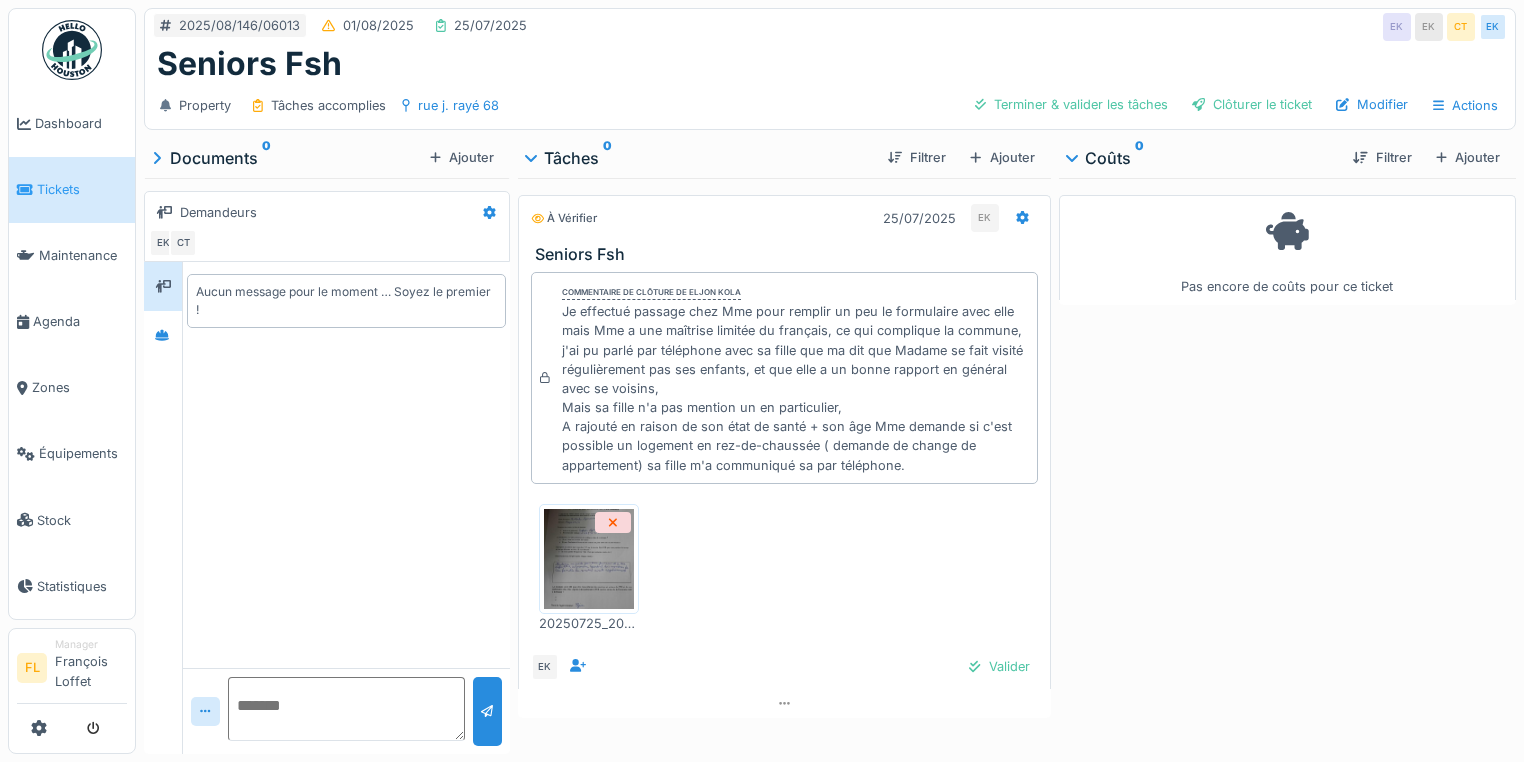 scroll, scrollTop: 0, scrollLeft: 0, axis: both 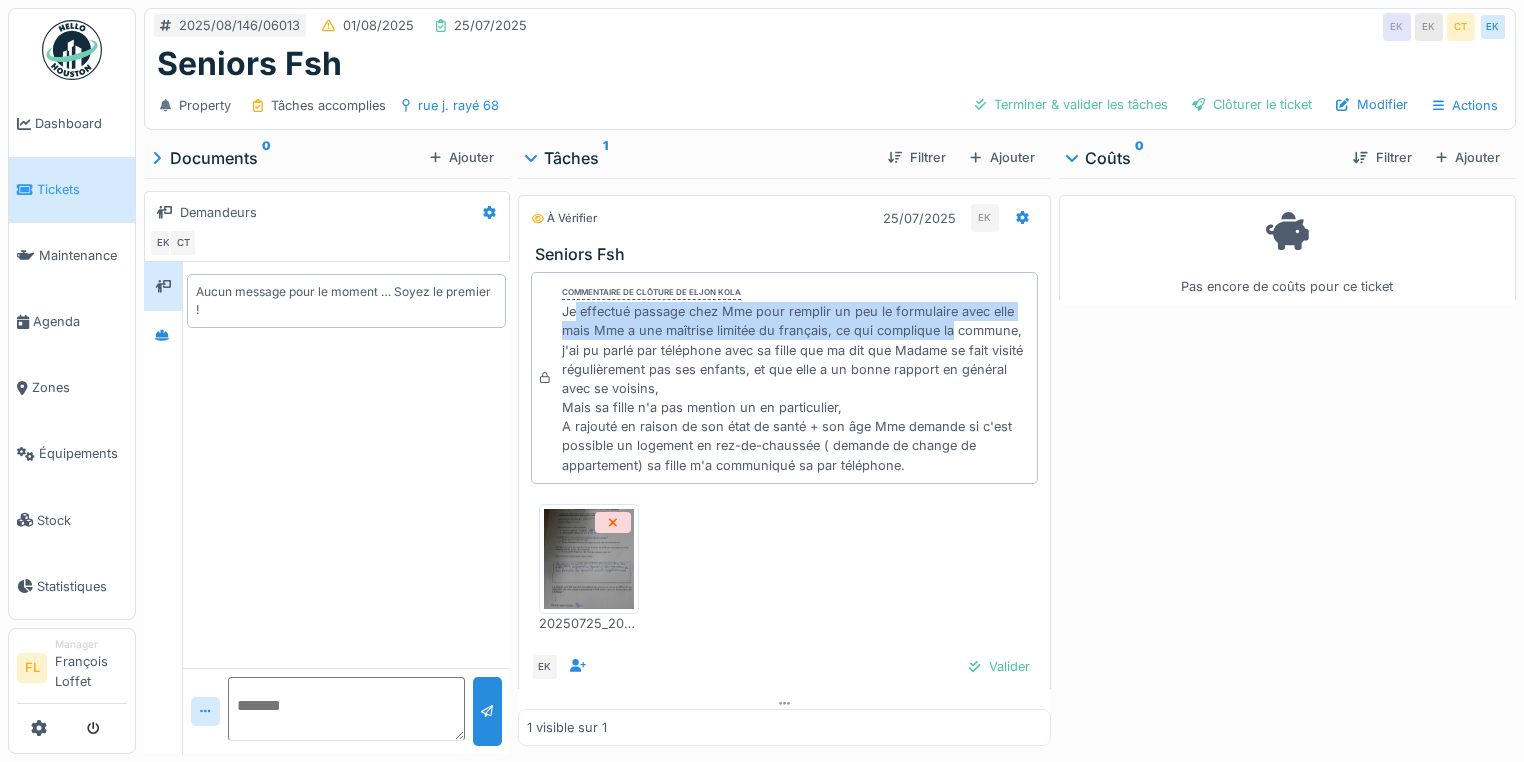 drag, startPoint x: 569, startPoint y: 310, endPoint x: 976, endPoint y: 335, distance: 407.7671 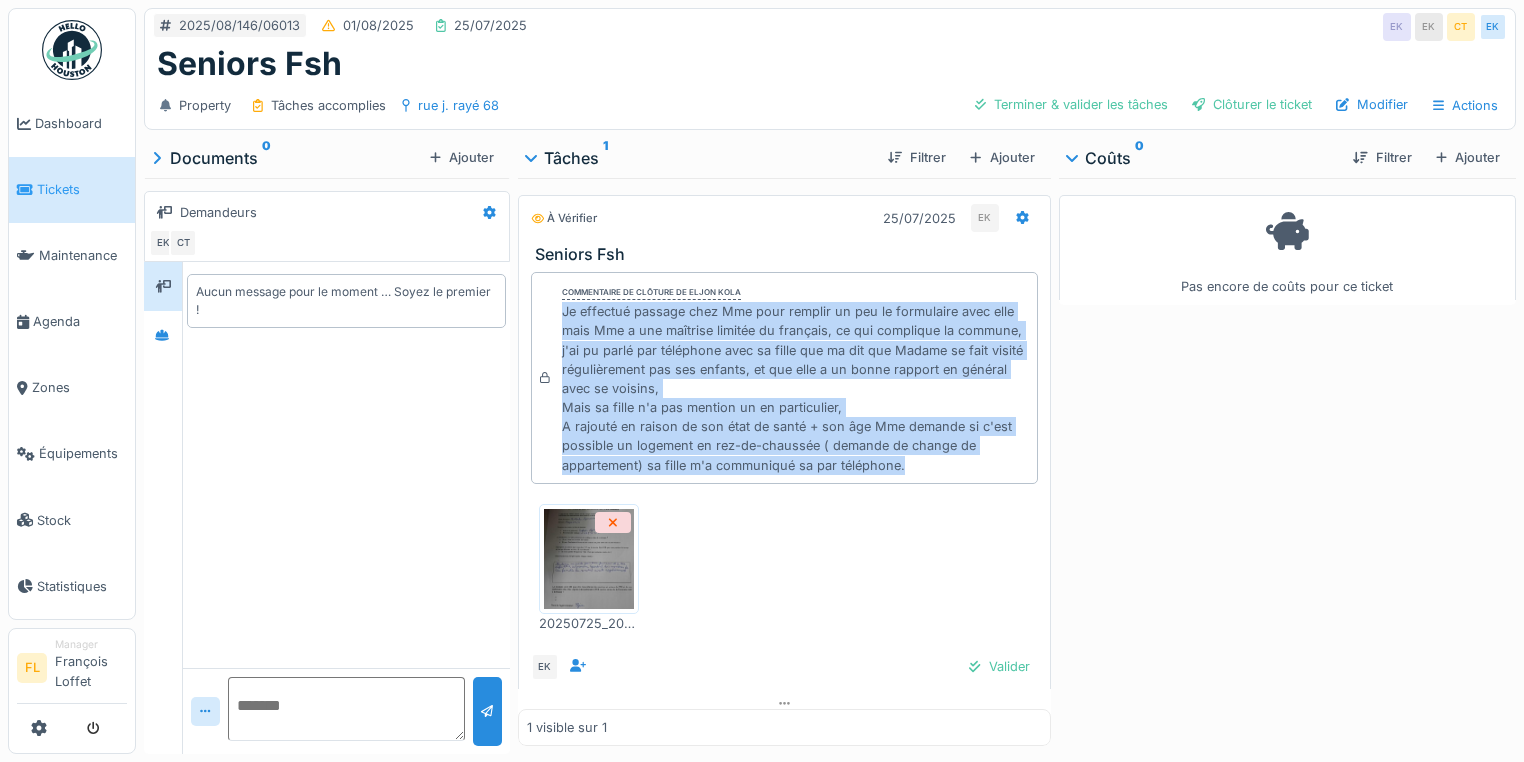 drag, startPoint x: 555, startPoint y: 314, endPoint x: 915, endPoint y: 469, distance: 391.95026 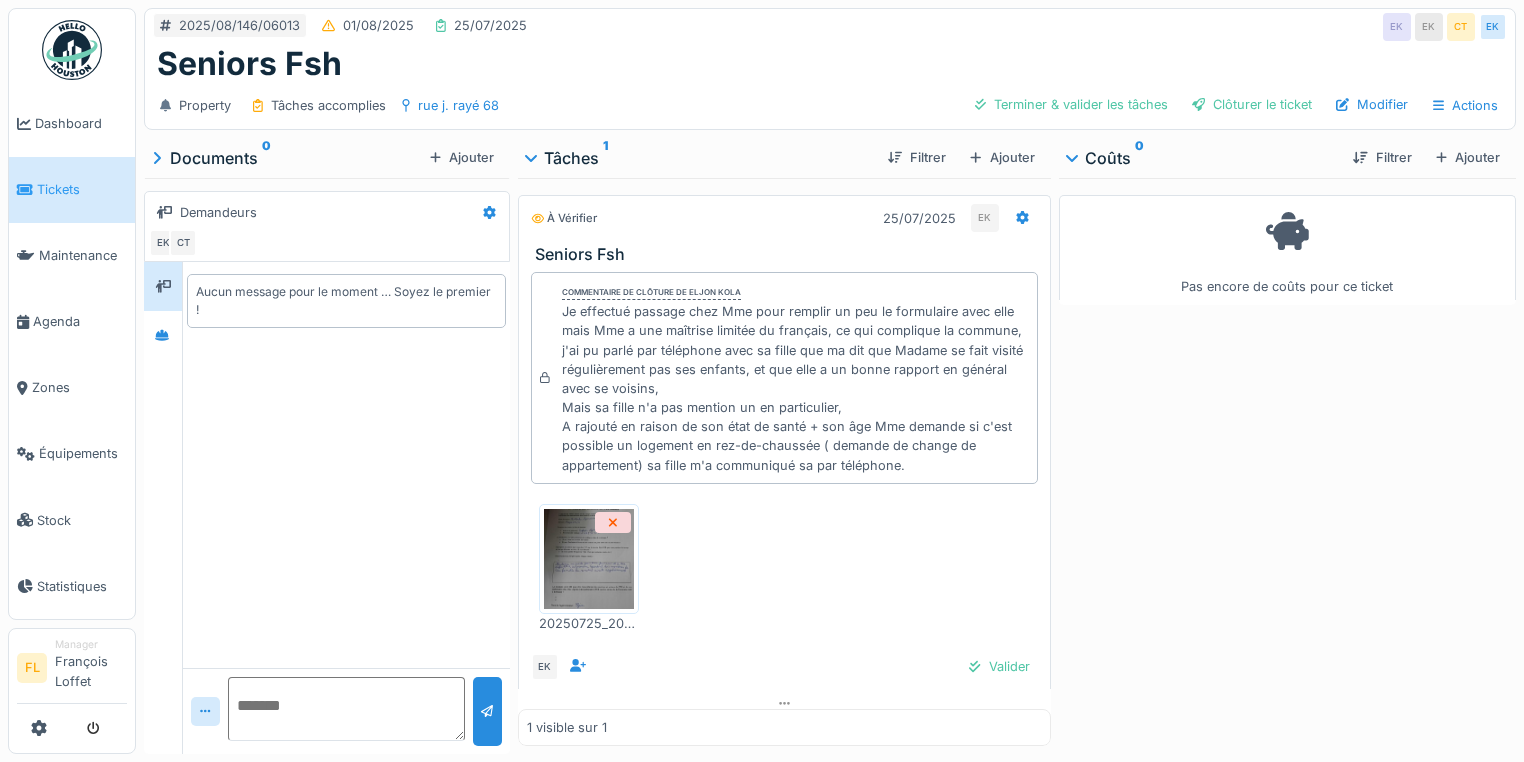 drag, startPoint x: 1020, startPoint y: 99, endPoint x: 1002, endPoint y: 78, distance: 27.658634 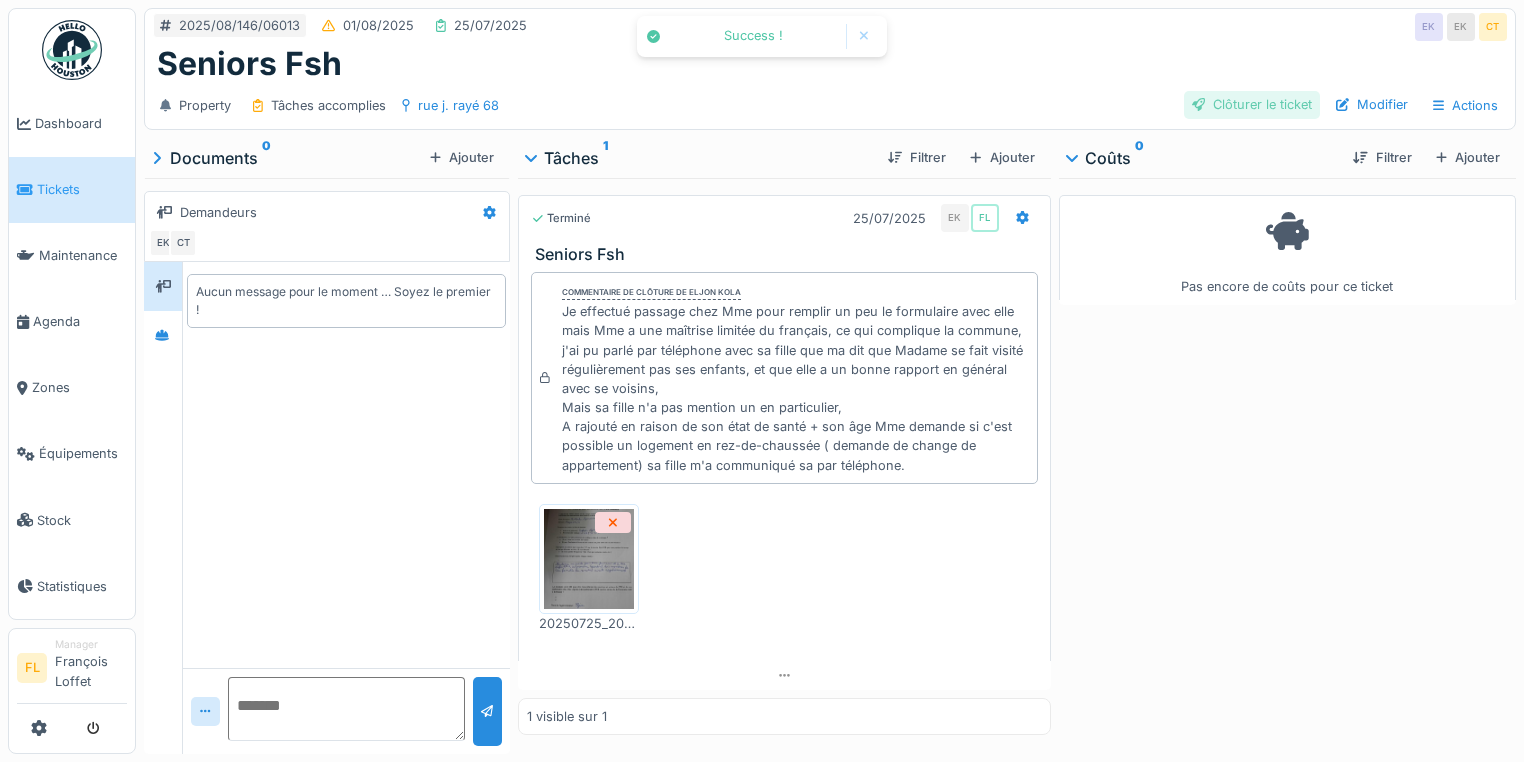 click on "Clôturer le ticket" at bounding box center (1252, 104) 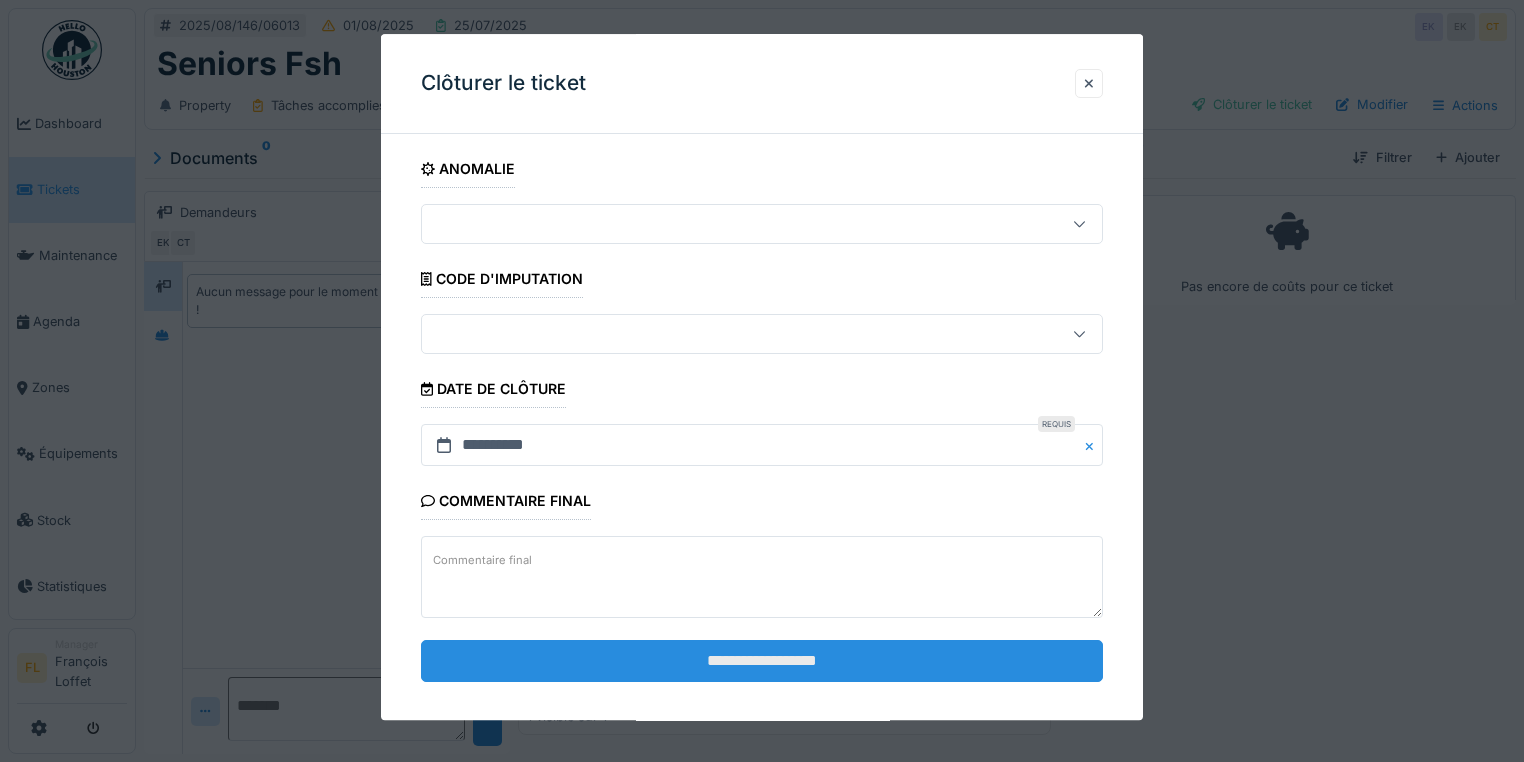 click on "**********" at bounding box center (762, 661) 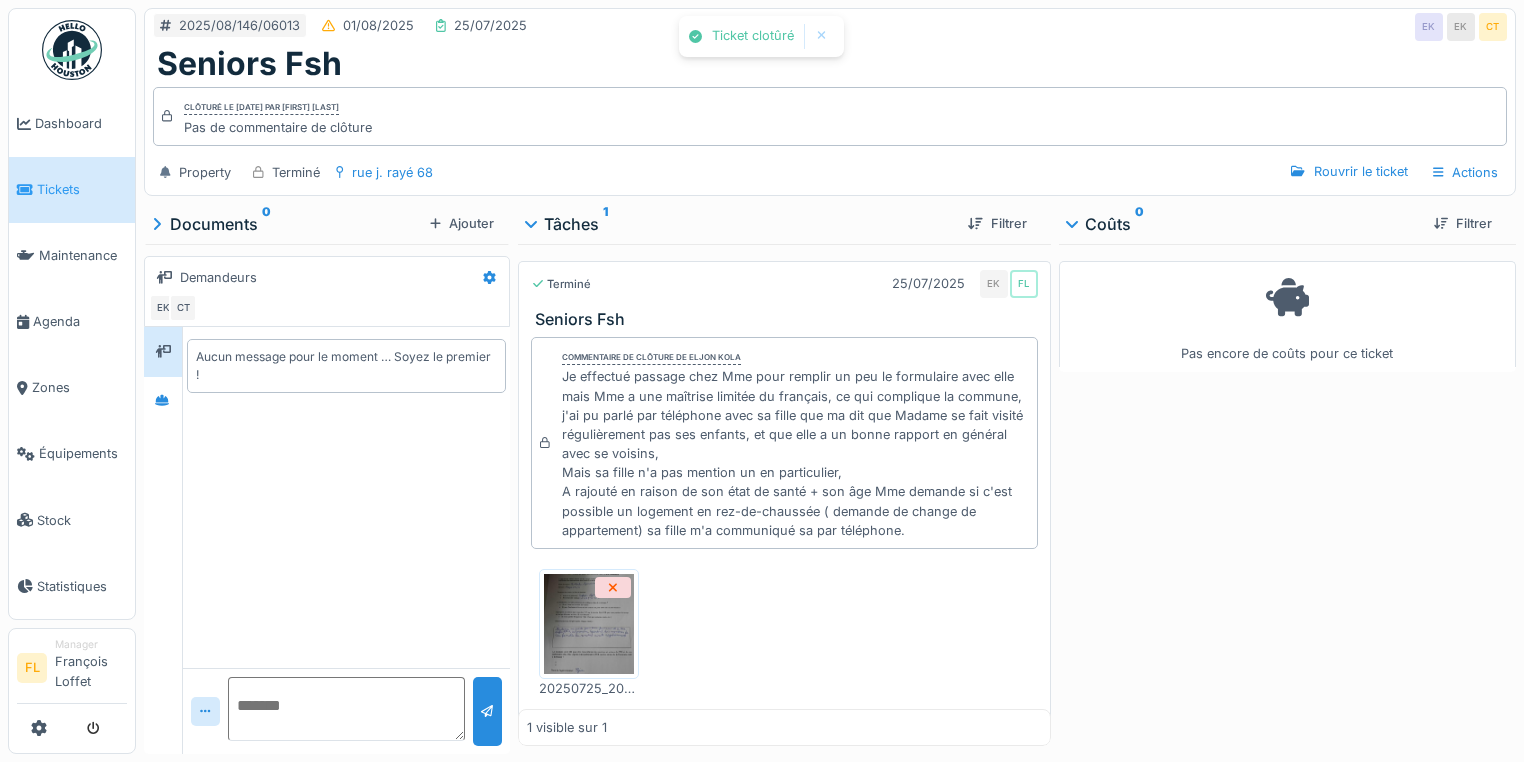 click at bounding box center [589, 624] 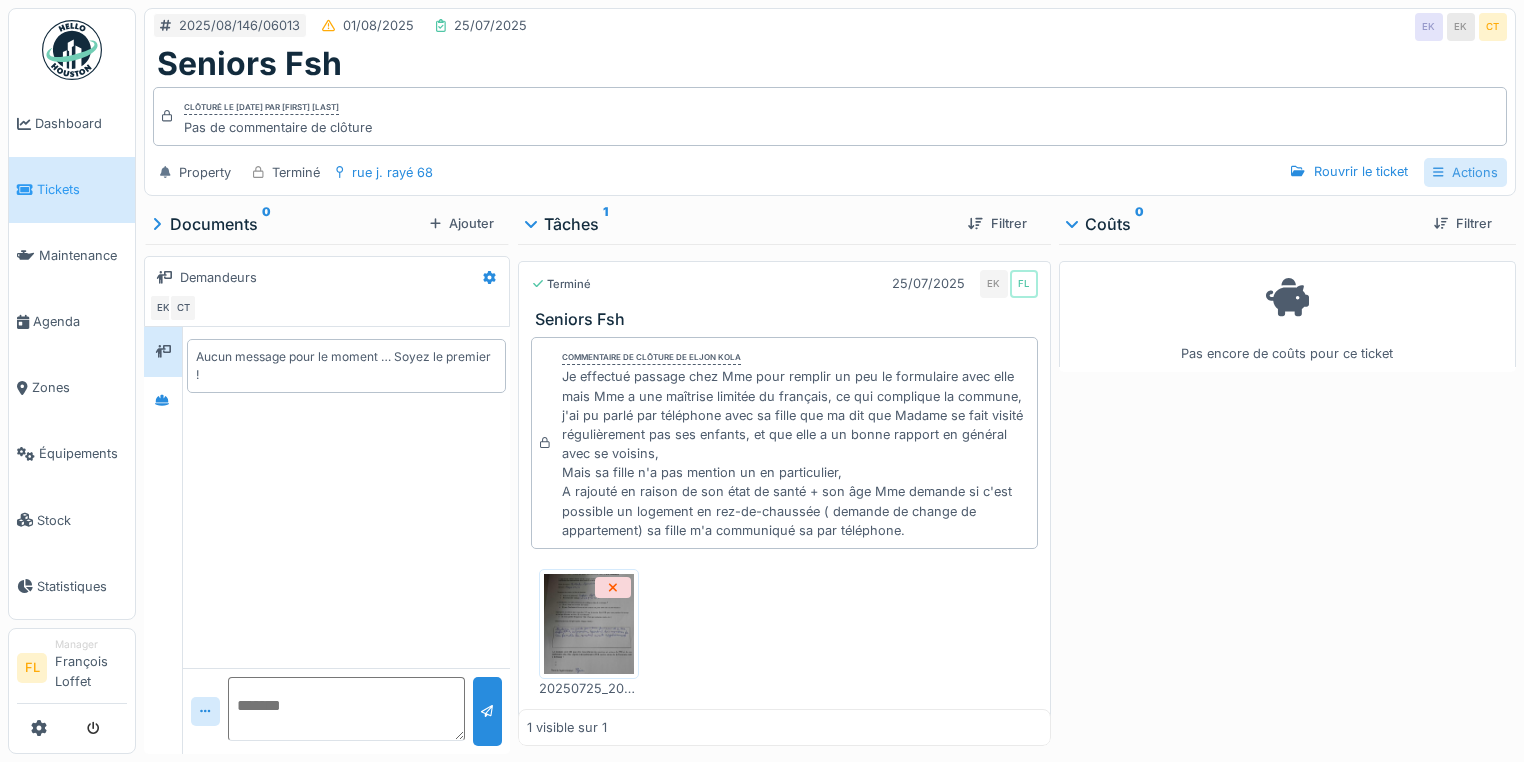 click on "Actions" at bounding box center (1465, 172) 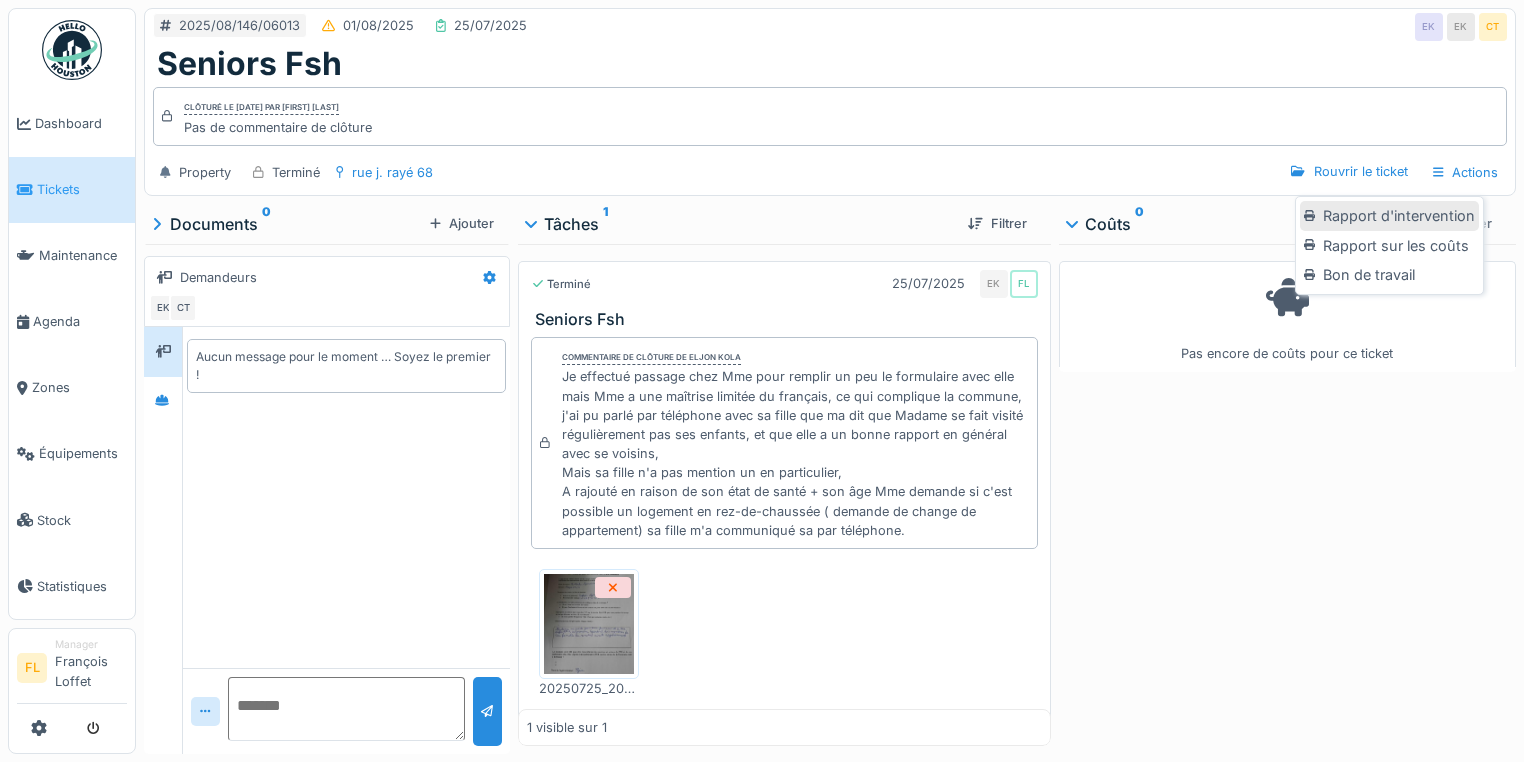 click on "Rapport d'intervention" at bounding box center [1389, 216] 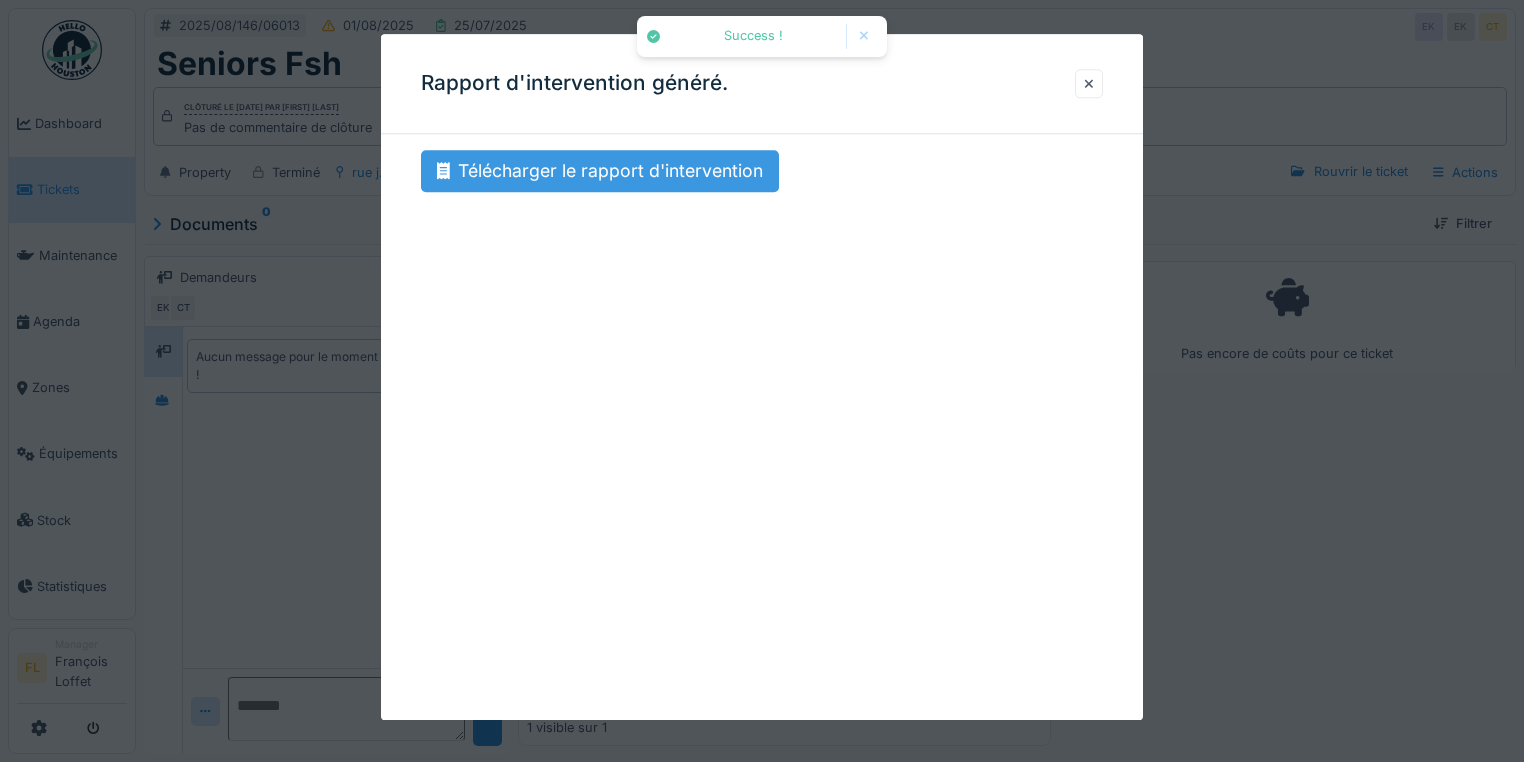 click on "Télécharger le rapport d'intervention" at bounding box center [600, 171] 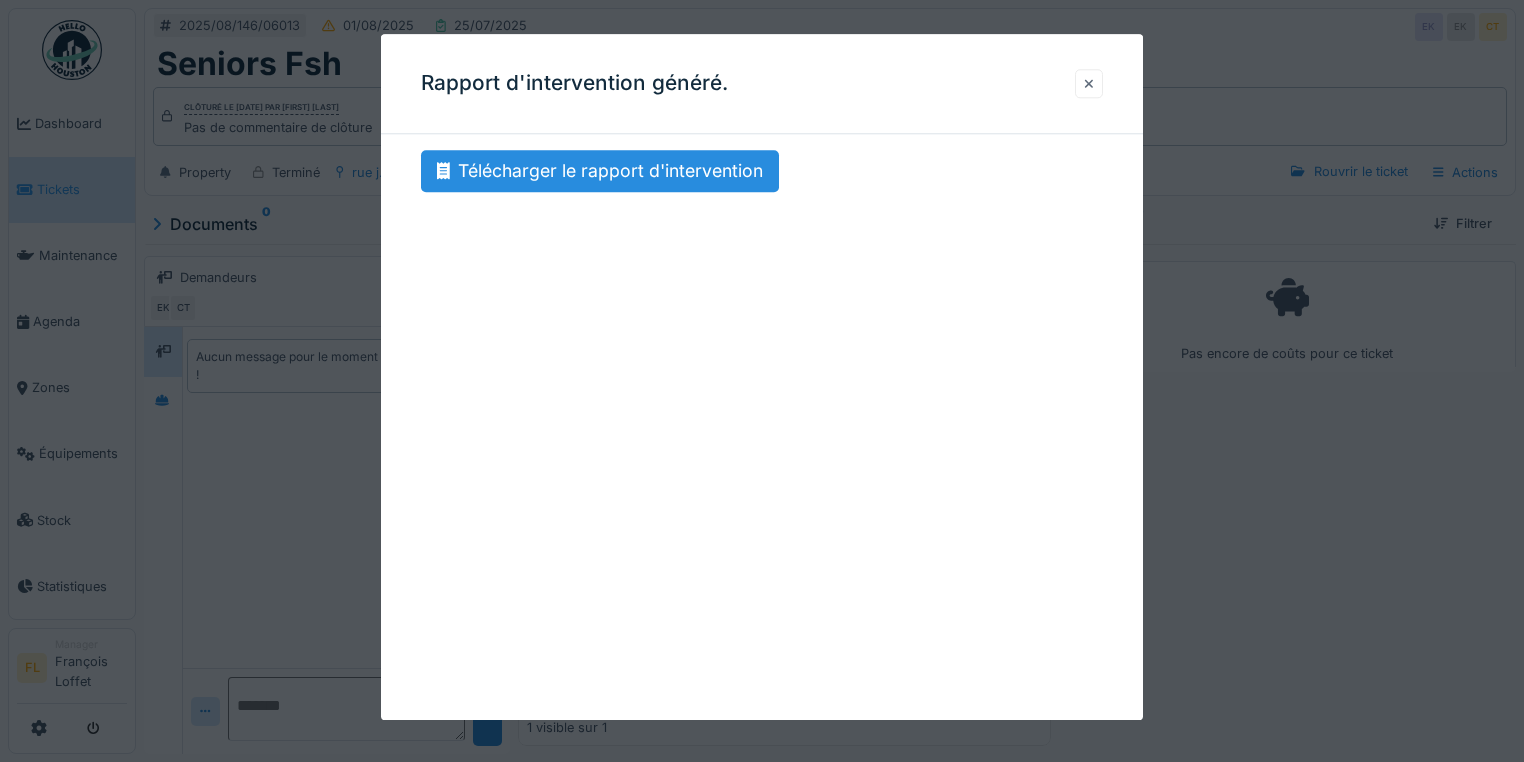 click at bounding box center (1089, 83) 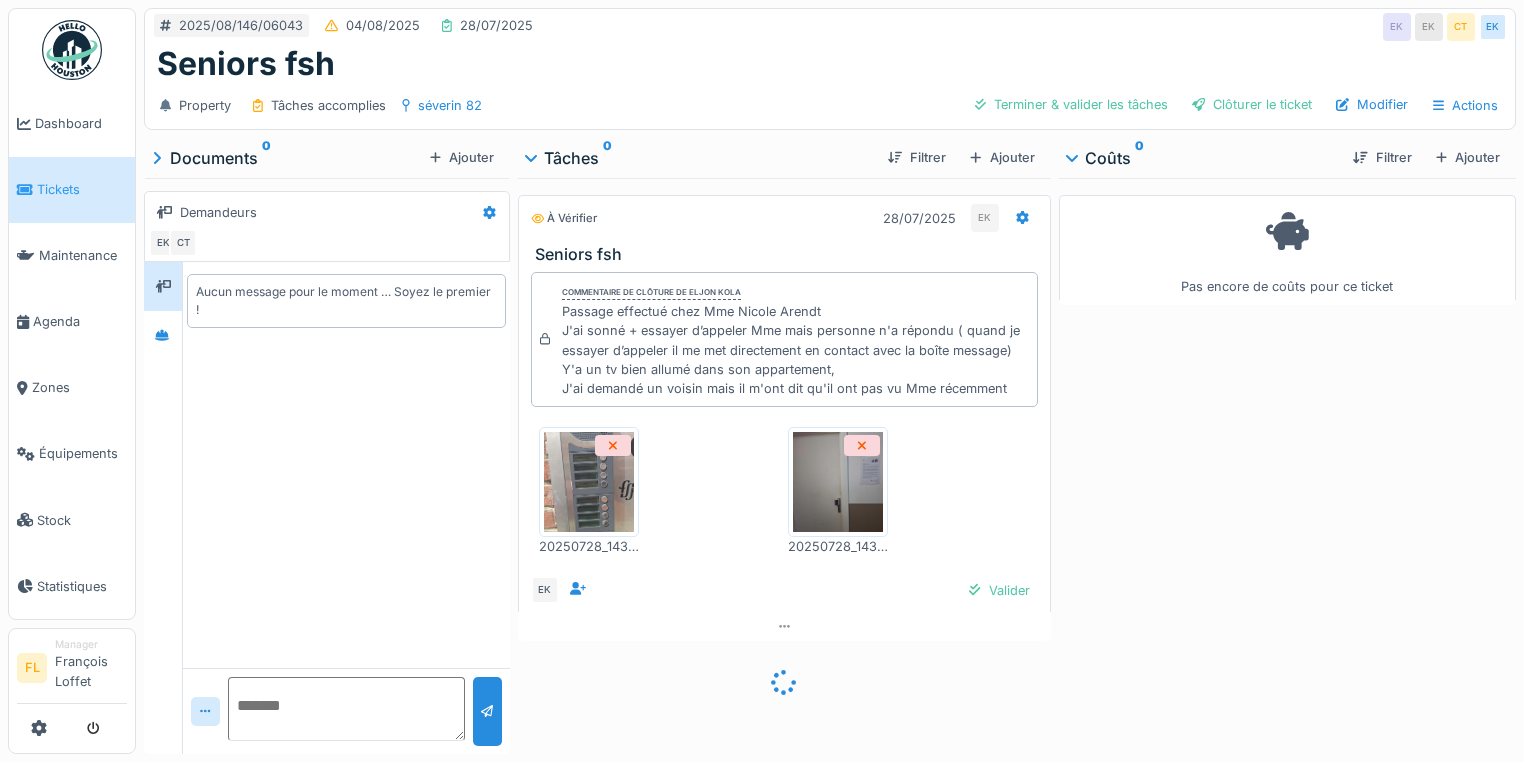 scroll, scrollTop: 0, scrollLeft: 0, axis: both 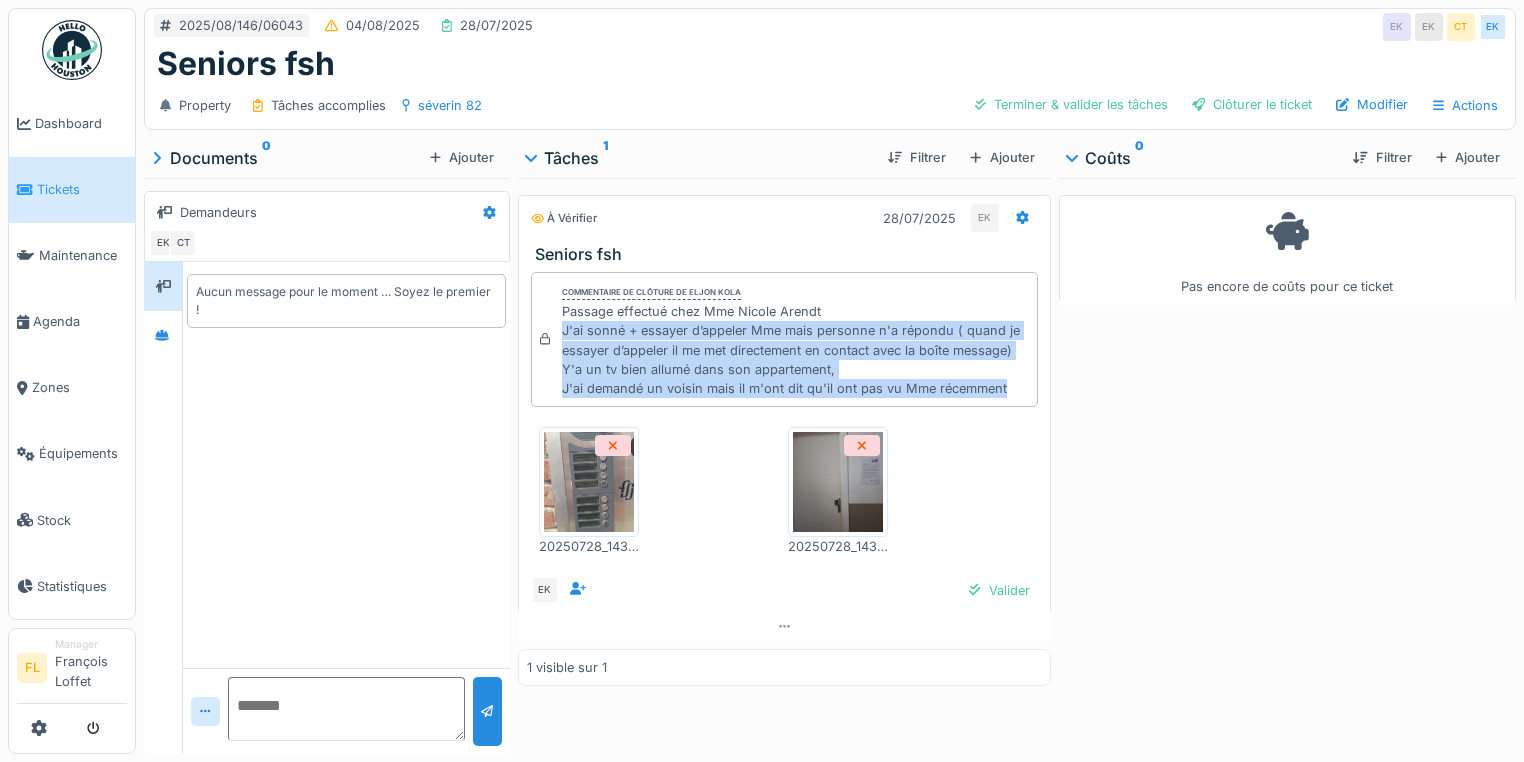 drag, startPoint x: 559, startPoint y: 324, endPoint x: 1012, endPoint y: 382, distance: 456.69794 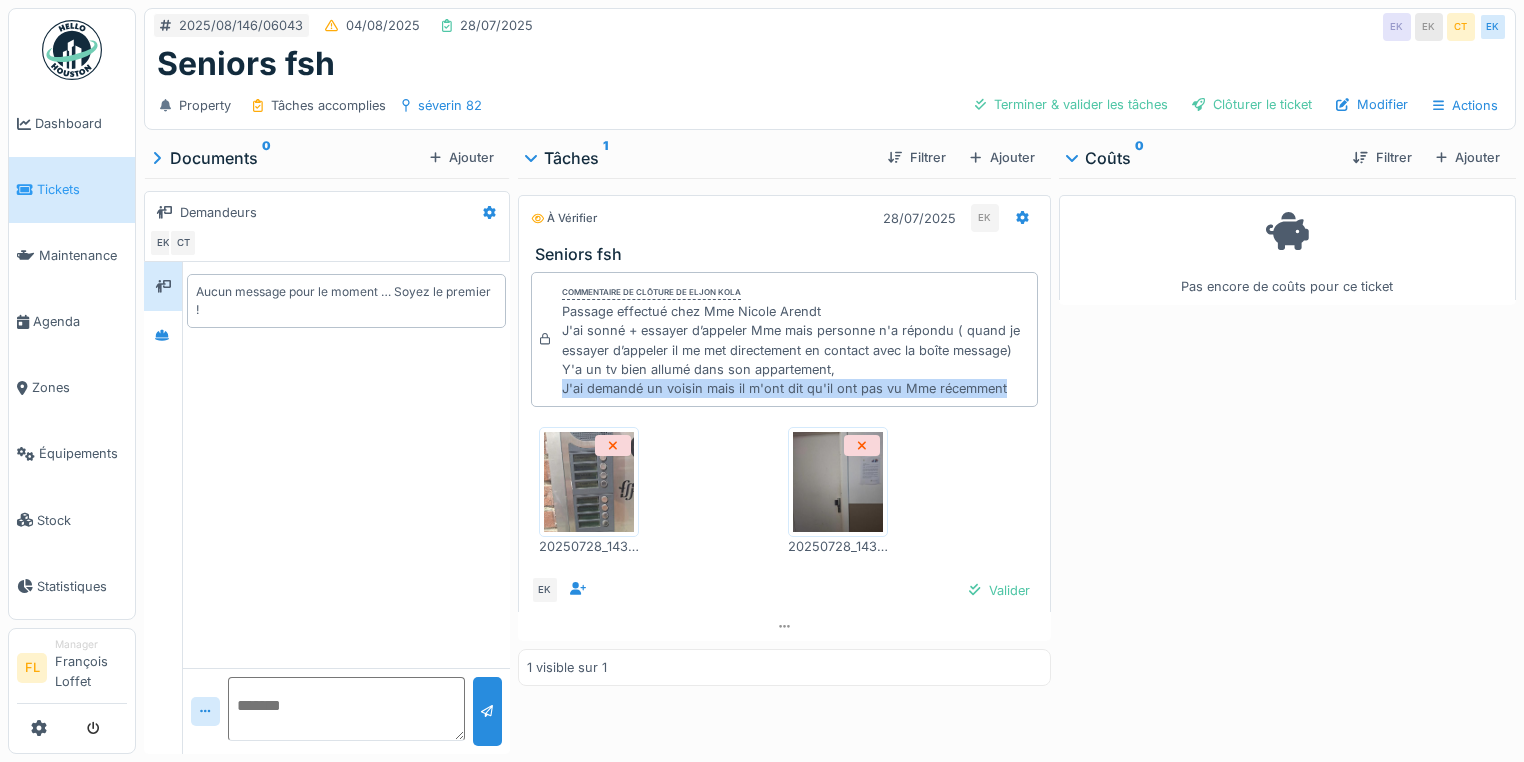 drag, startPoint x: 596, startPoint y: 388, endPoint x: 1009, endPoint y: 388, distance: 413 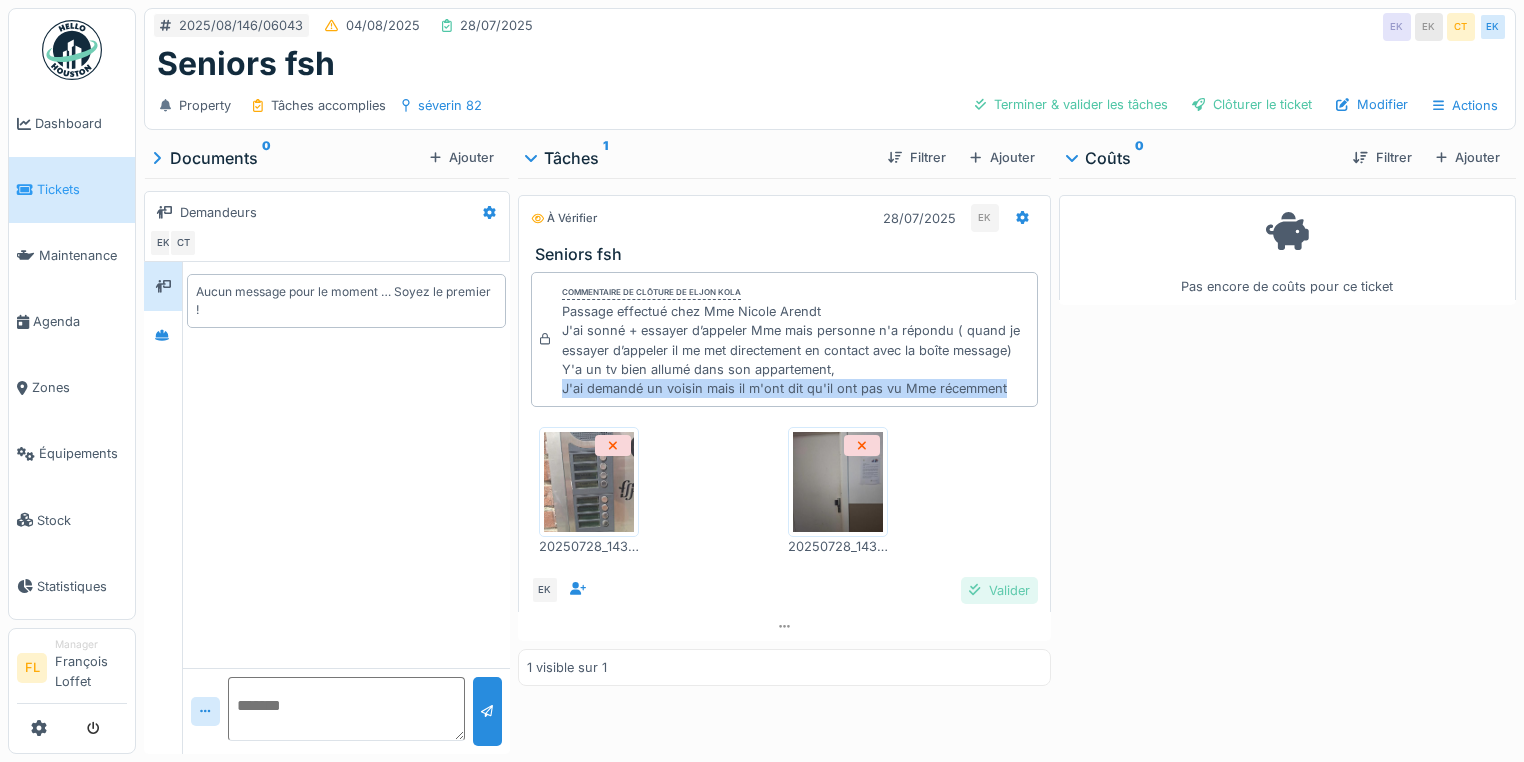 click at bounding box center [974, 590] 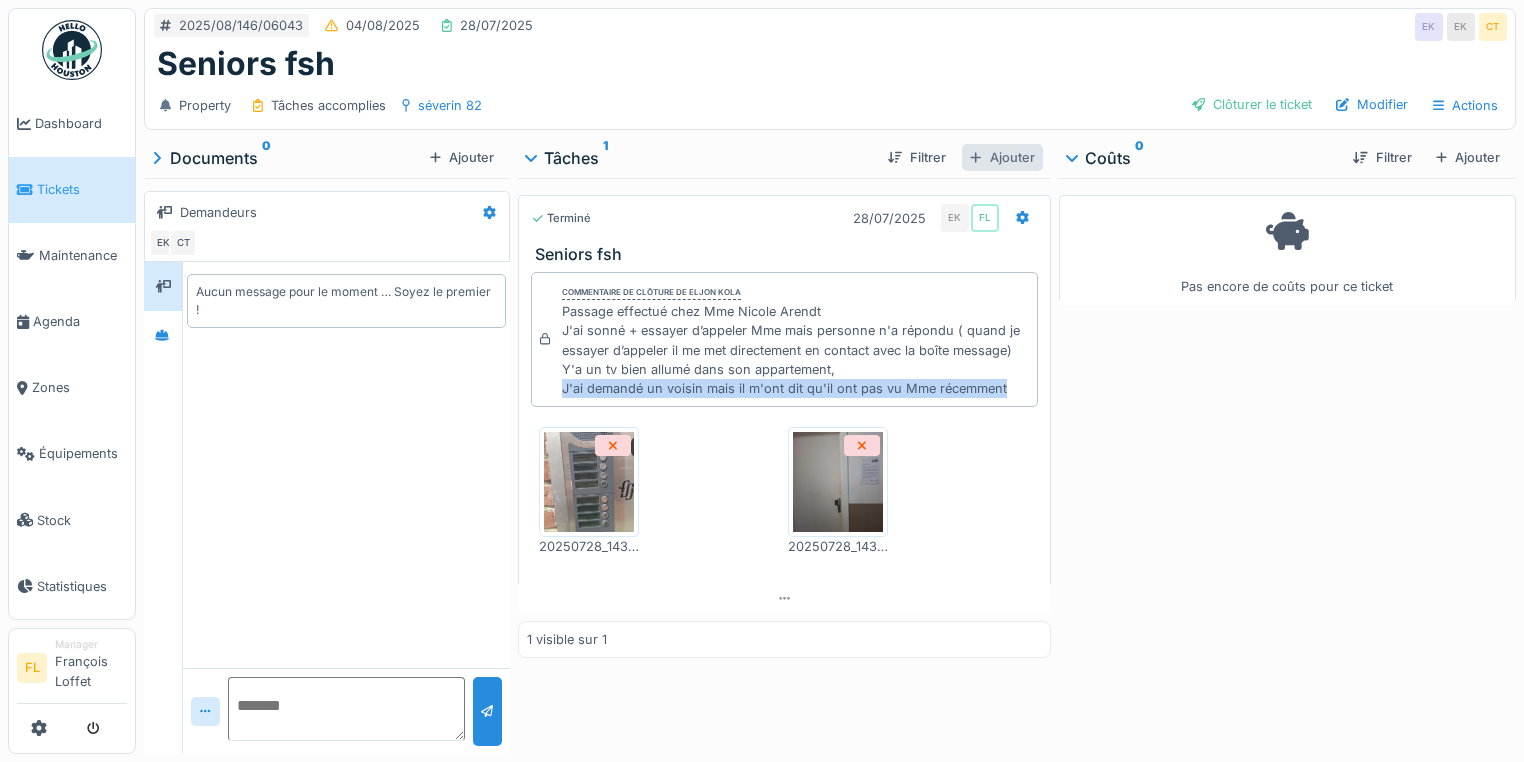 click on "Ajouter" at bounding box center [1002, 157] 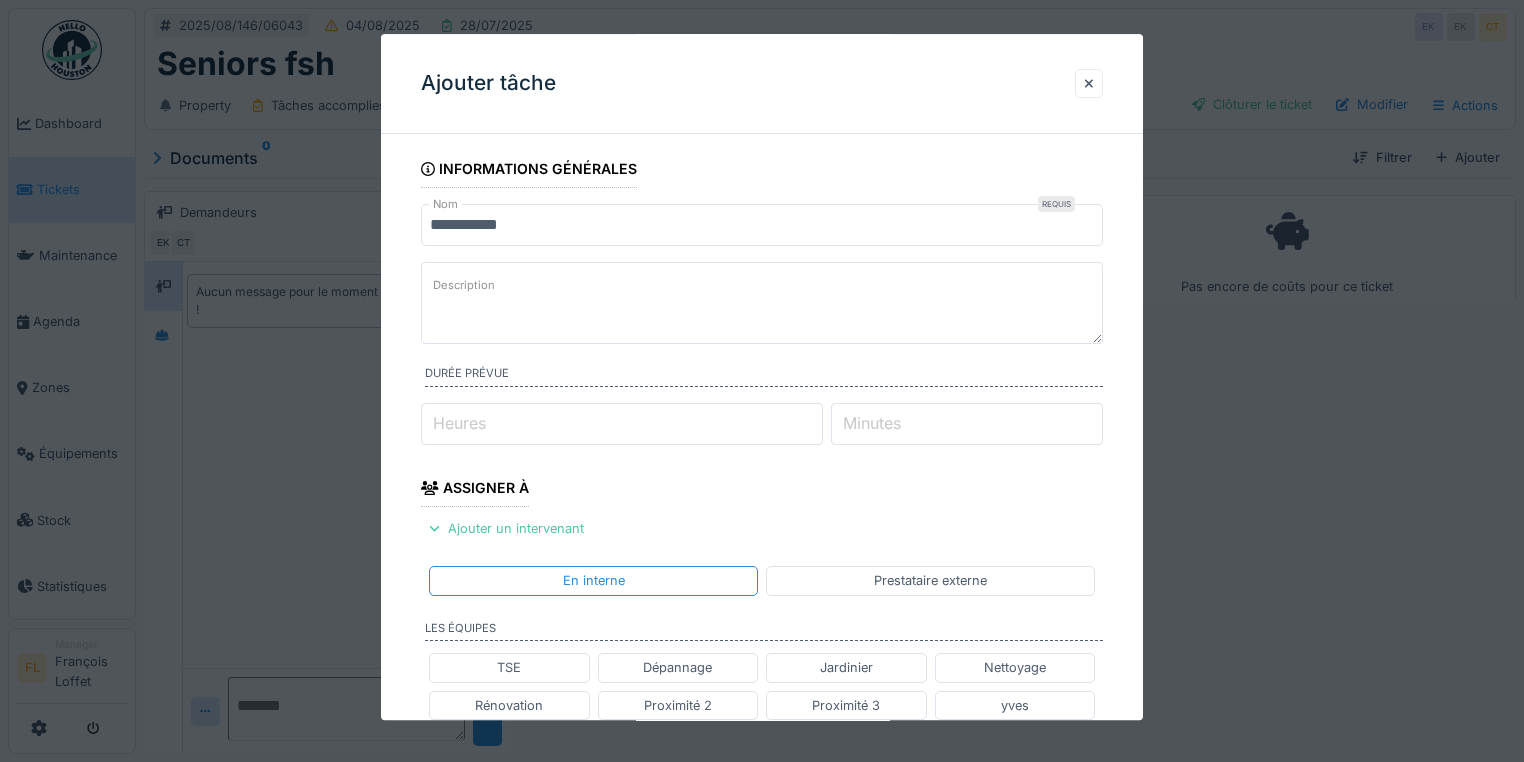 click on "Description" at bounding box center [762, 303] 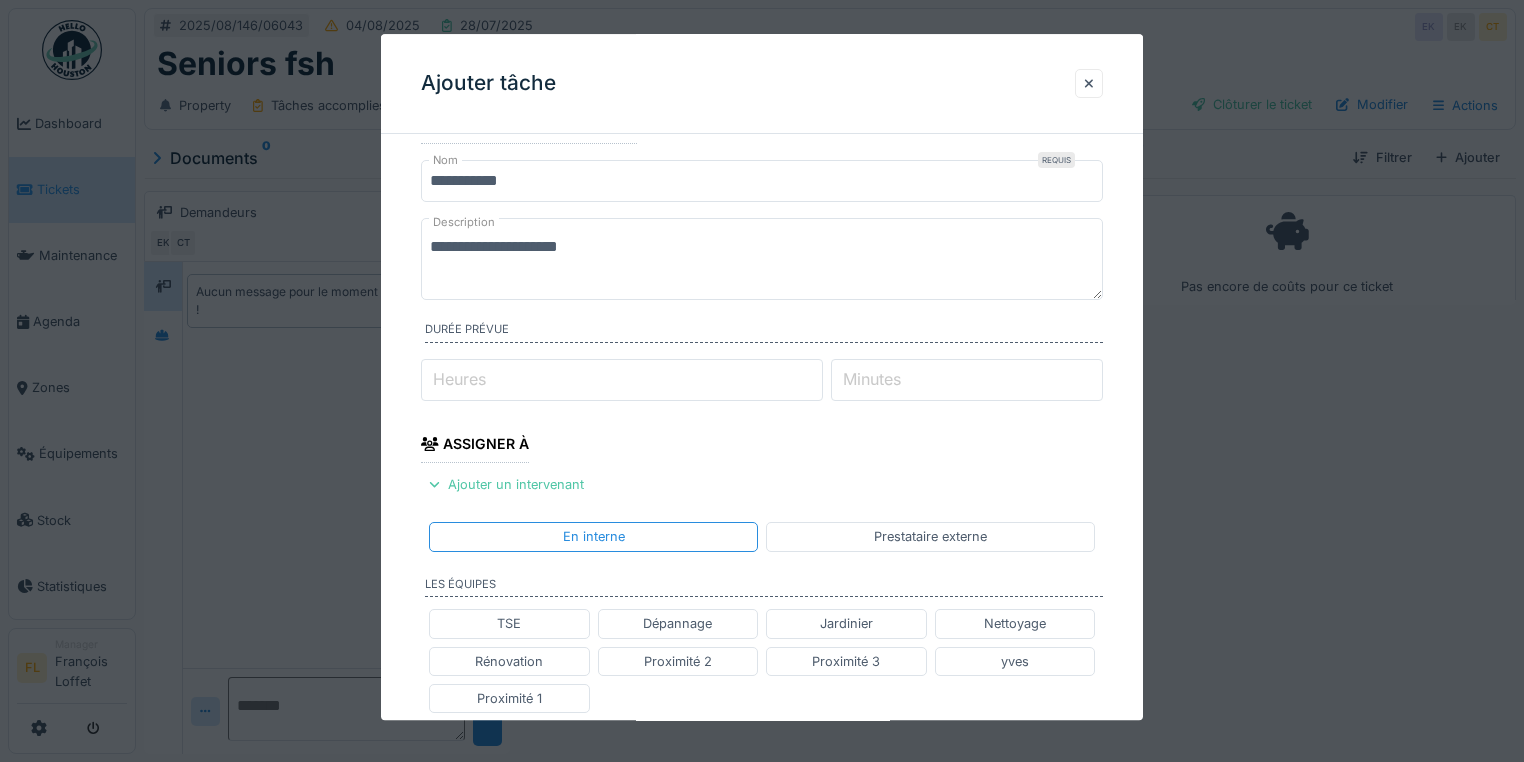 scroll, scrollTop: 80, scrollLeft: 0, axis: vertical 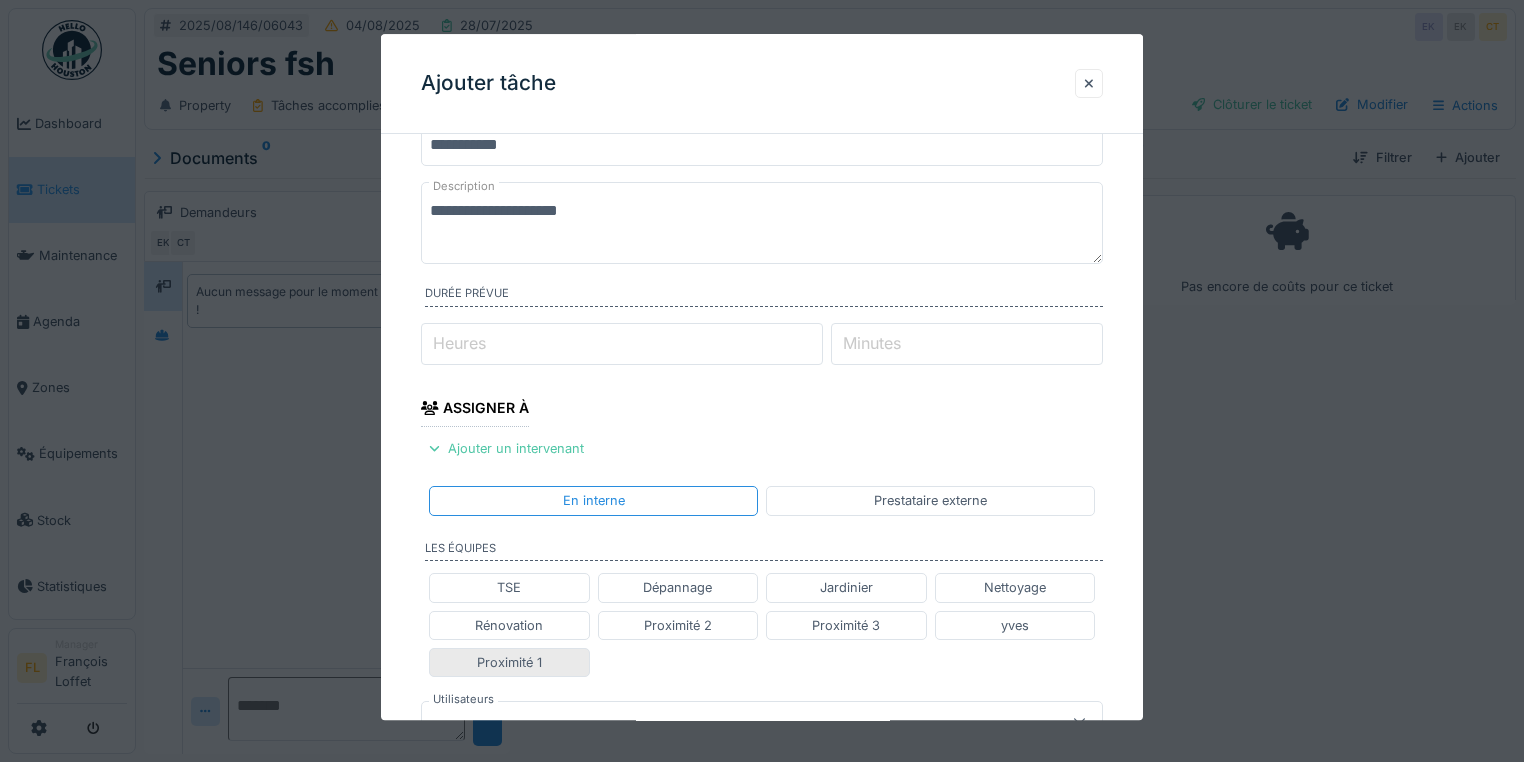 type on "**********" 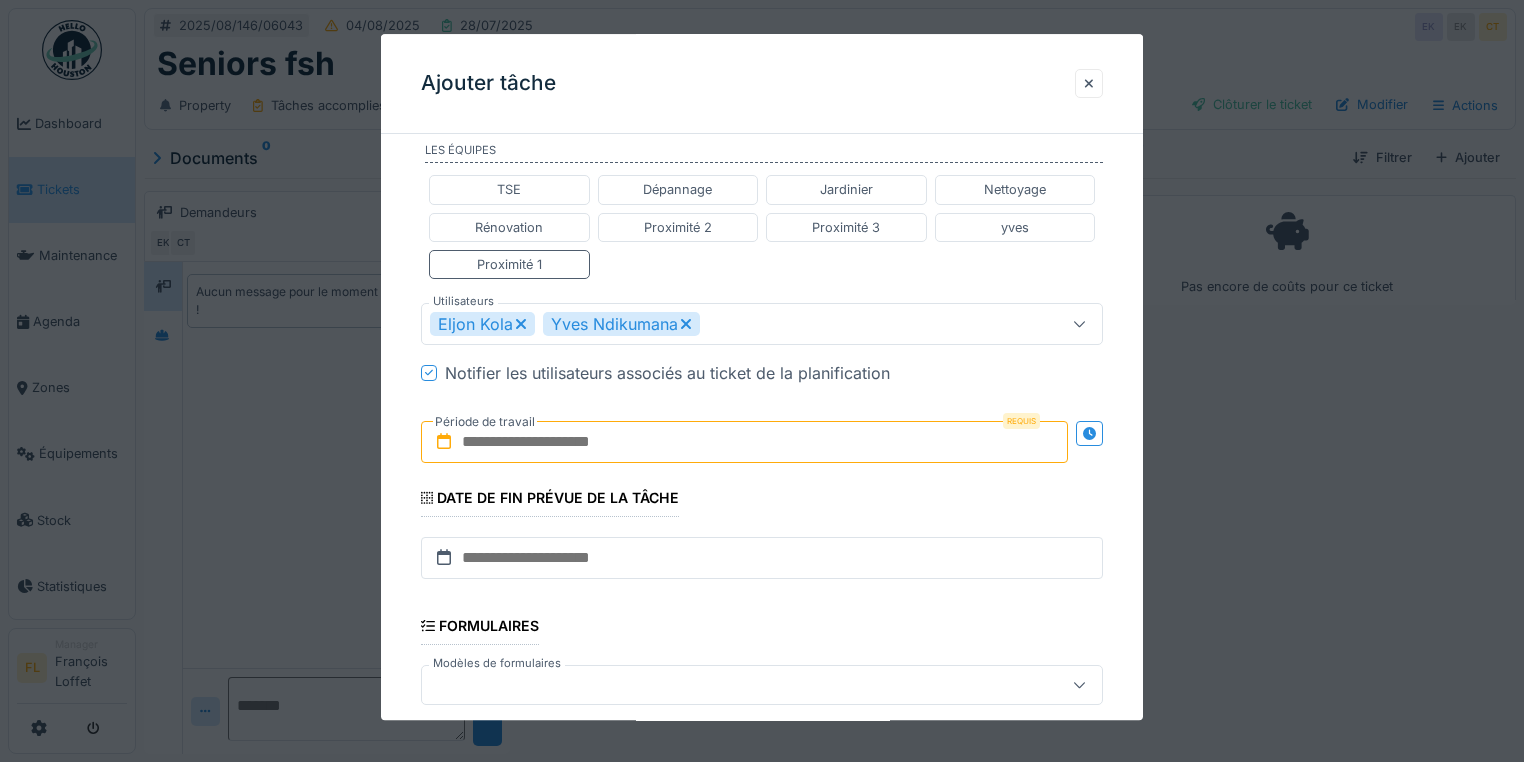 scroll, scrollTop: 480, scrollLeft: 0, axis: vertical 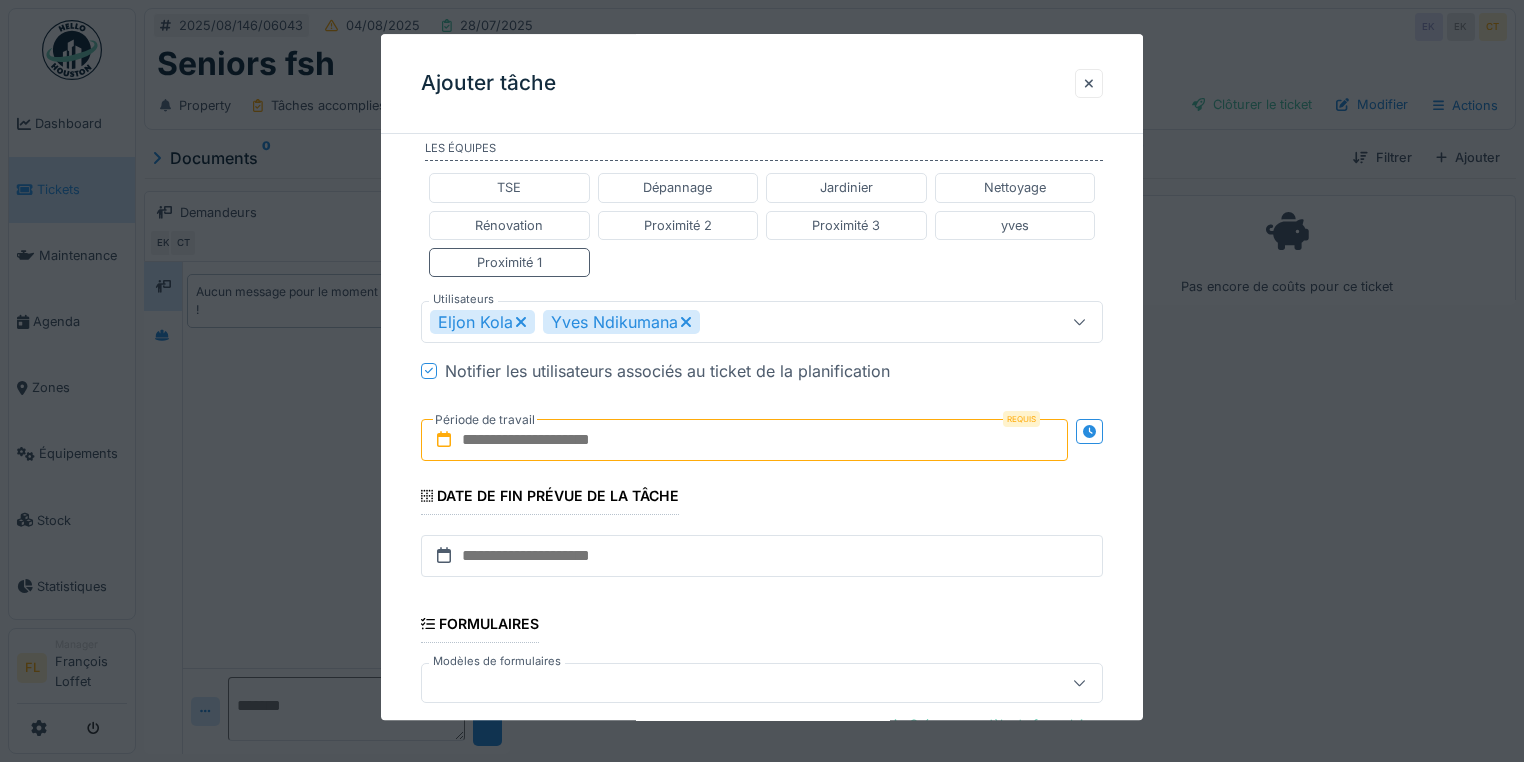 drag, startPoint x: 516, startPoint y: 444, endPoint x: 542, endPoint y: 440, distance: 26.305893 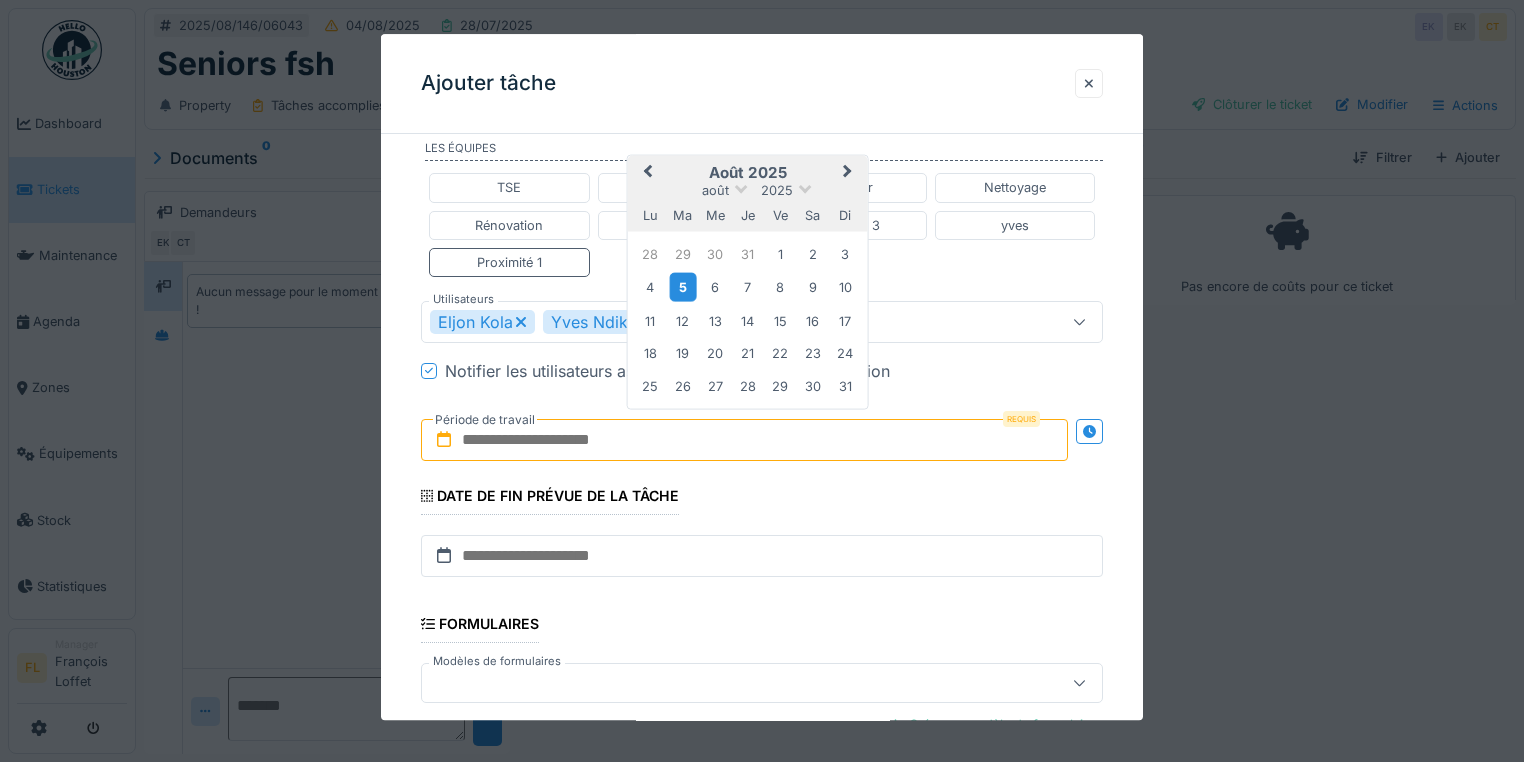 click on "5" at bounding box center (682, 287) 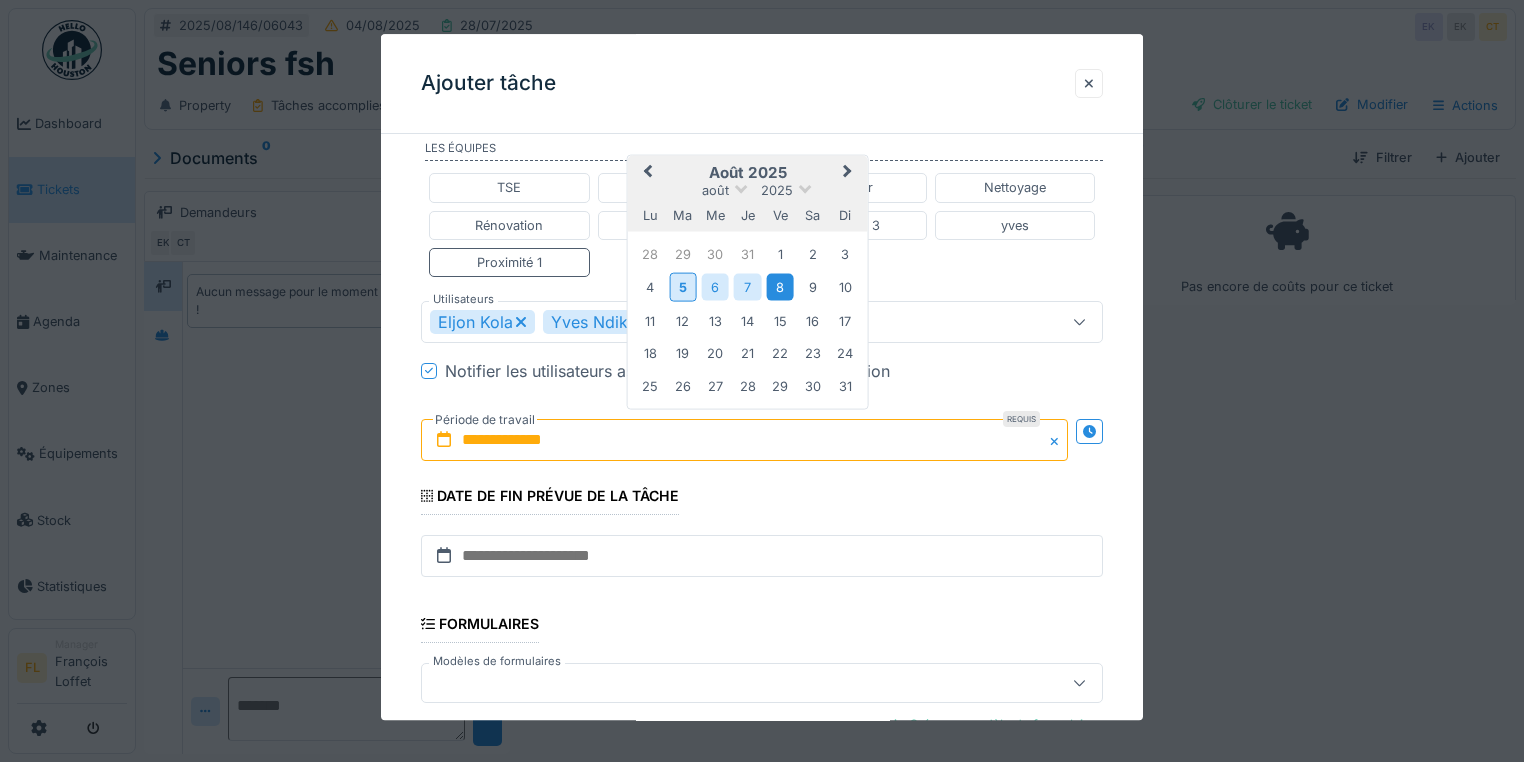 click on "8" at bounding box center [780, 287] 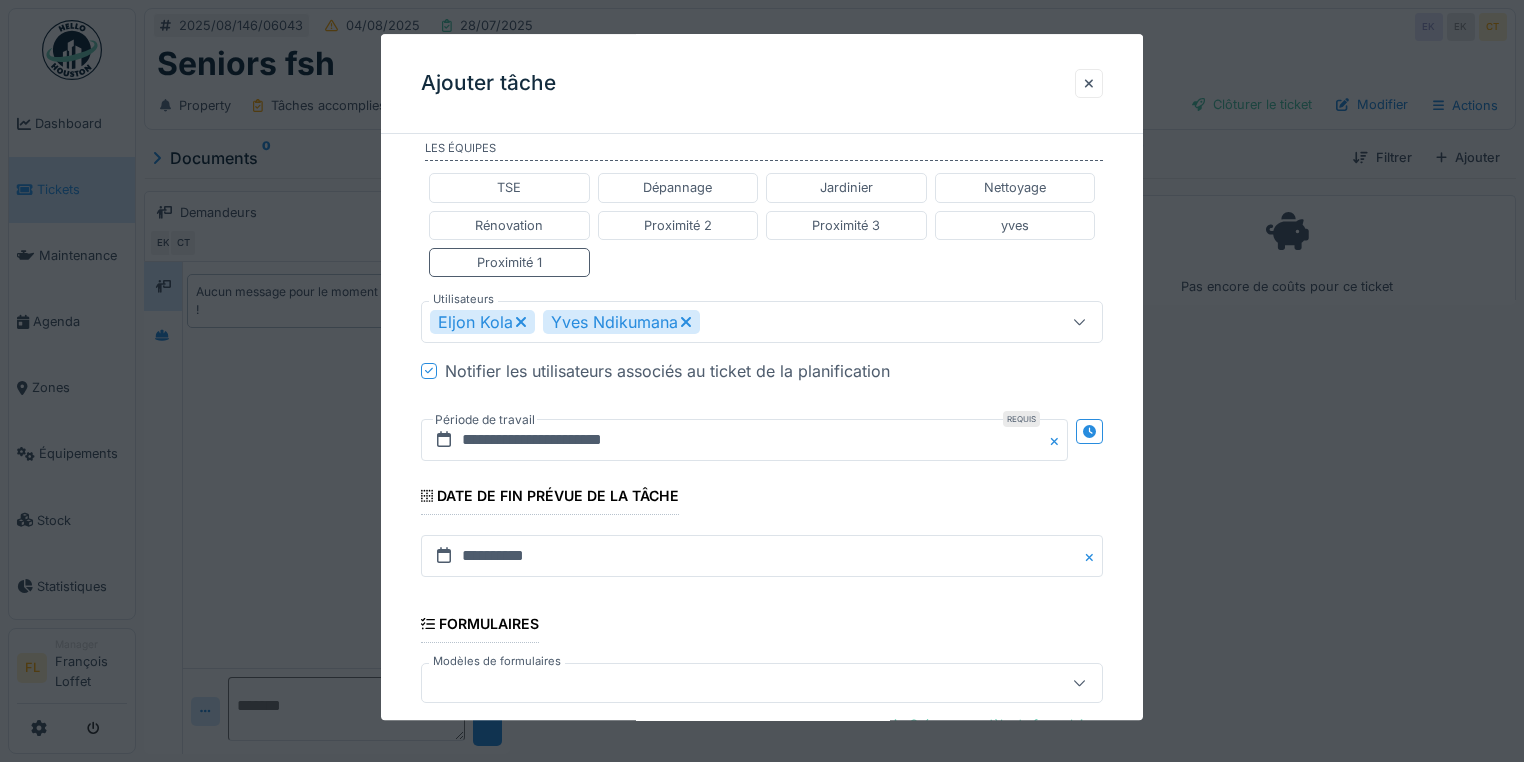 click on "**********" at bounding box center (762, 292) 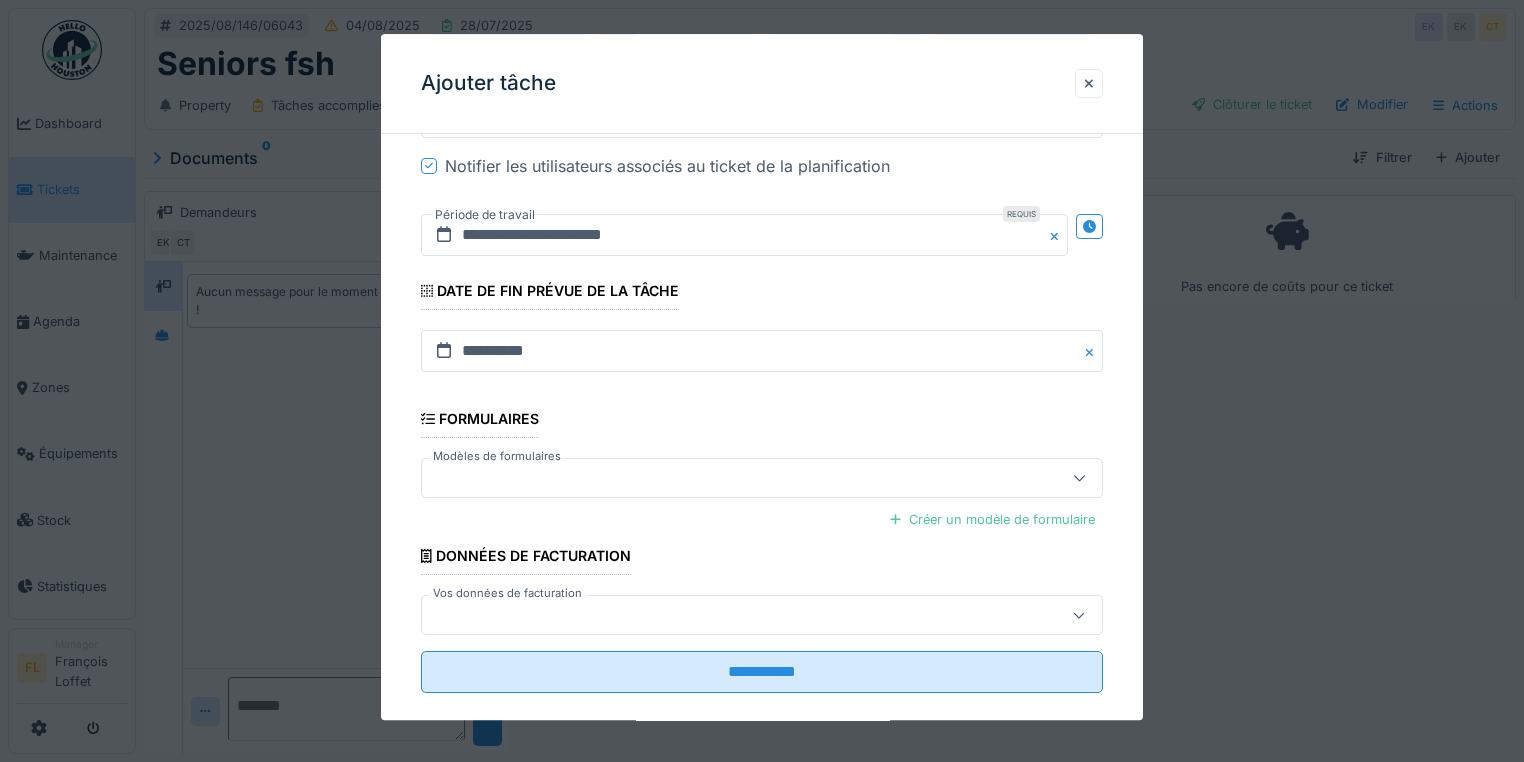 scroll, scrollTop: 708, scrollLeft: 0, axis: vertical 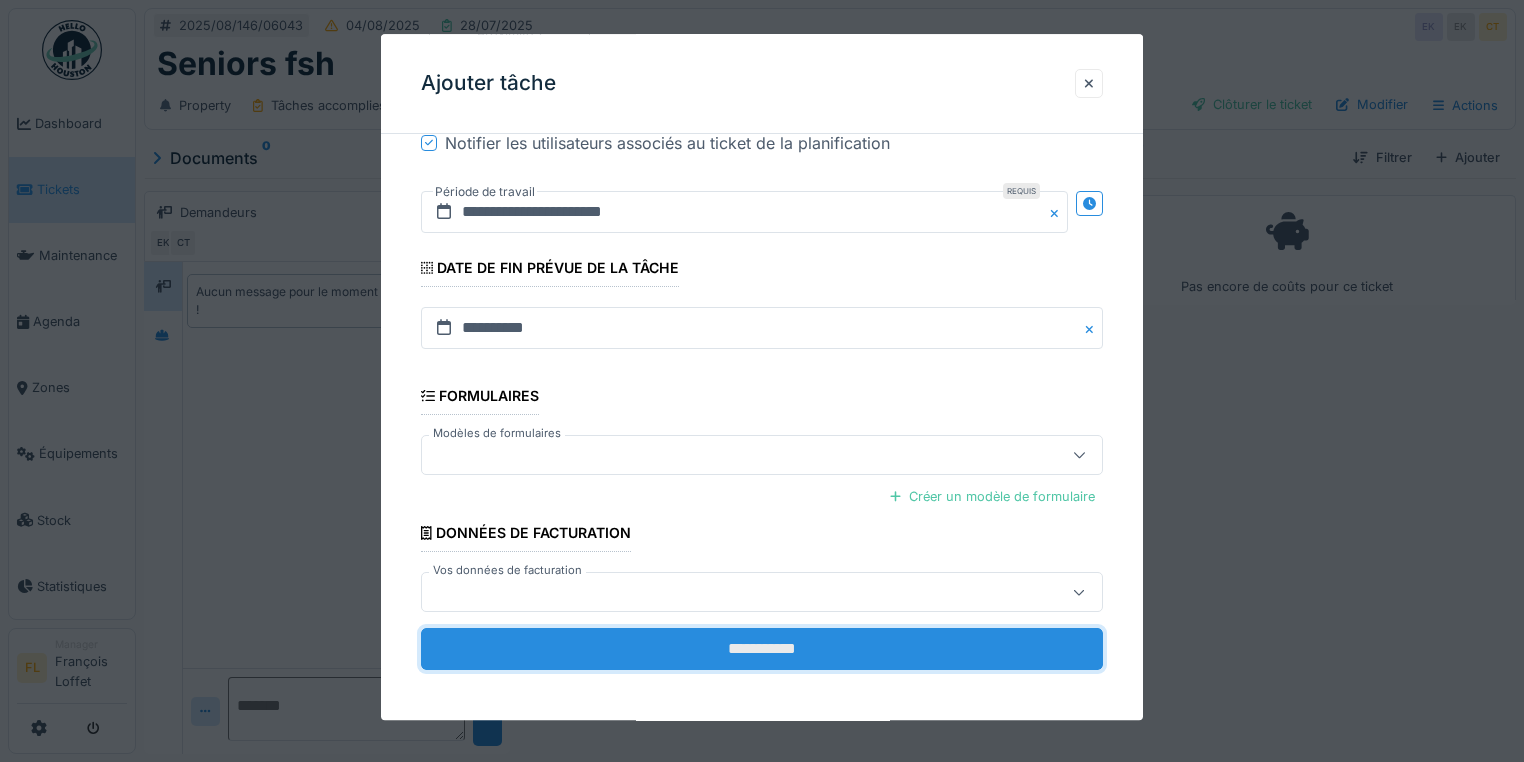 click on "**********" at bounding box center (762, 650) 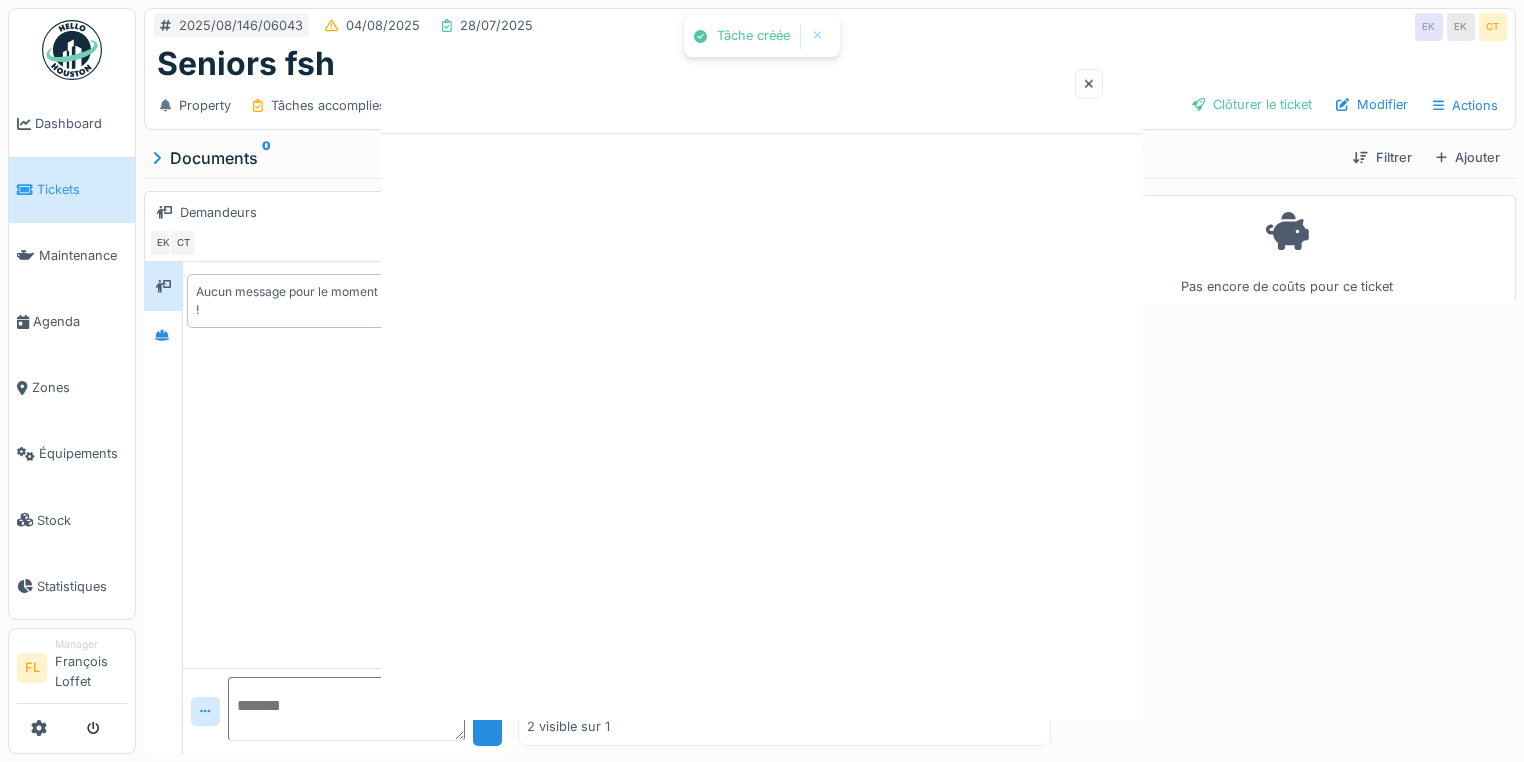 scroll, scrollTop: 0, scrollLeft: 0, axis: both 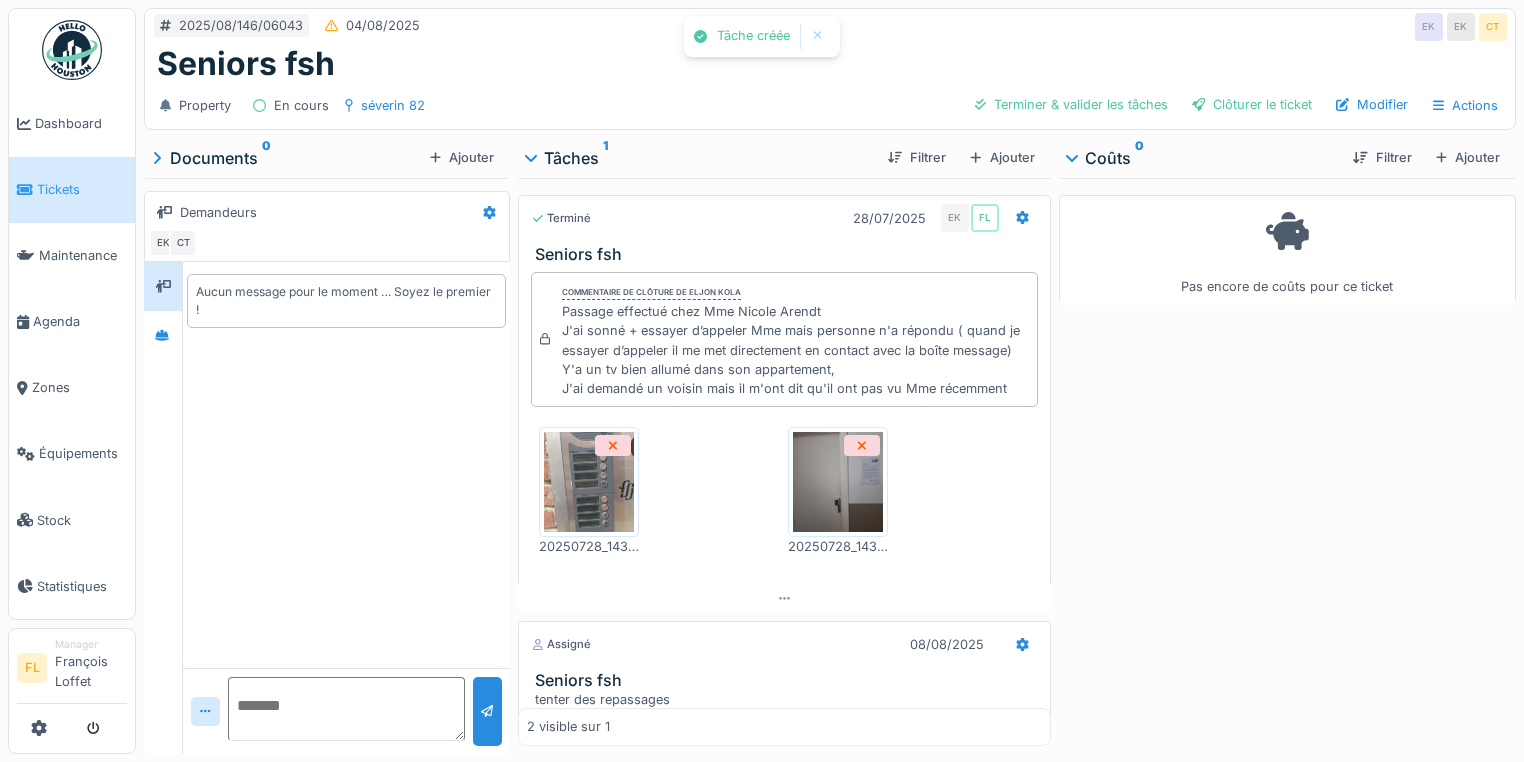 click on "Pas encore de coûts pour ce ticket" at bounding box center [1287, 462] 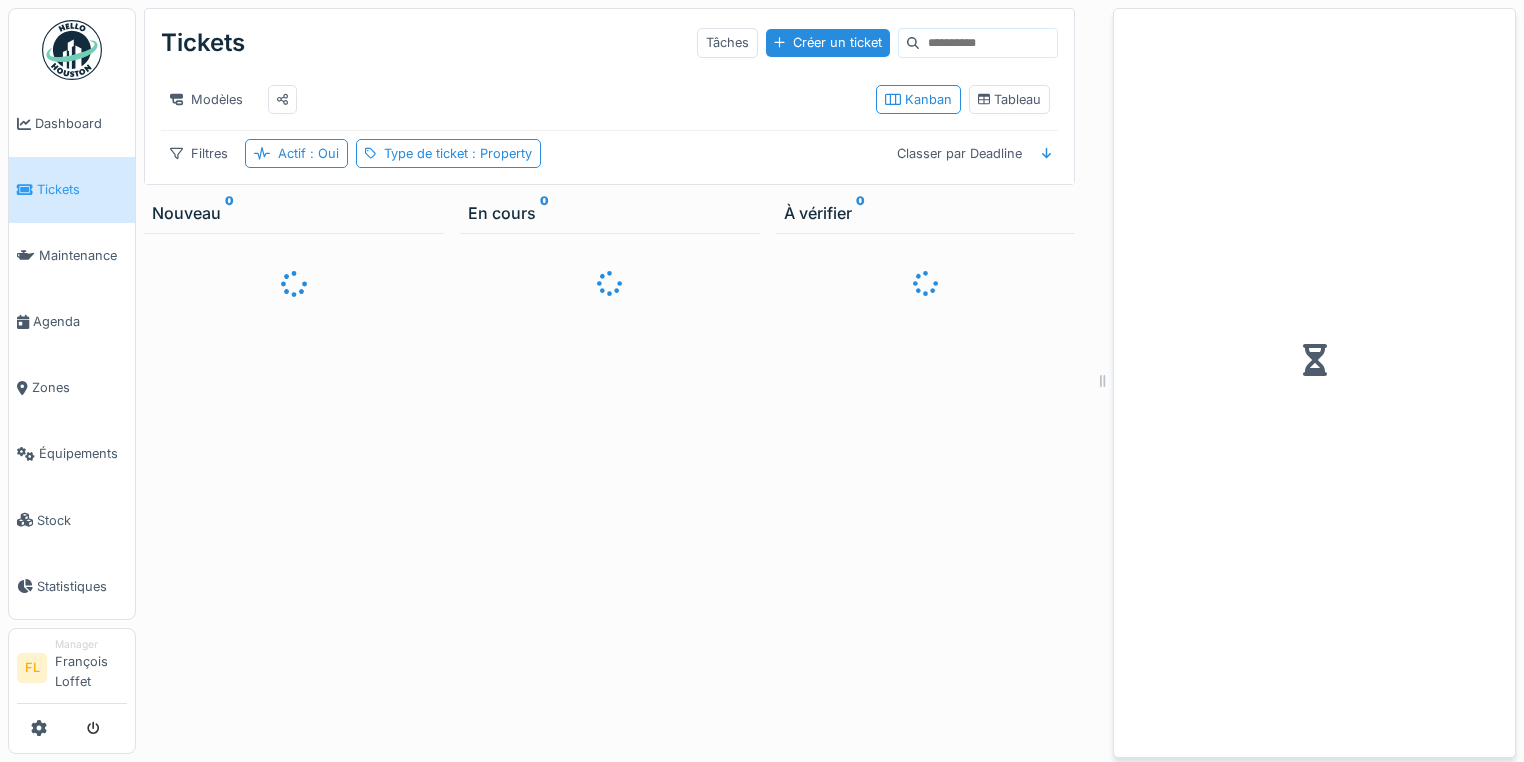 scroll, scrollTop: 0, scrollLeft: 0, axis: both 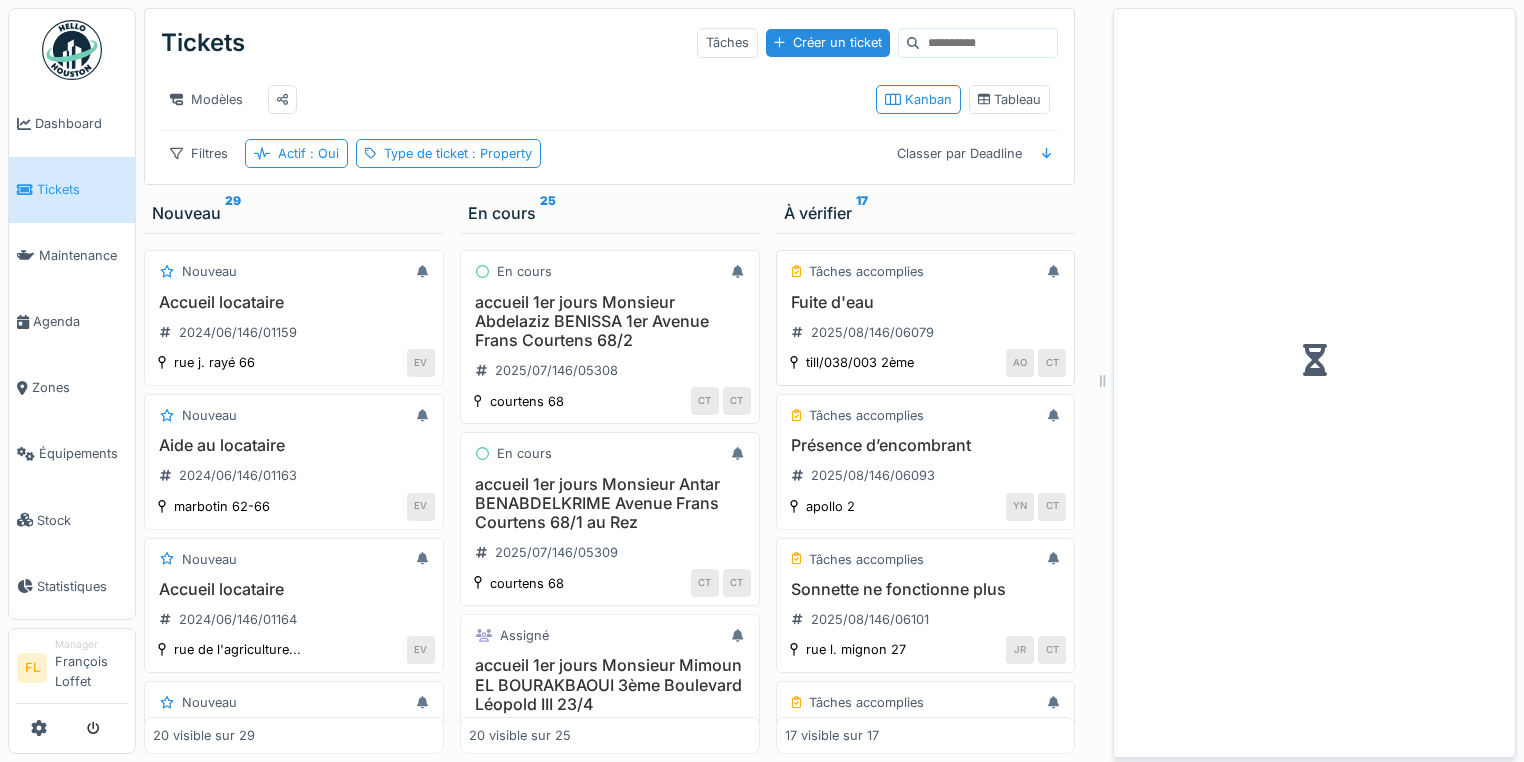 click on "Fuite d'eau" at bounding box center [926, 302] 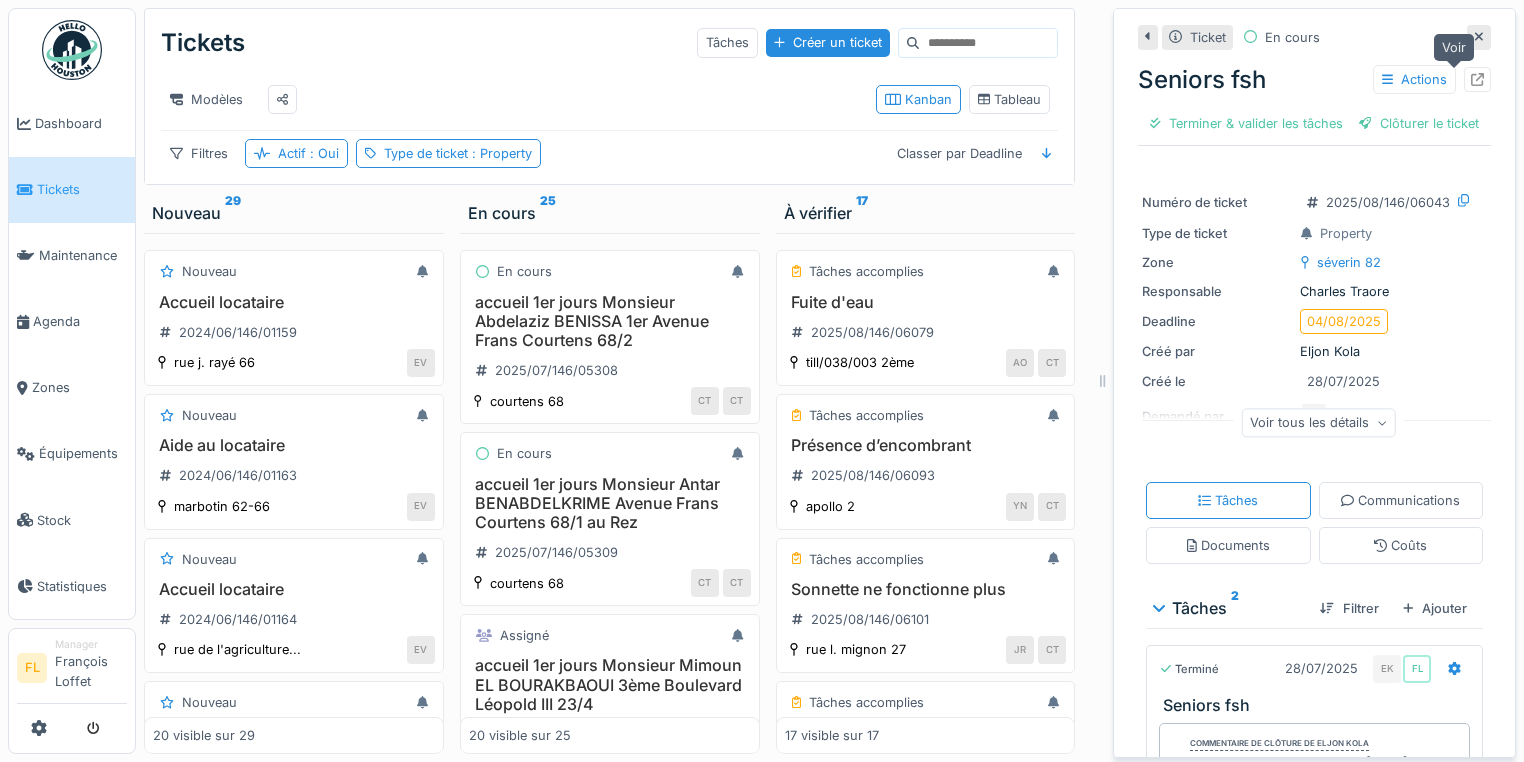 click 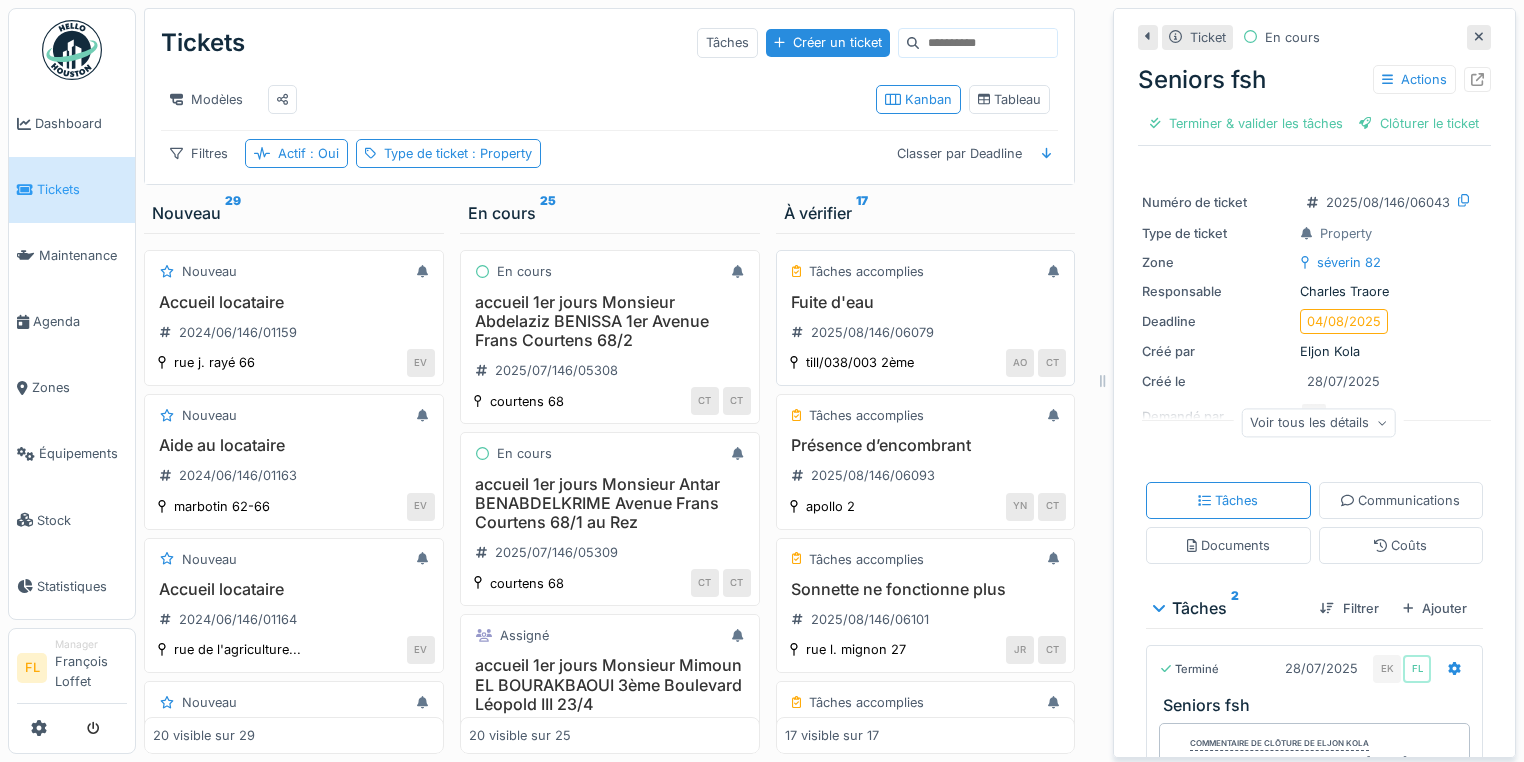 click on "Fuite d'eau" at bounding box center (926, 302) 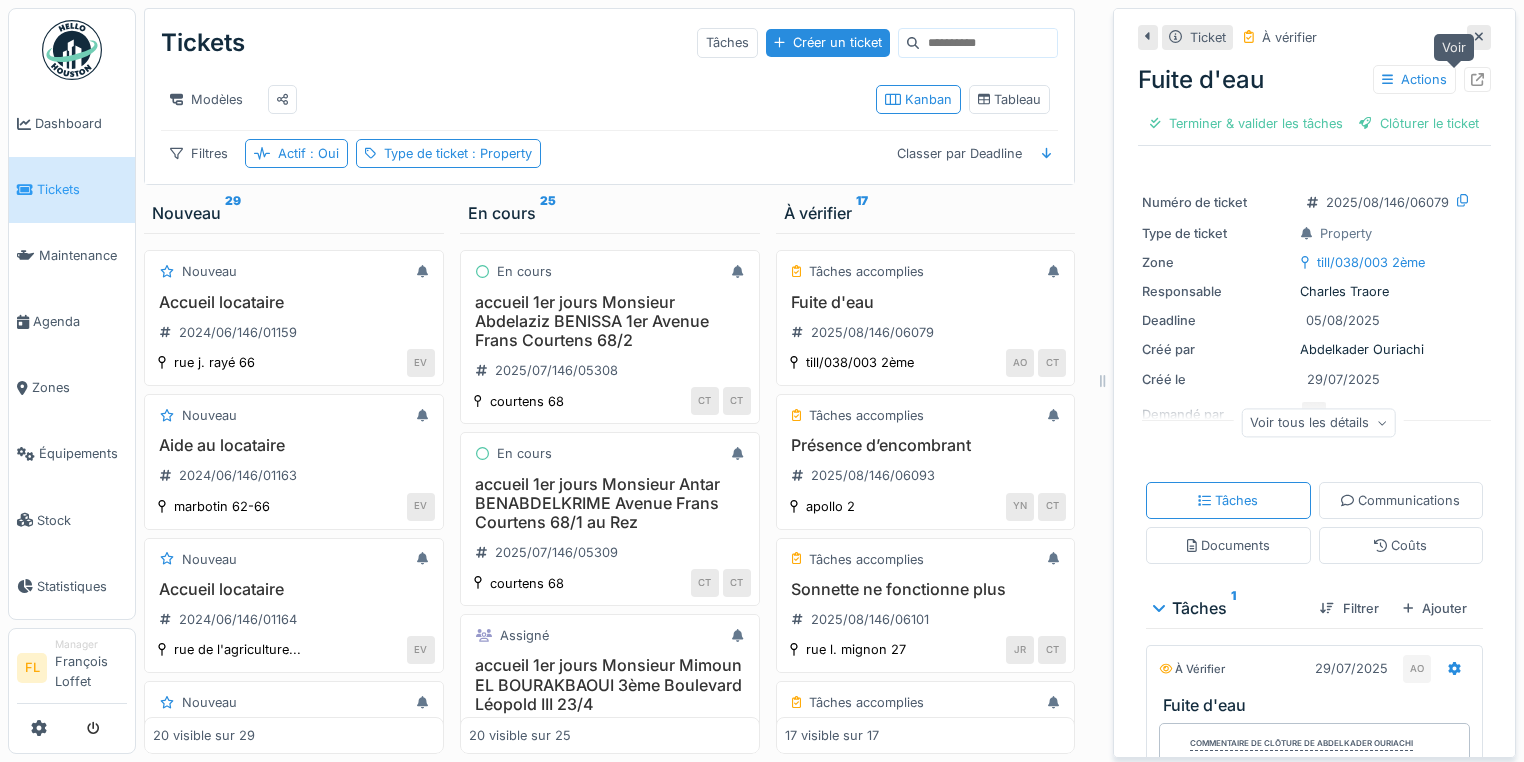 click 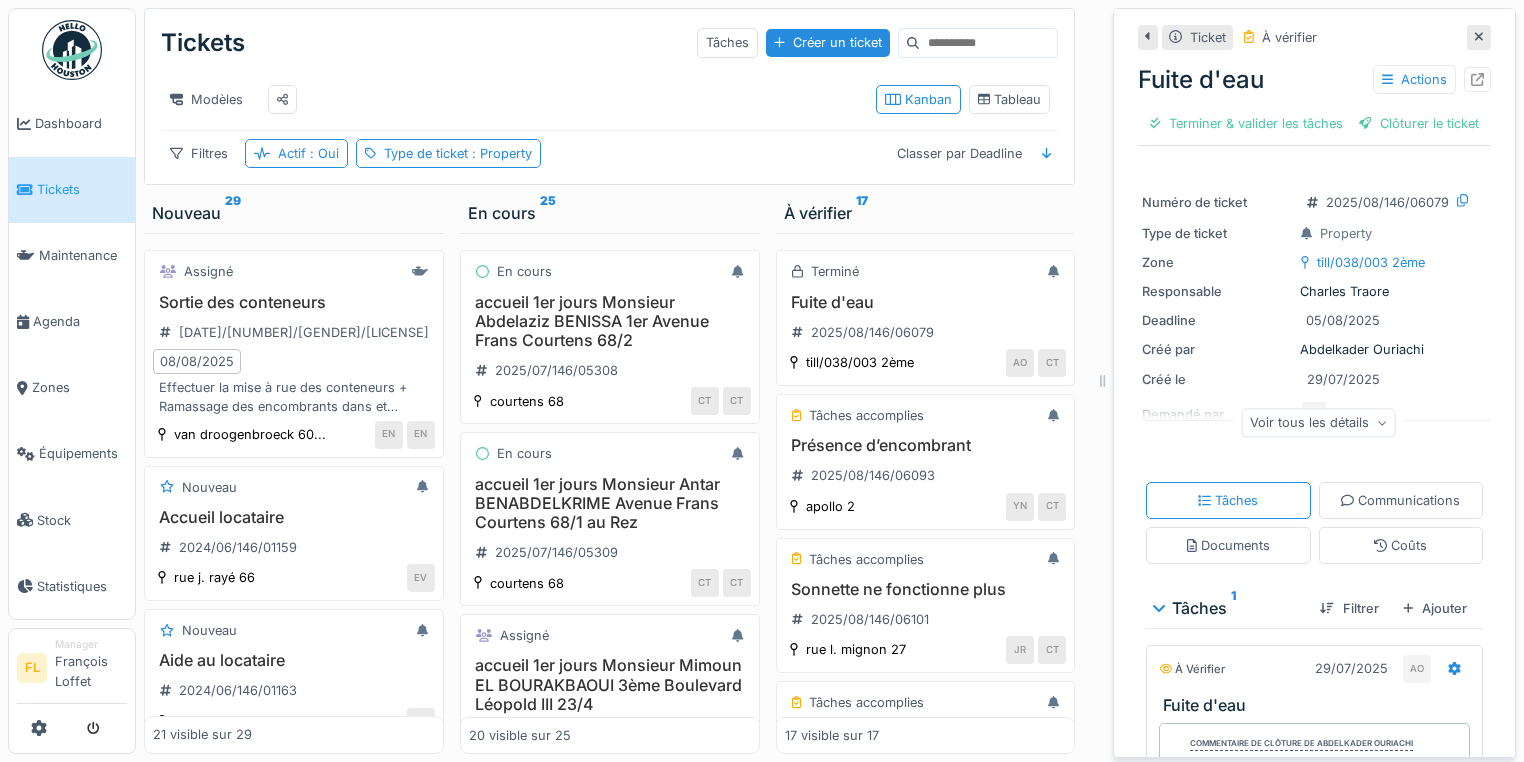 click 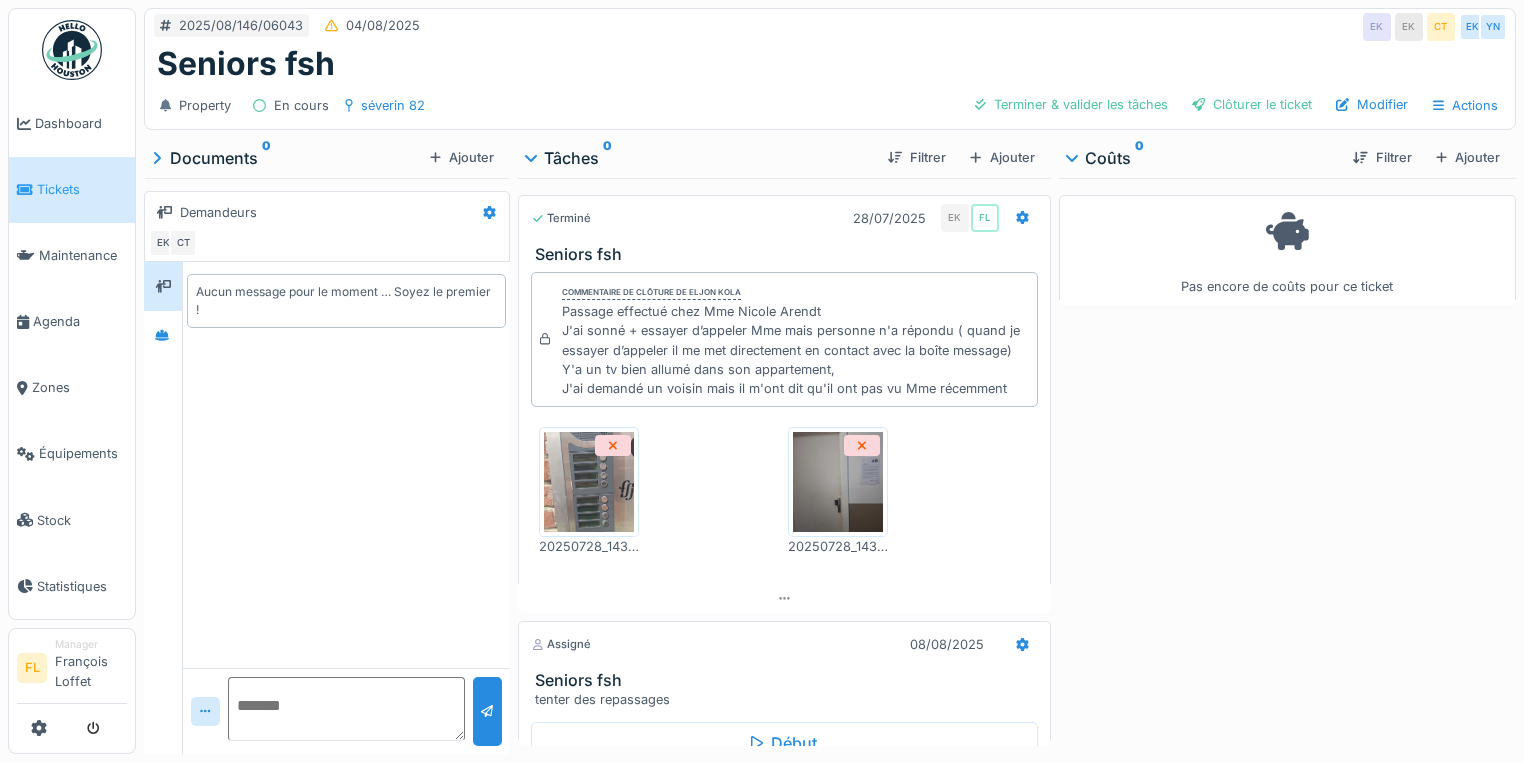scroll, scrollTop: 0, scrollLeft: 0, axis: both 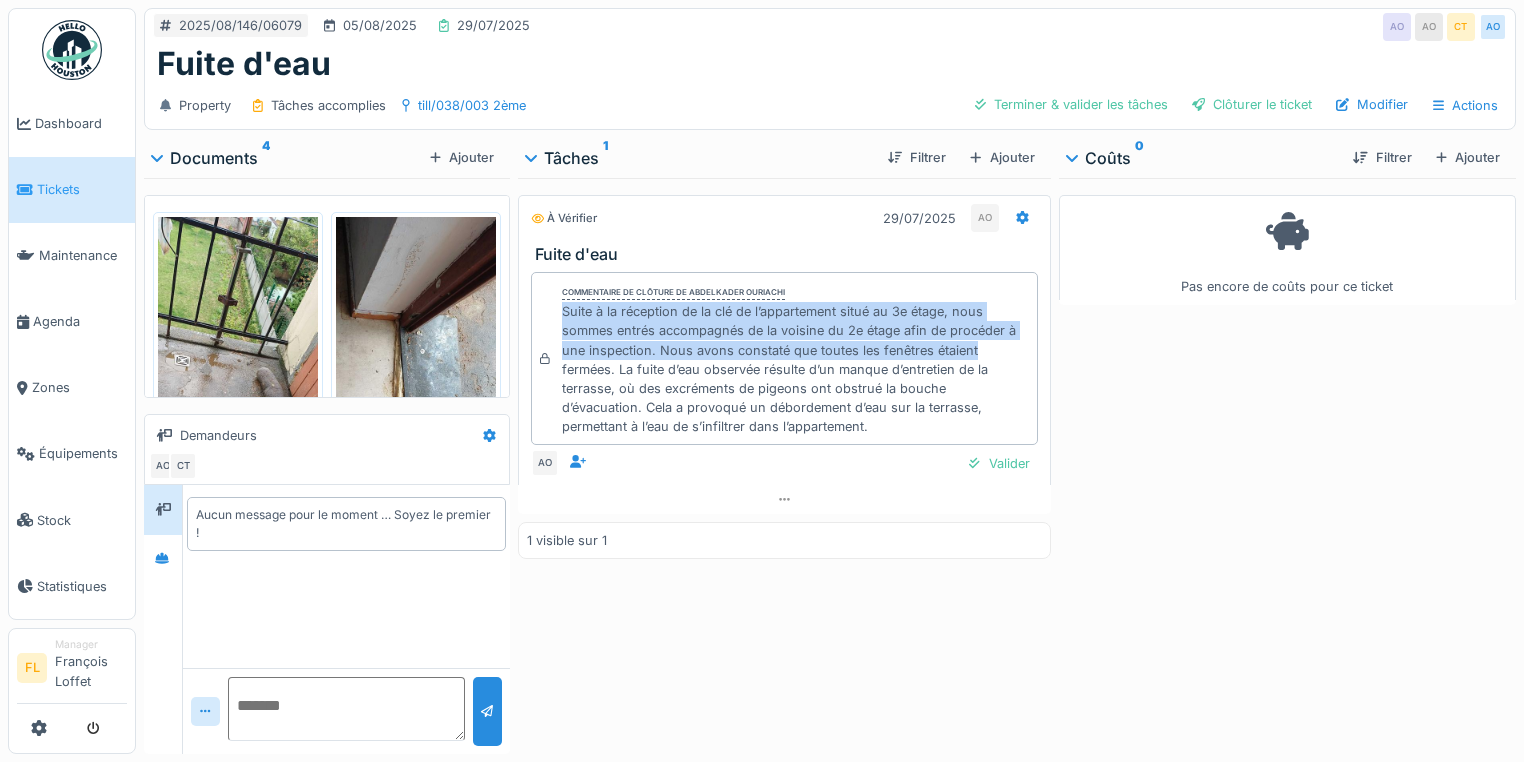 drag, startPoint x: 560, startPoint y: 312, endPoint x: 996, endPoint y: 349, distance: 437.56714 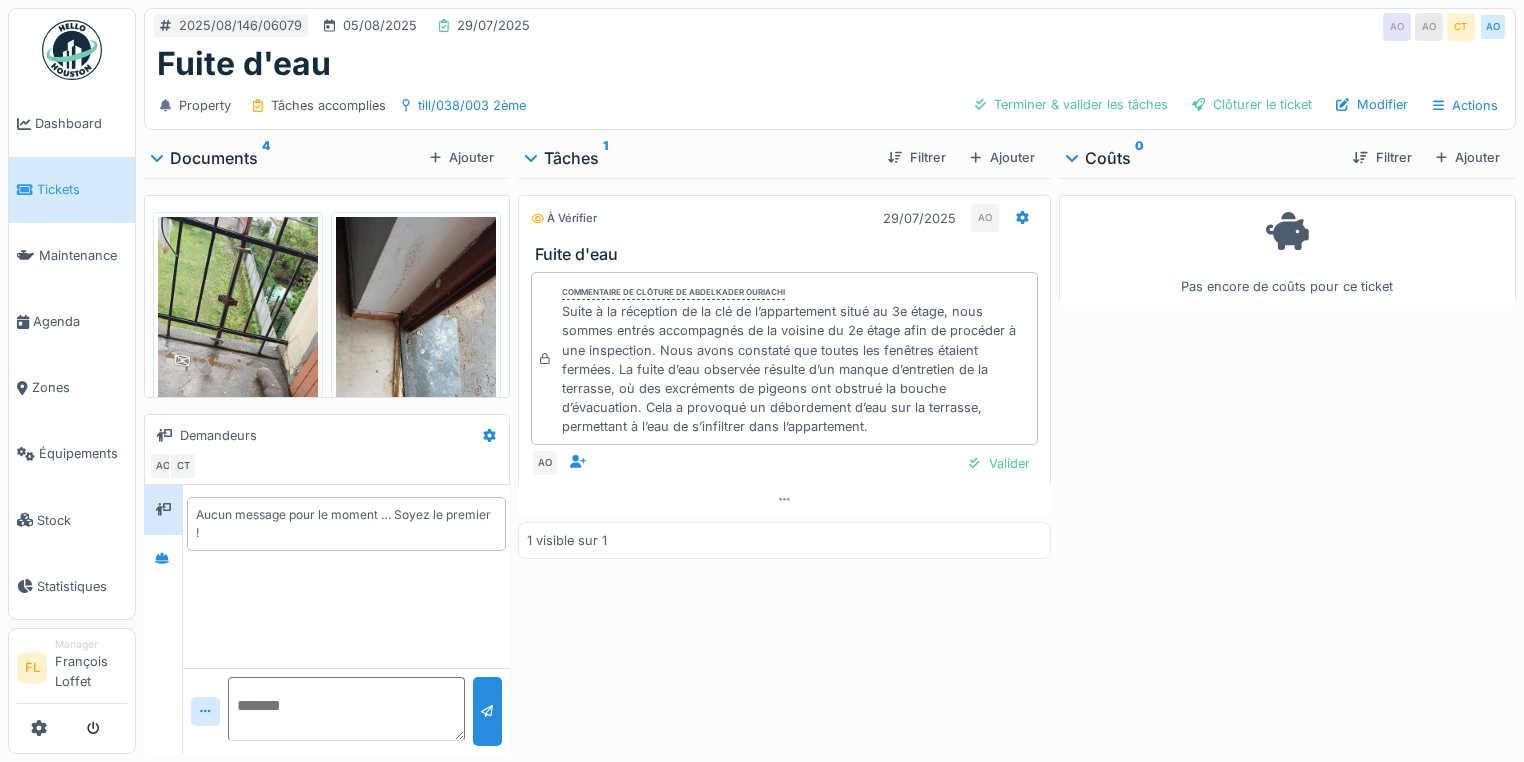 click at bounding box center [238, 390] 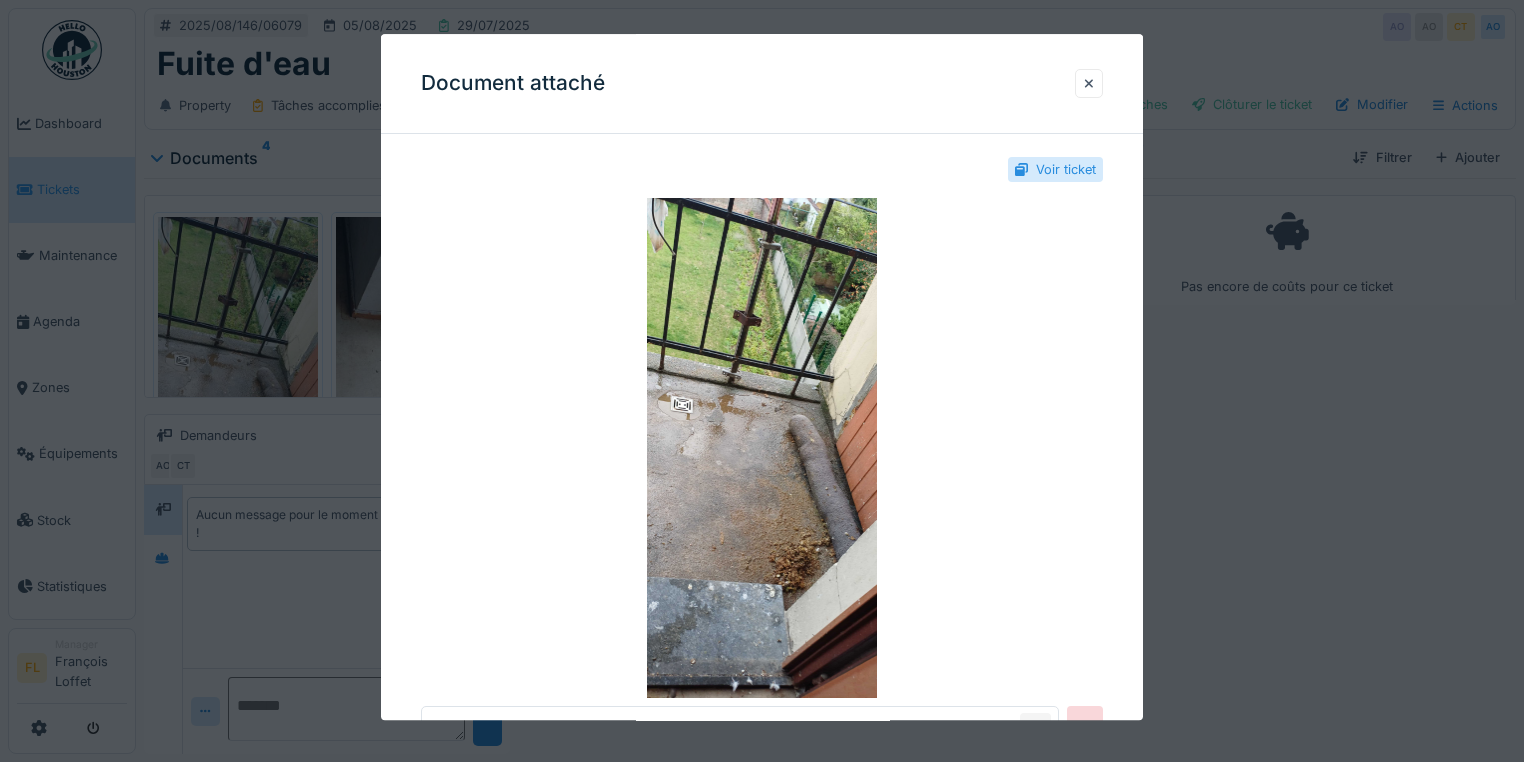 scroll, scrollTop: 0, scrollLeft: 0, axis: both 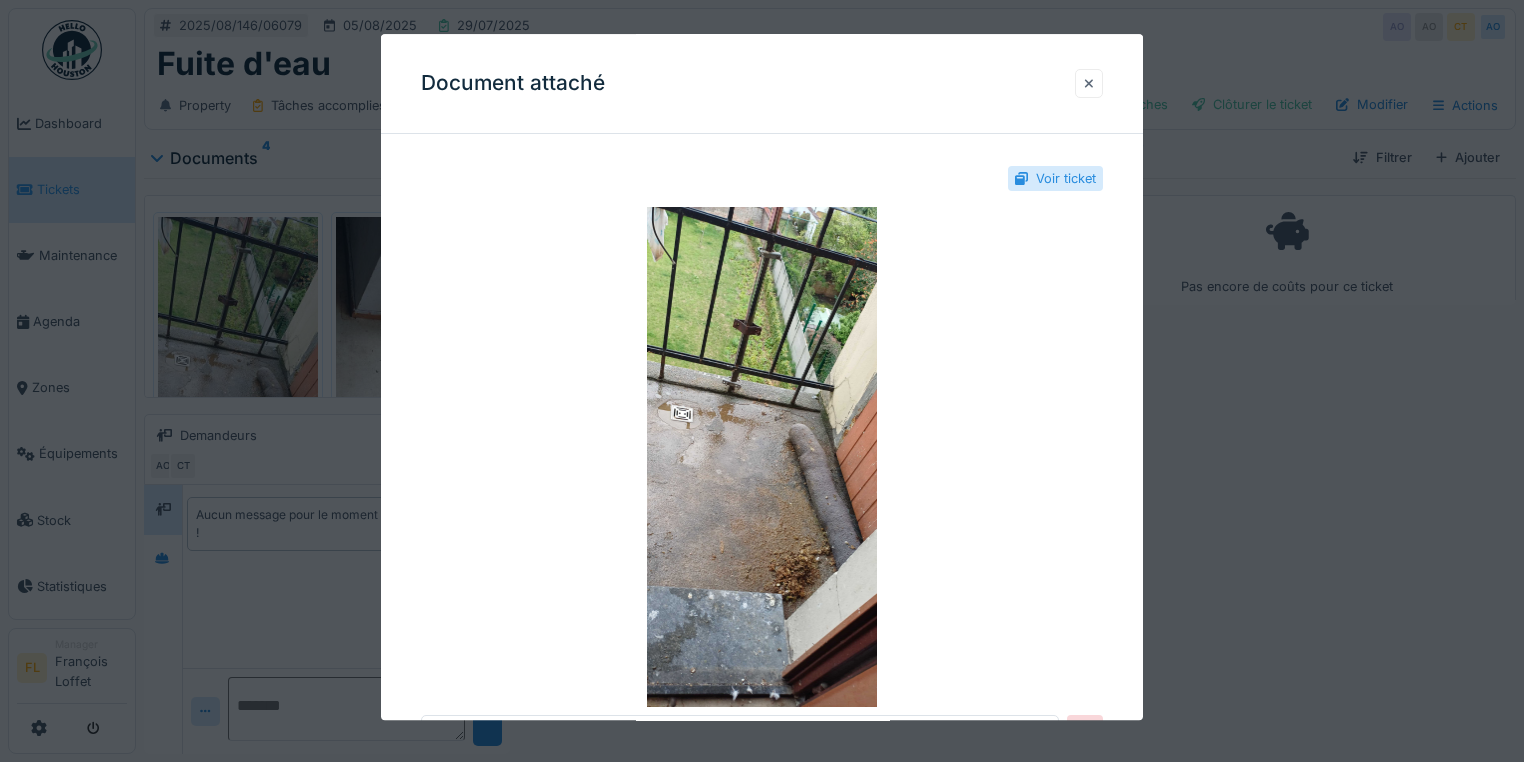 click at bounding box center (1089, 83) 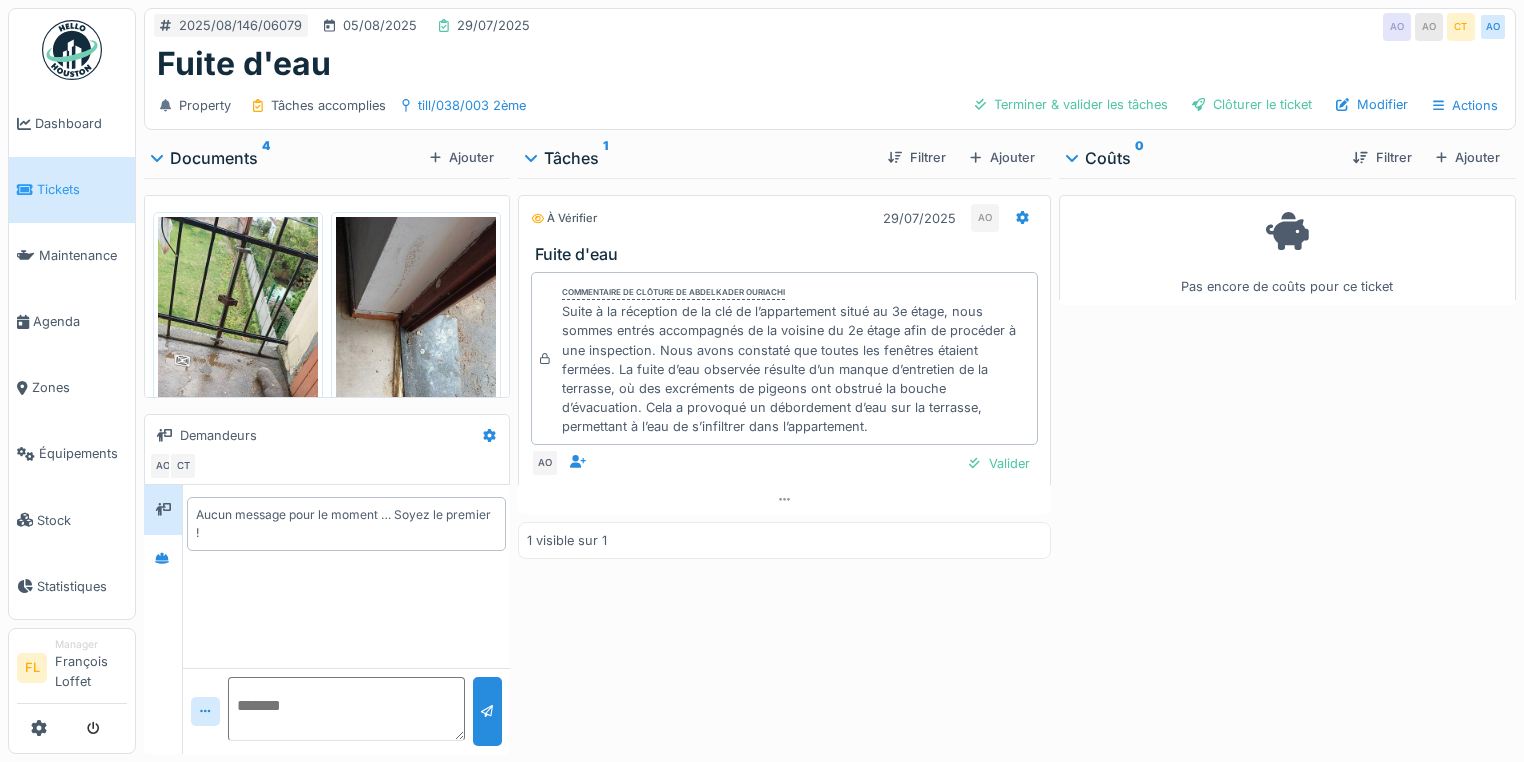 click at bounding box center (416, 390) 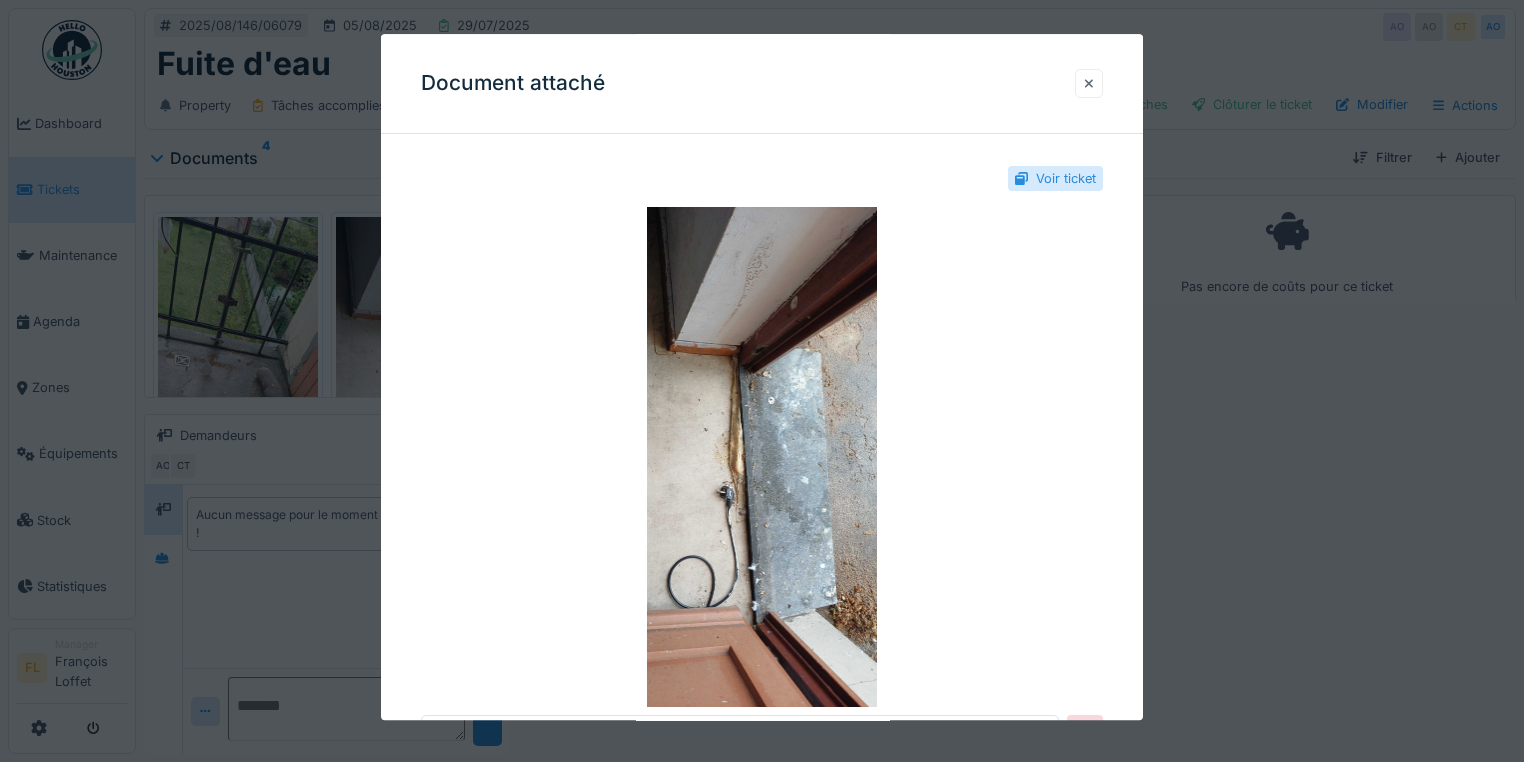 click at bounding box center (1089, 83) 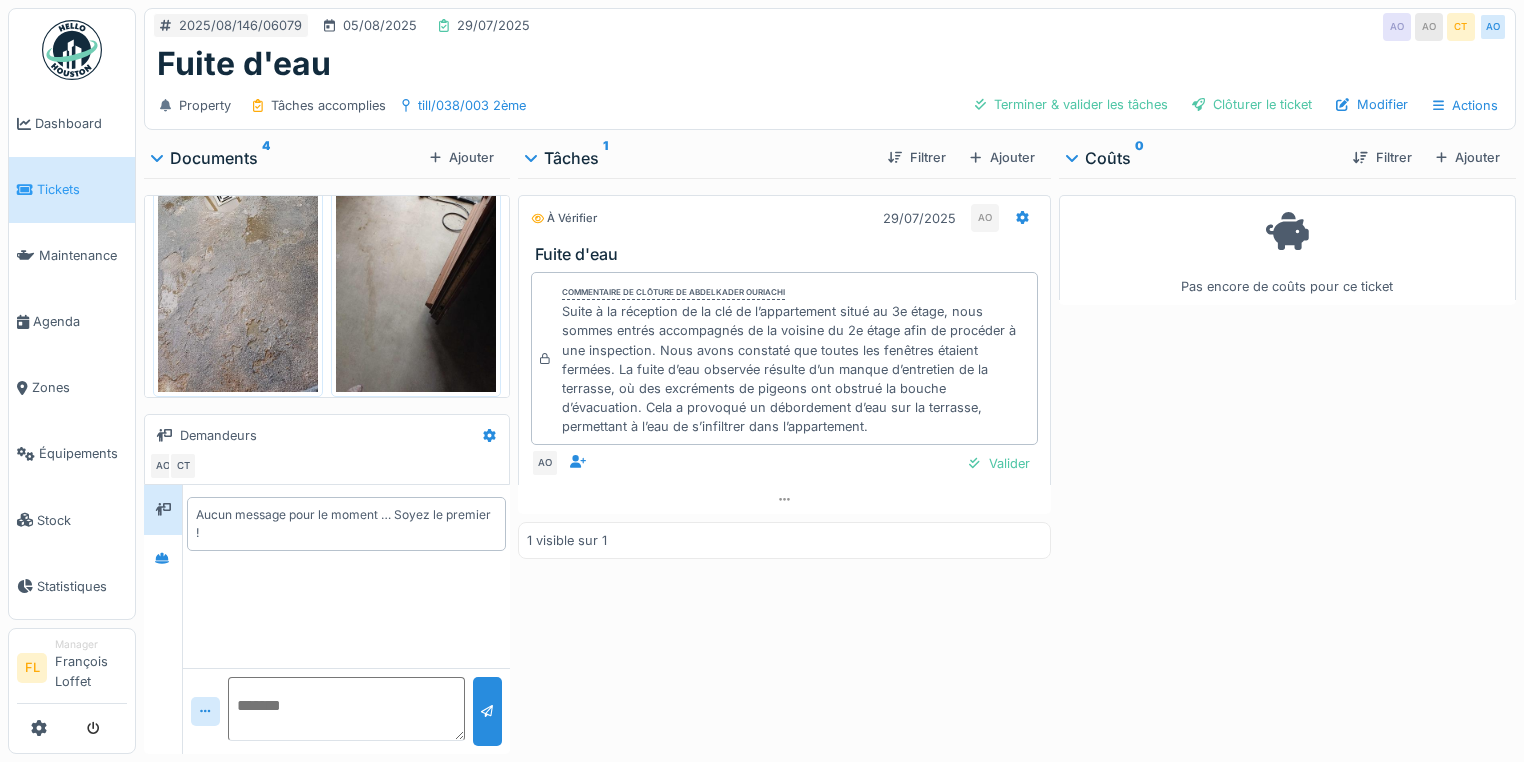 scroll, scrollTop: 574, scrollLeft: 0, axis: vertical 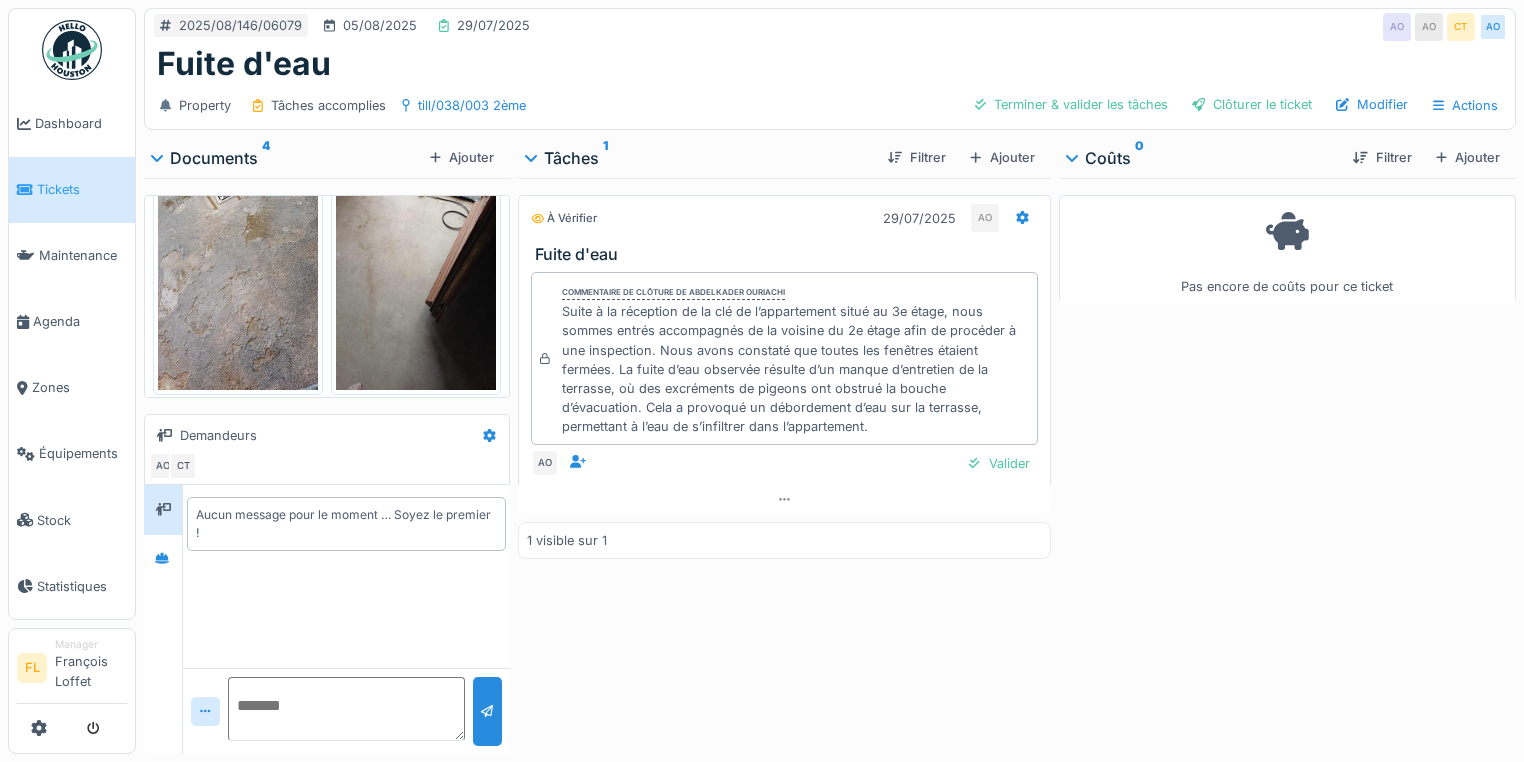 click at bounding box center [346, 709] 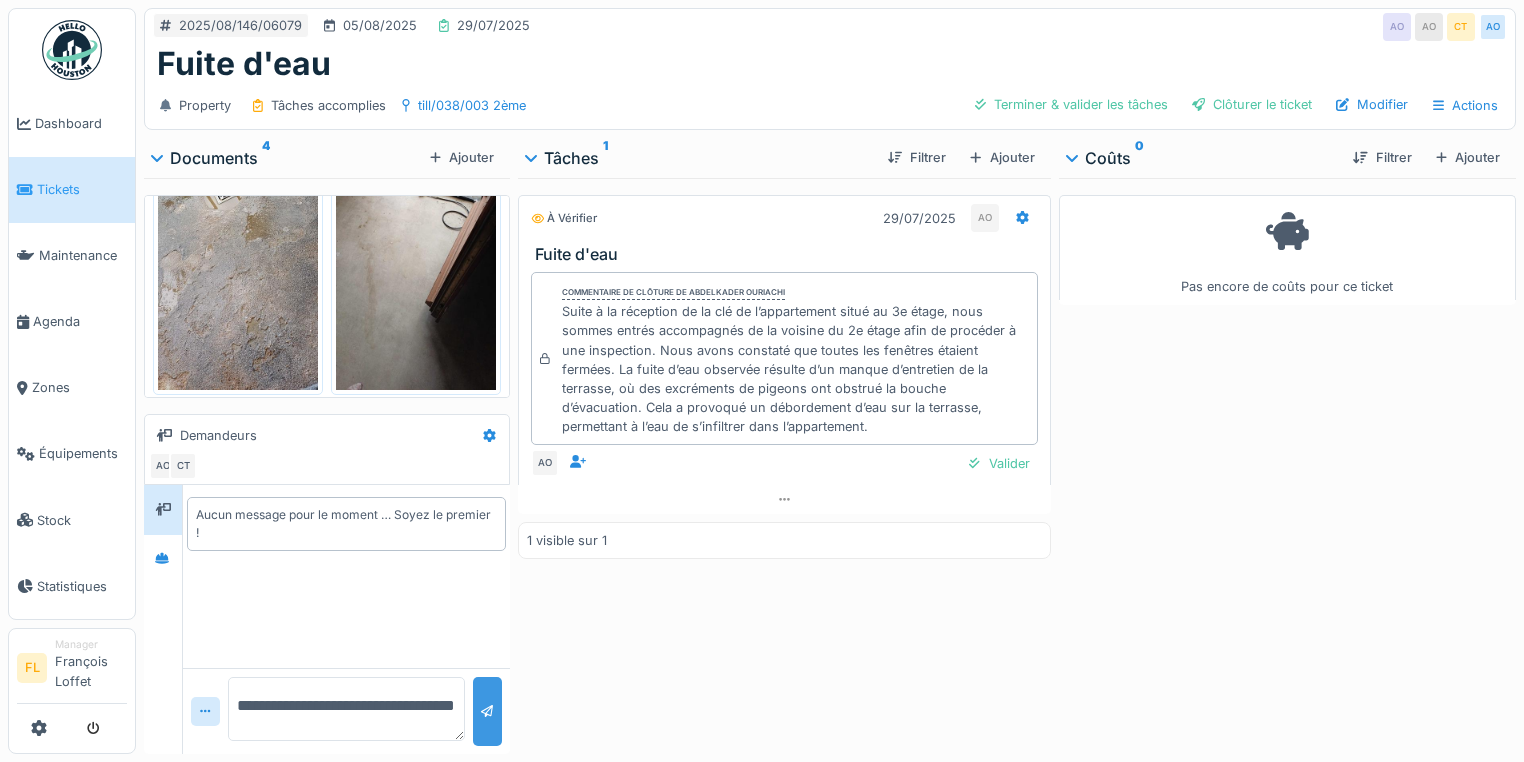 type on "**********" 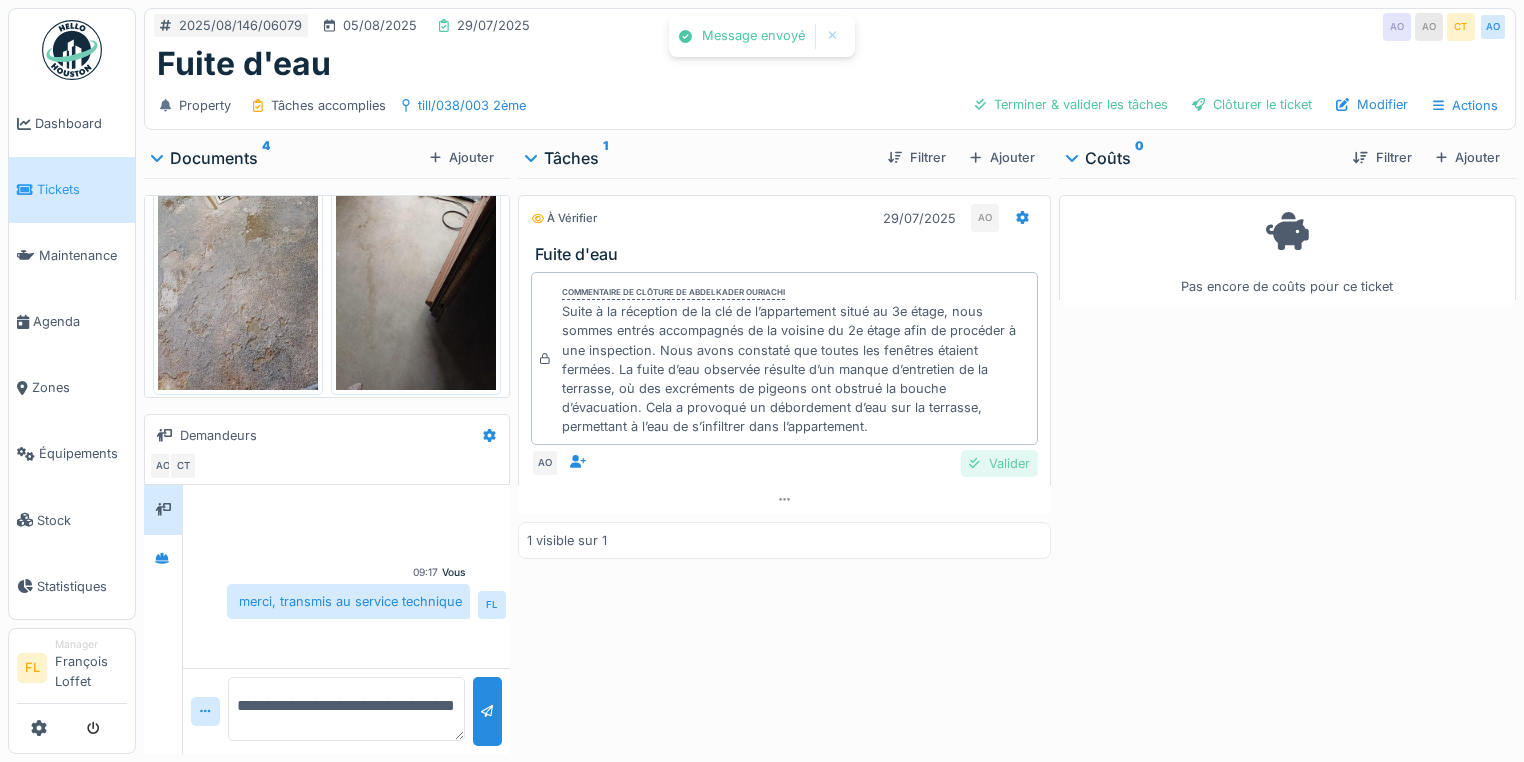 click on "Valider" at bounding box center (999, 463) 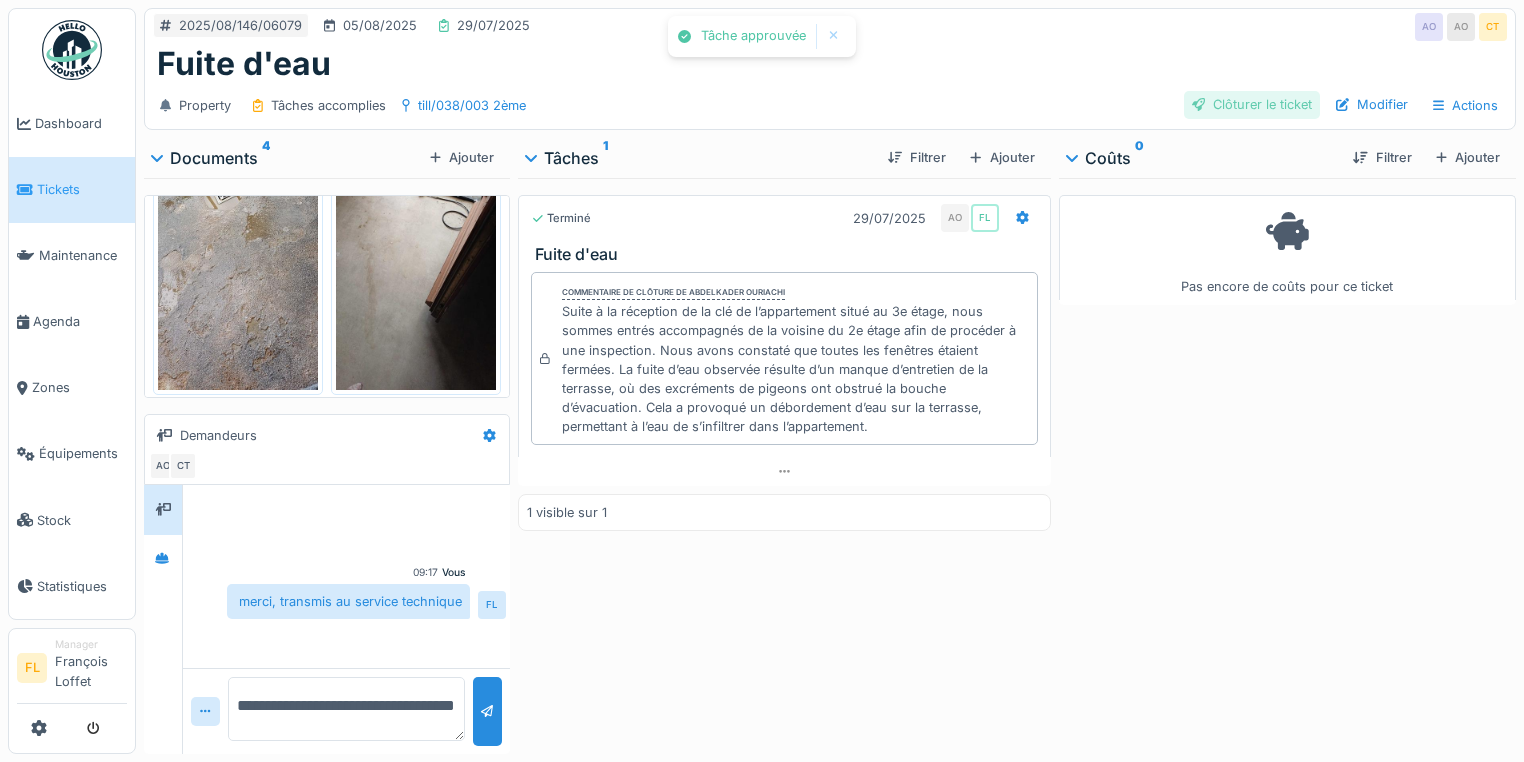 drag, startPoint x: 1232, startPoint y: 88, endPoint x: 1208, endPoint y: 88, distance: 24 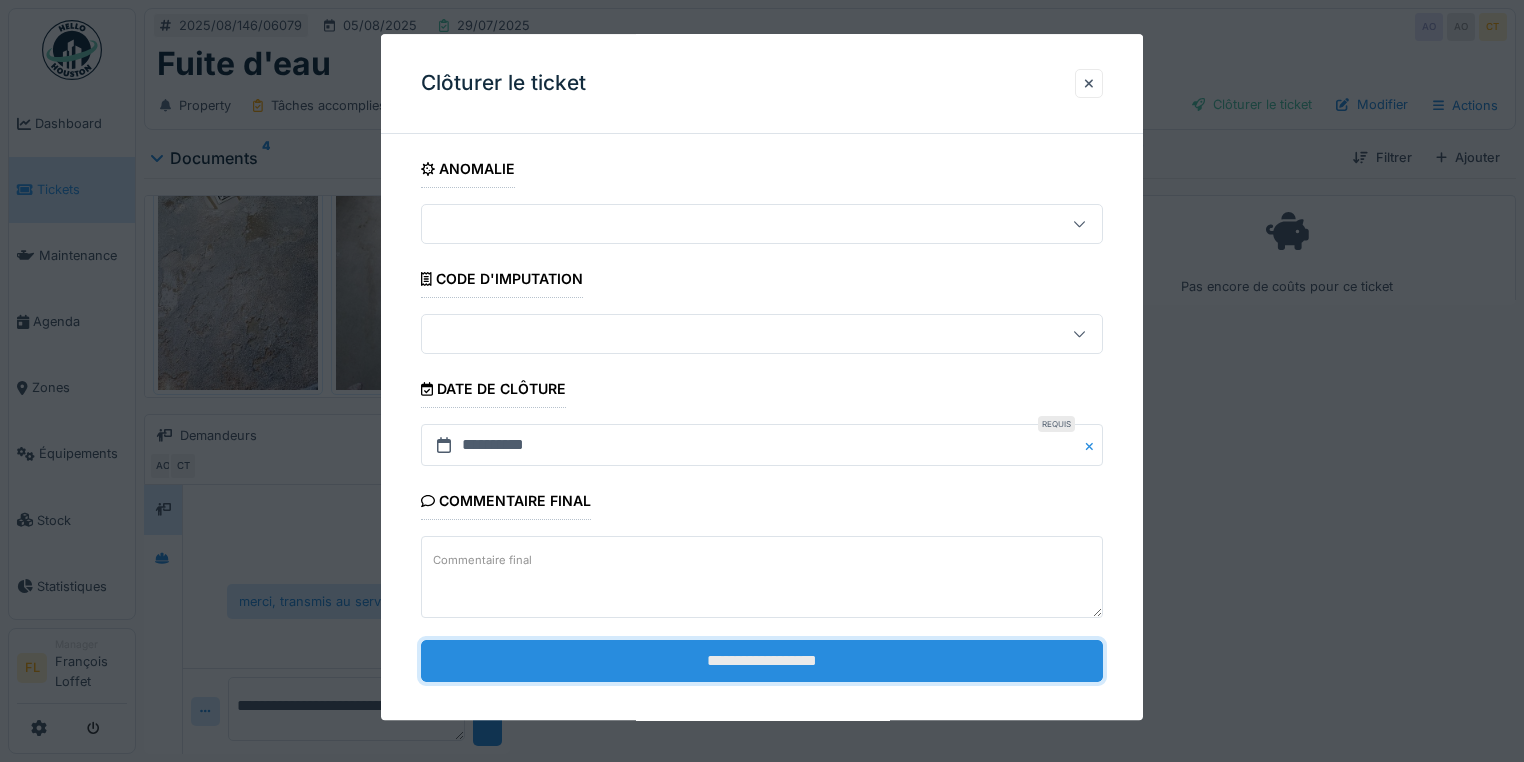 drag, startPoint x: 848, startPoint y: 661, endPoint x: 881, endPoint y: 668, distance: 33.734257 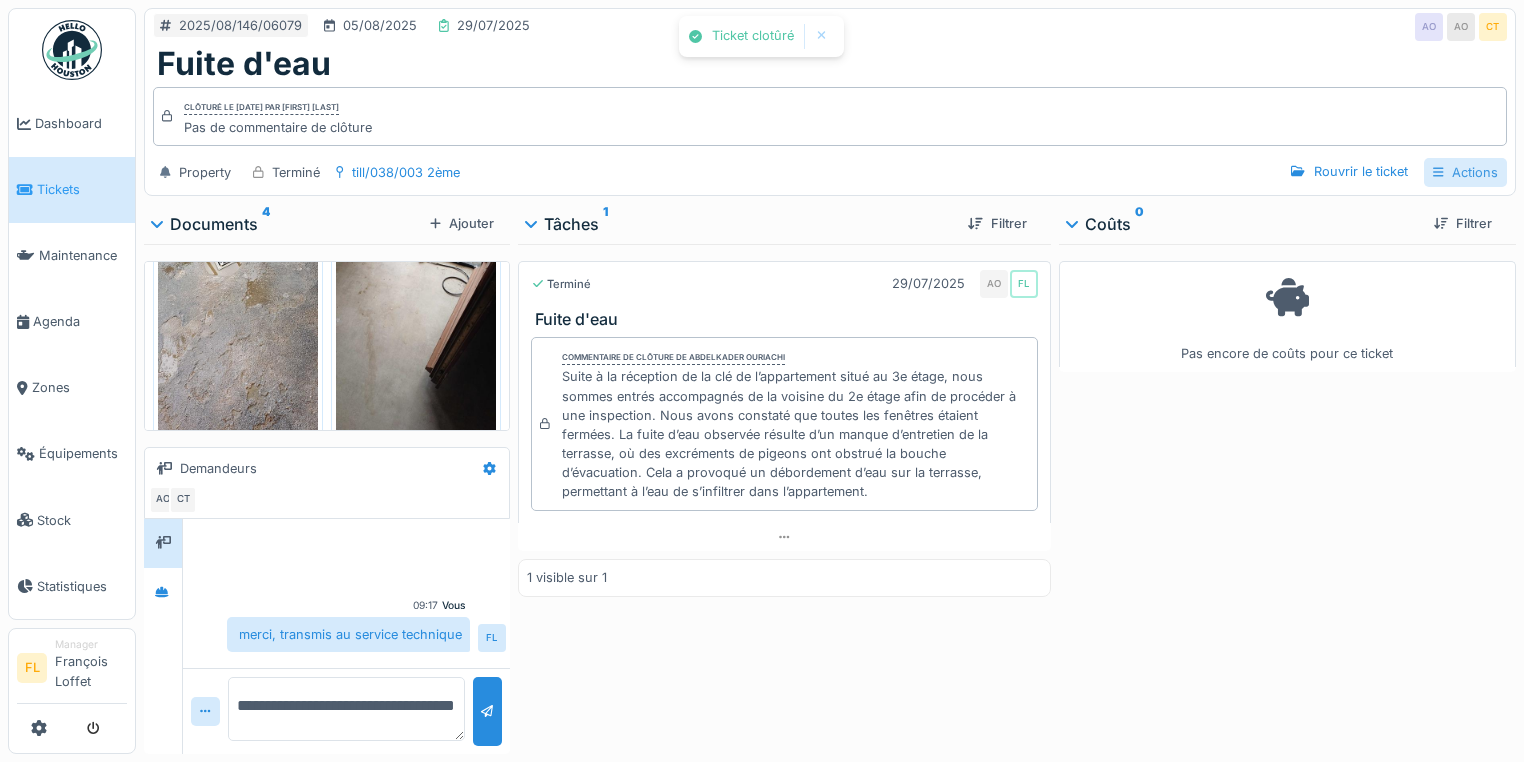 click on "Actions" at bounding box center (1465, 172) 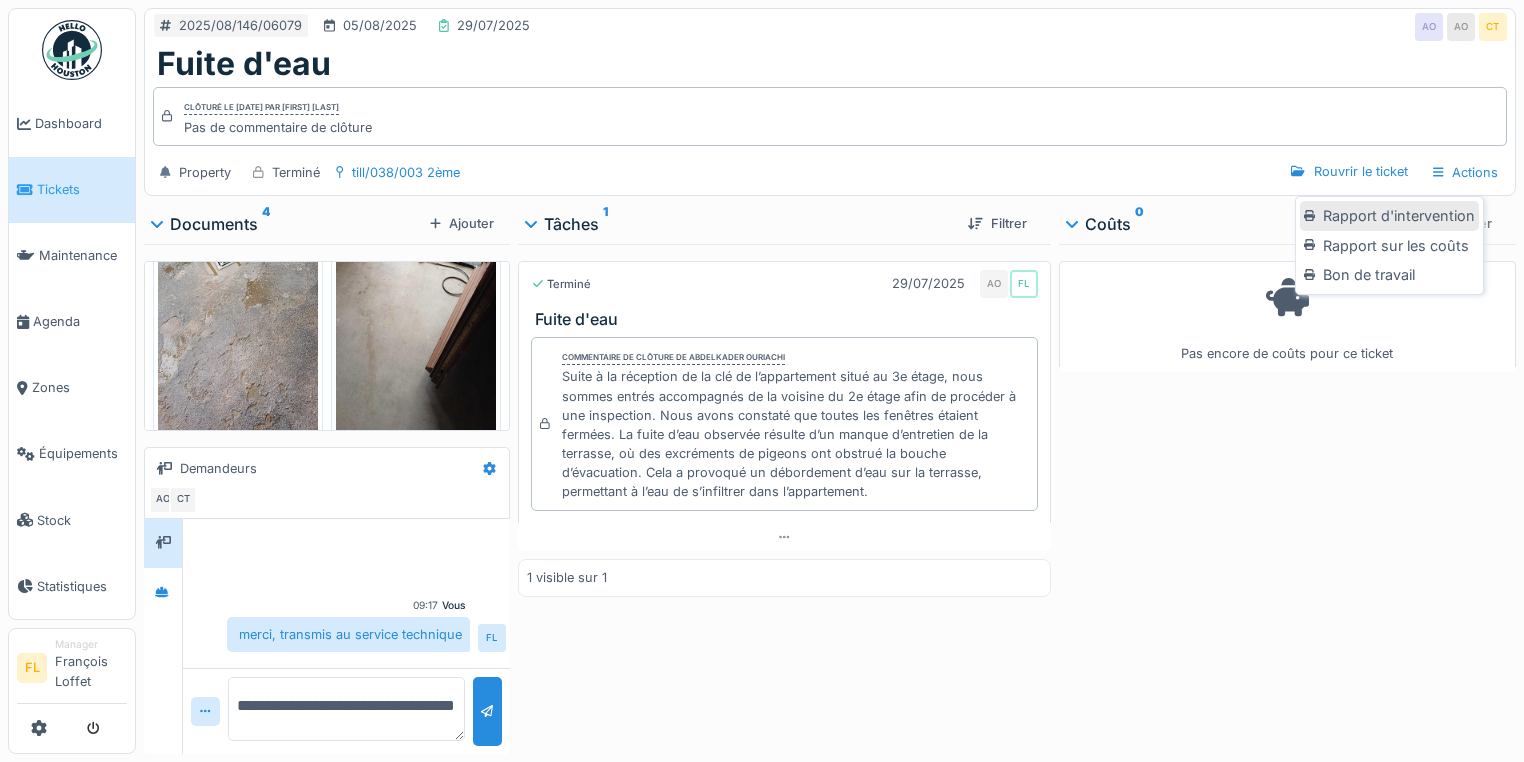 click on "Rapport d'intervention" at bounding box center [1389, 216] 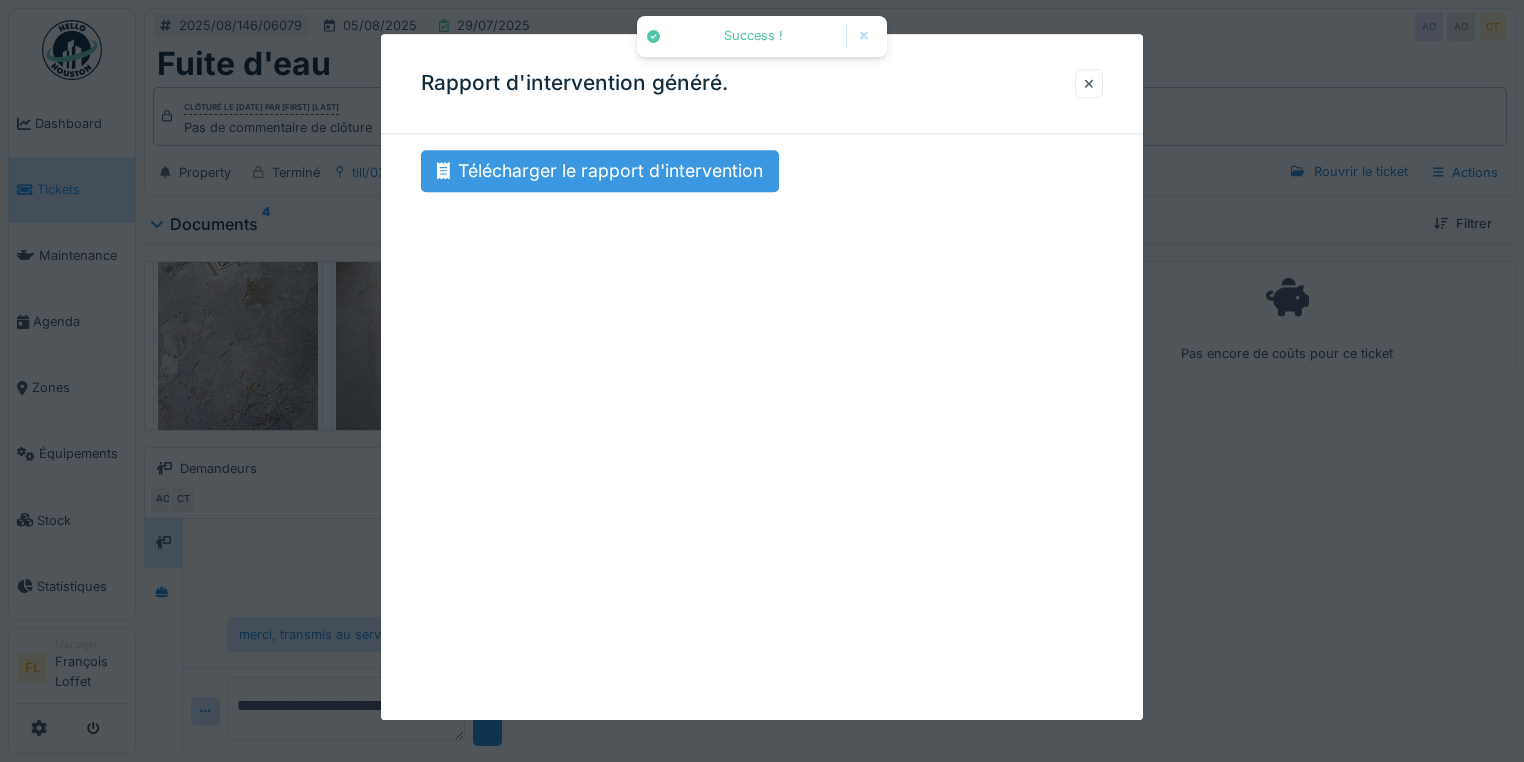 click on "Télécharger le rapport d'intervention" at bounding box center (600, 171) 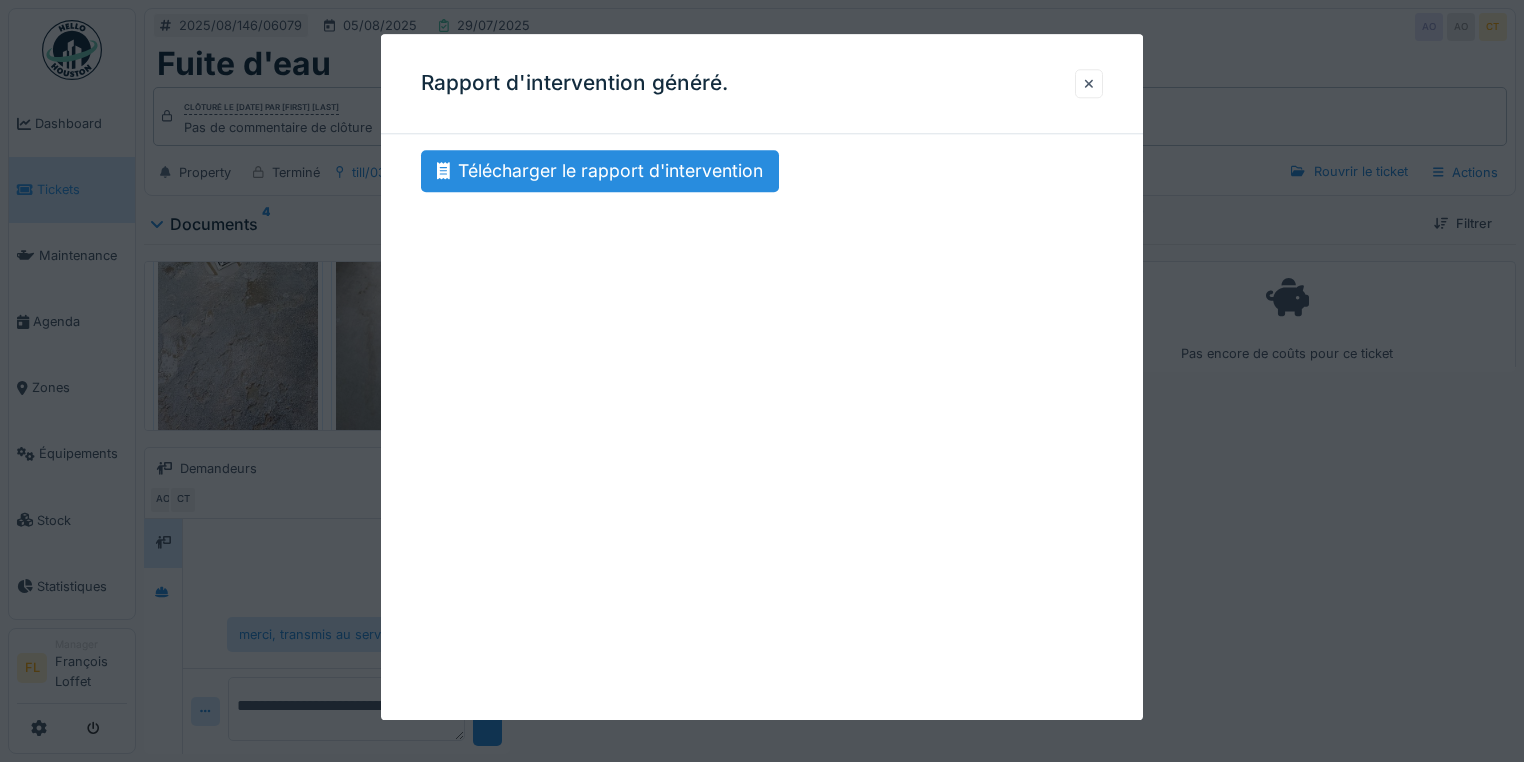 drag, startPoint x: 1096, startPoint y: 87, endPoint x: 1096, endPoint y: 58, distance: 29 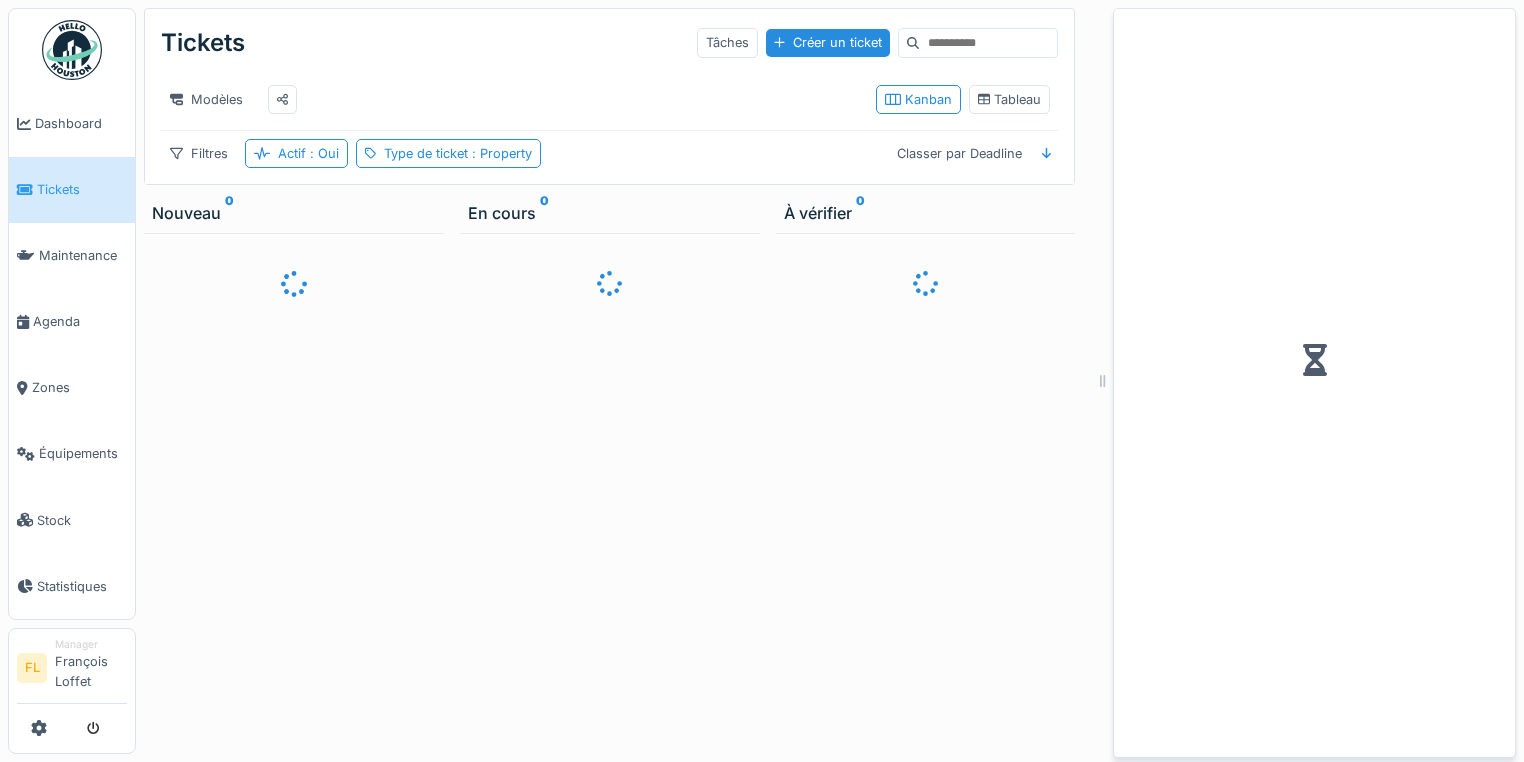 scroll, scrollTop: 0, scrollLeft: 0, axis: both 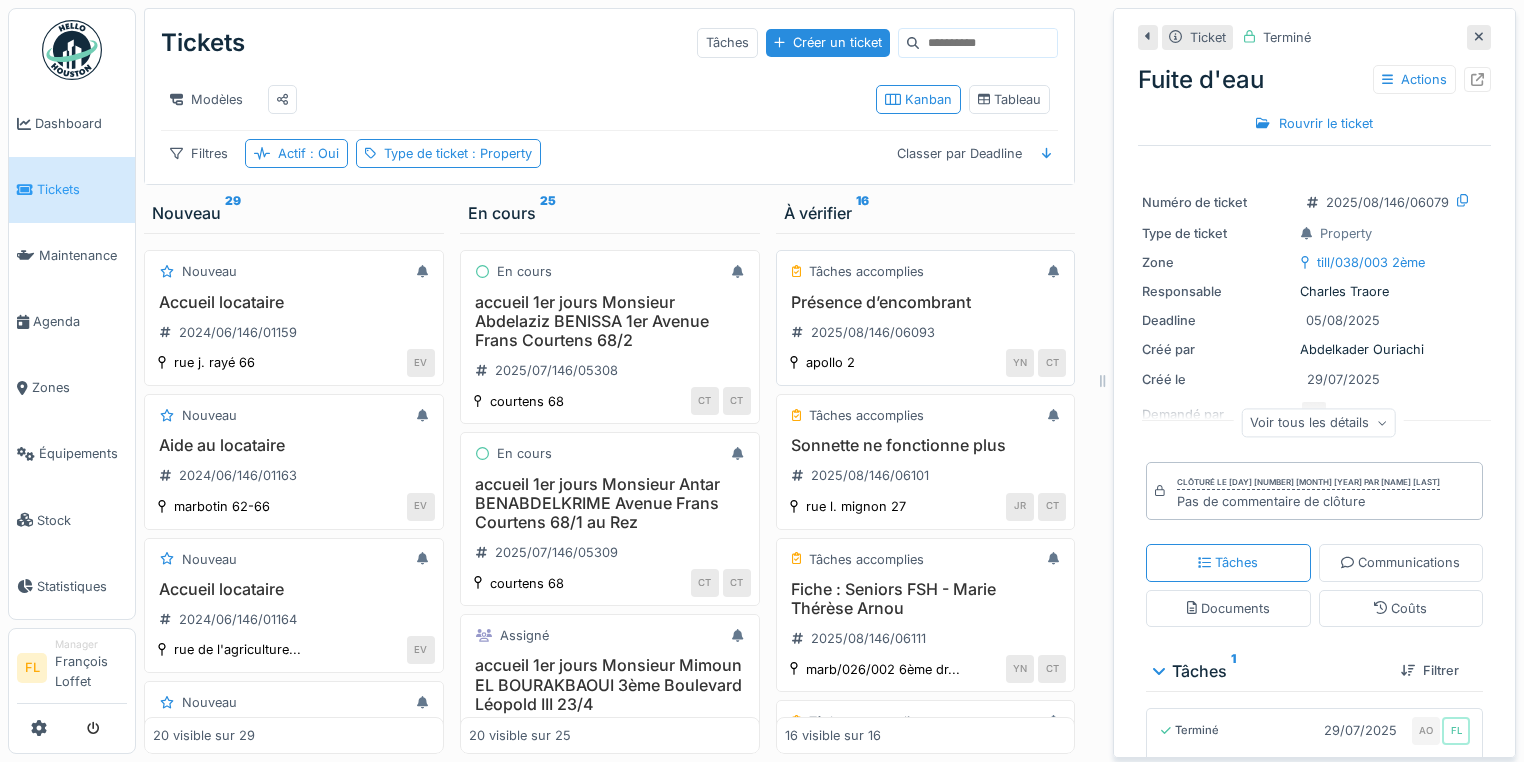click on "Présence d’encombrant" at bounding box center [926, 302] 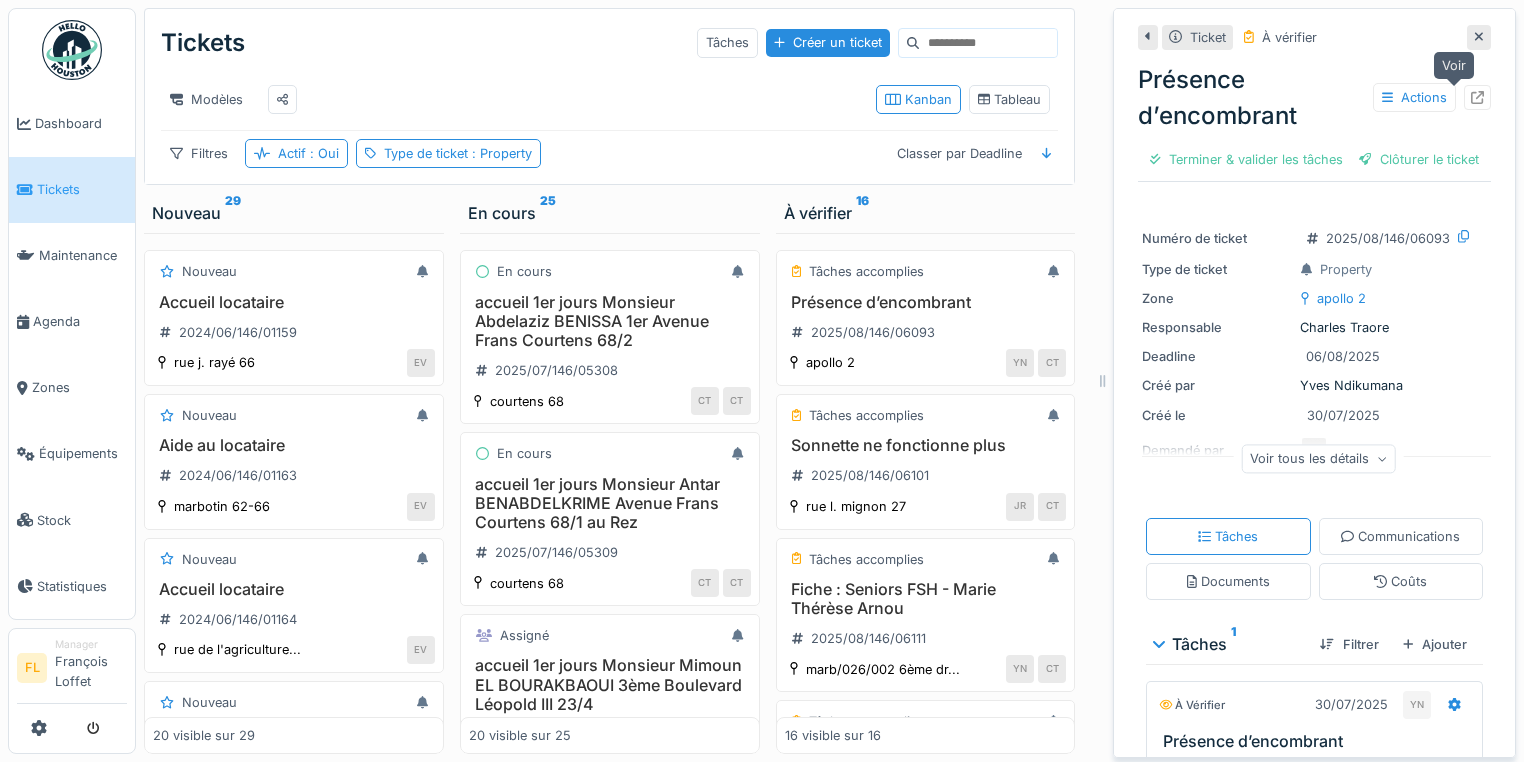 click at bounding box center [1477, 97] 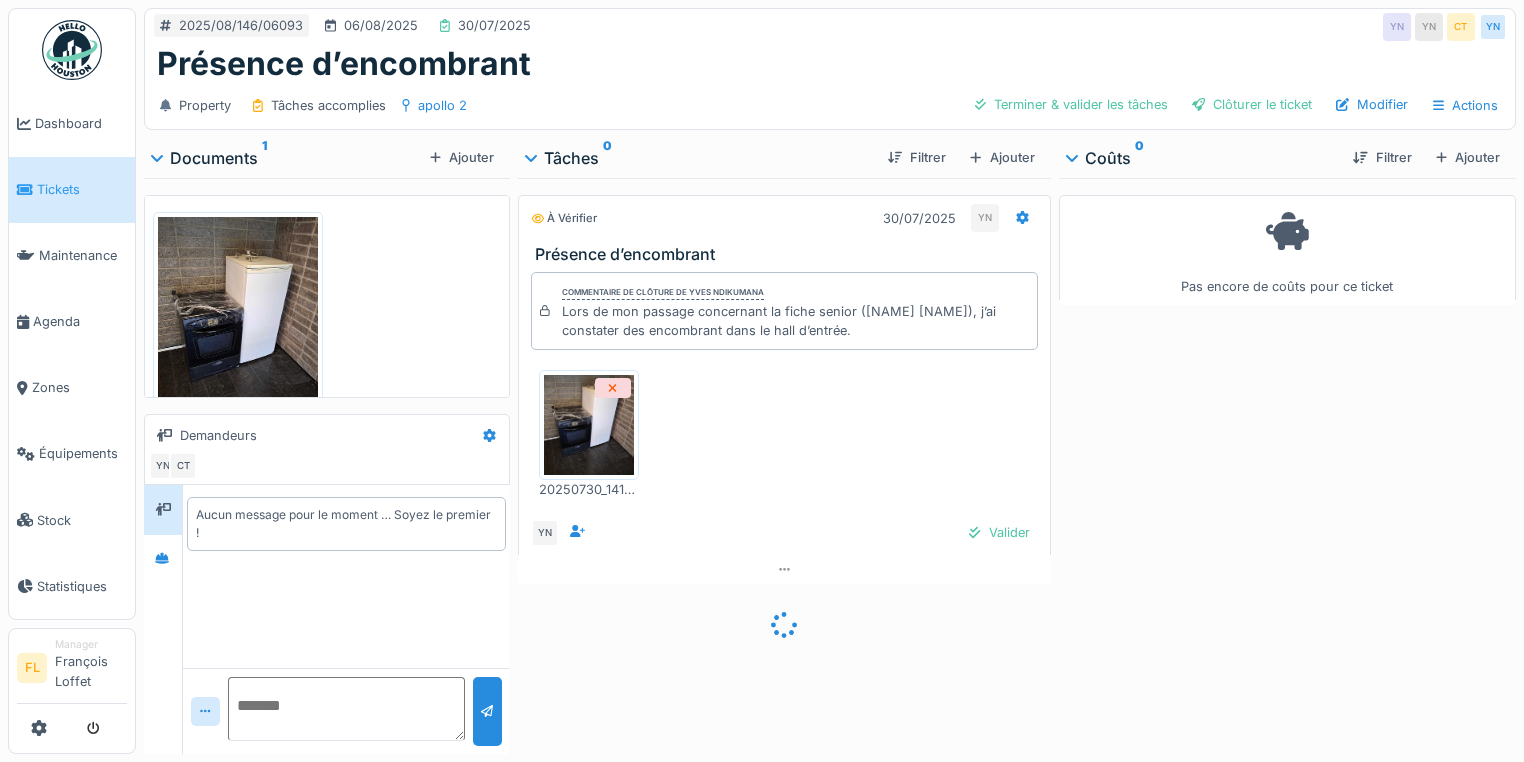 scroll, scrollTop: 0, scrollLeft: 0, axis: both 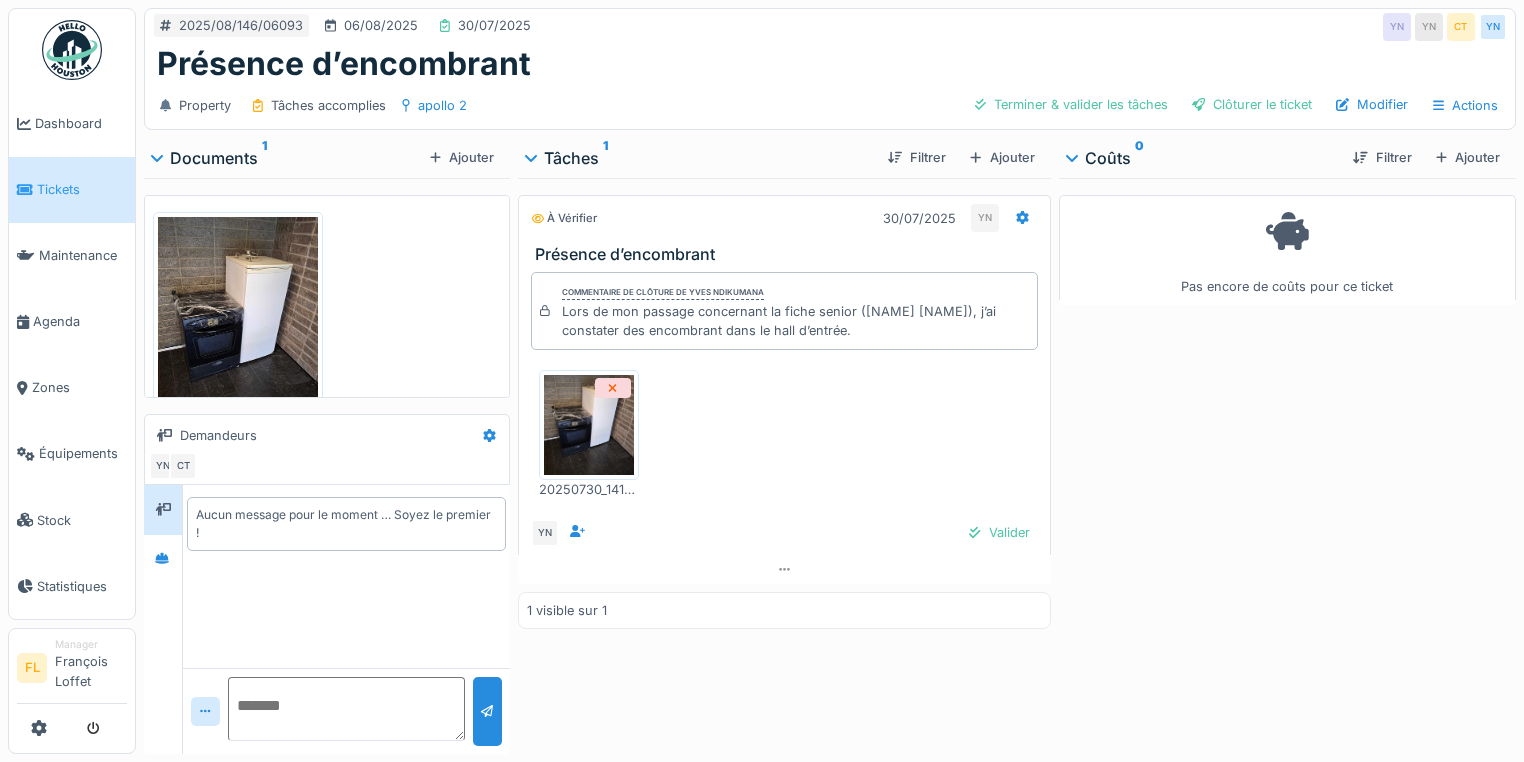drag, startPoint x: 597, startPoint y: 308, endPoint x: 960, endPoint y: 336, distance: 364.07828 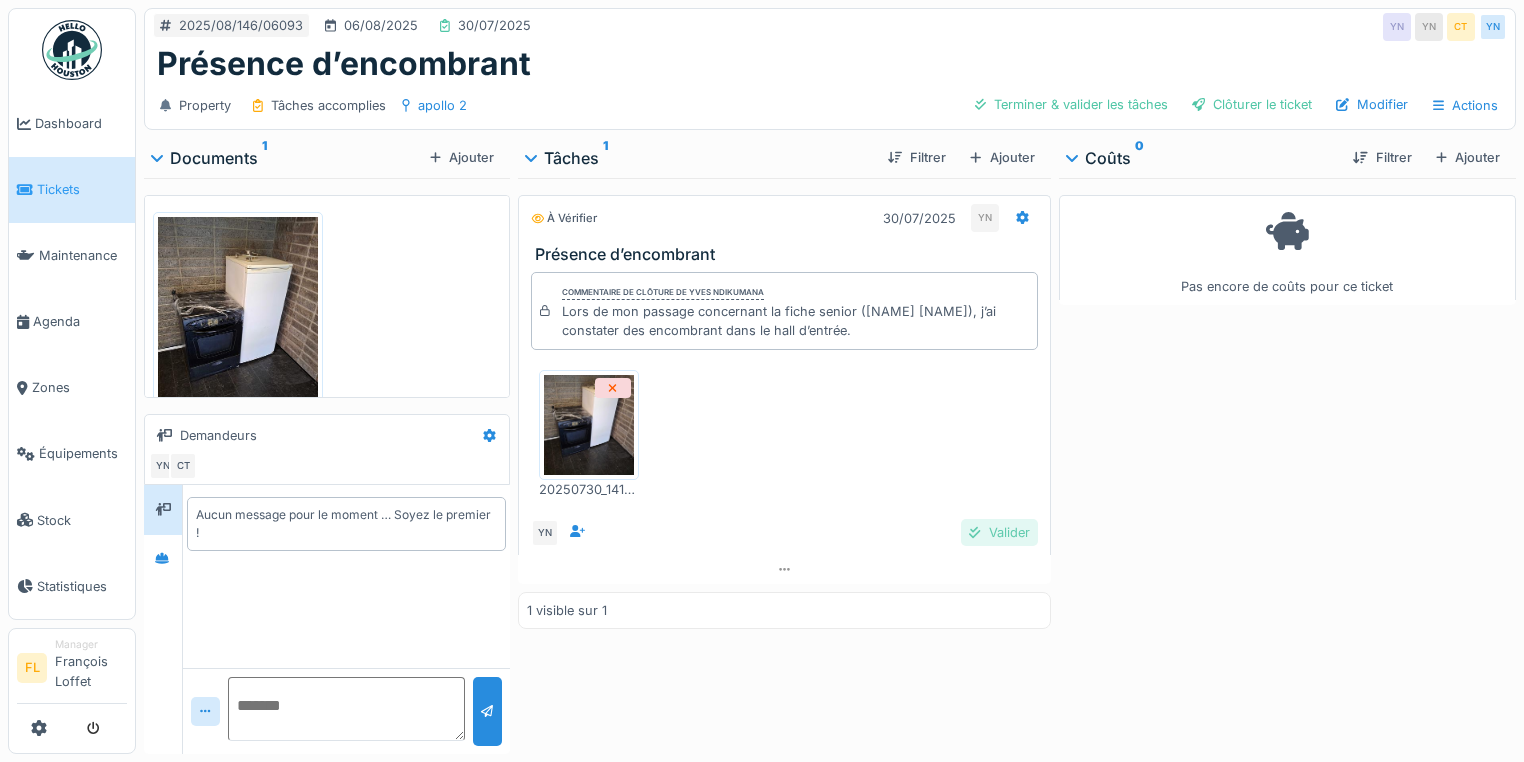 click on "Valider" at bounding box center [999, 532] 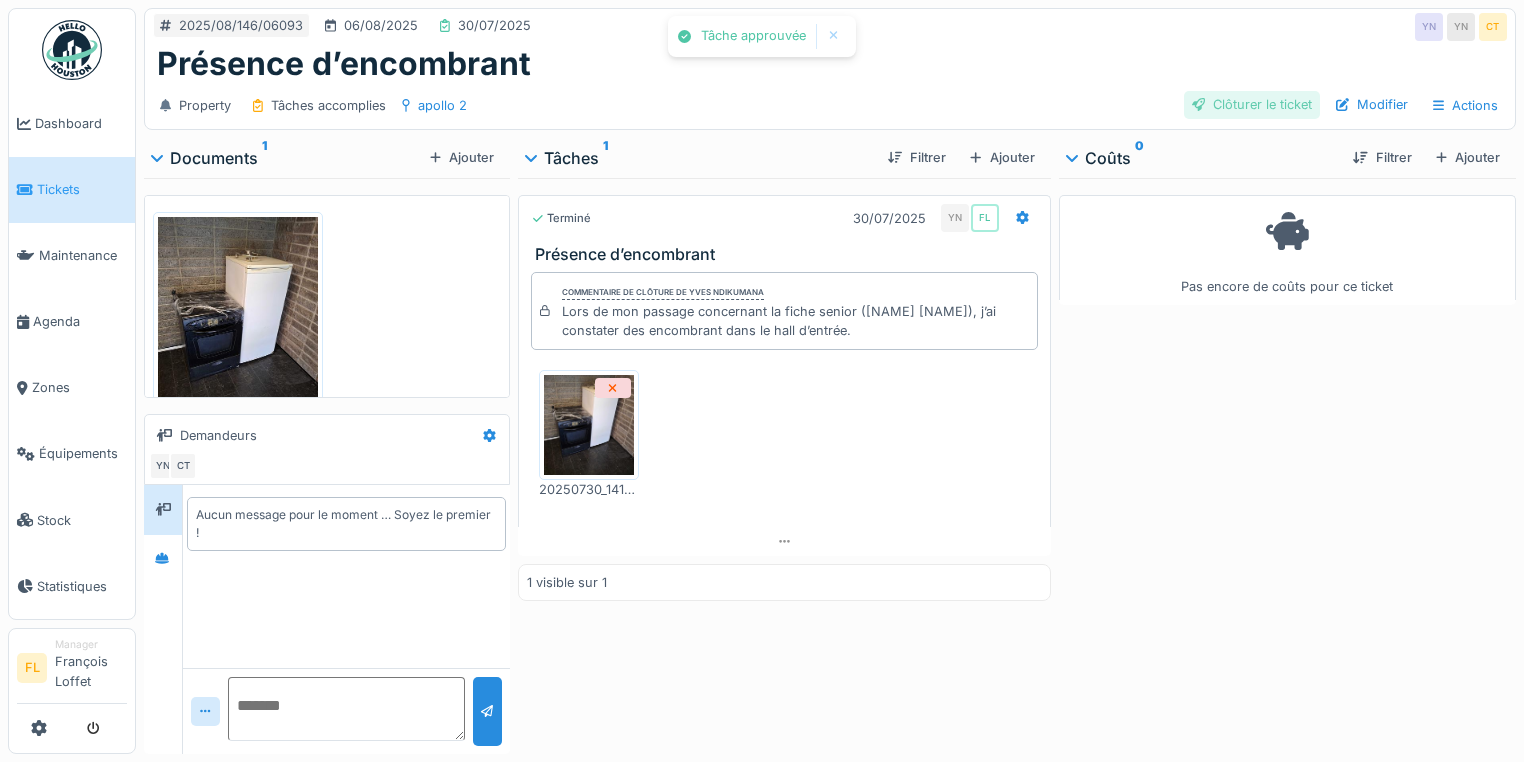 click on "Clôturer le ticket" at bounding box center (1252, 104) 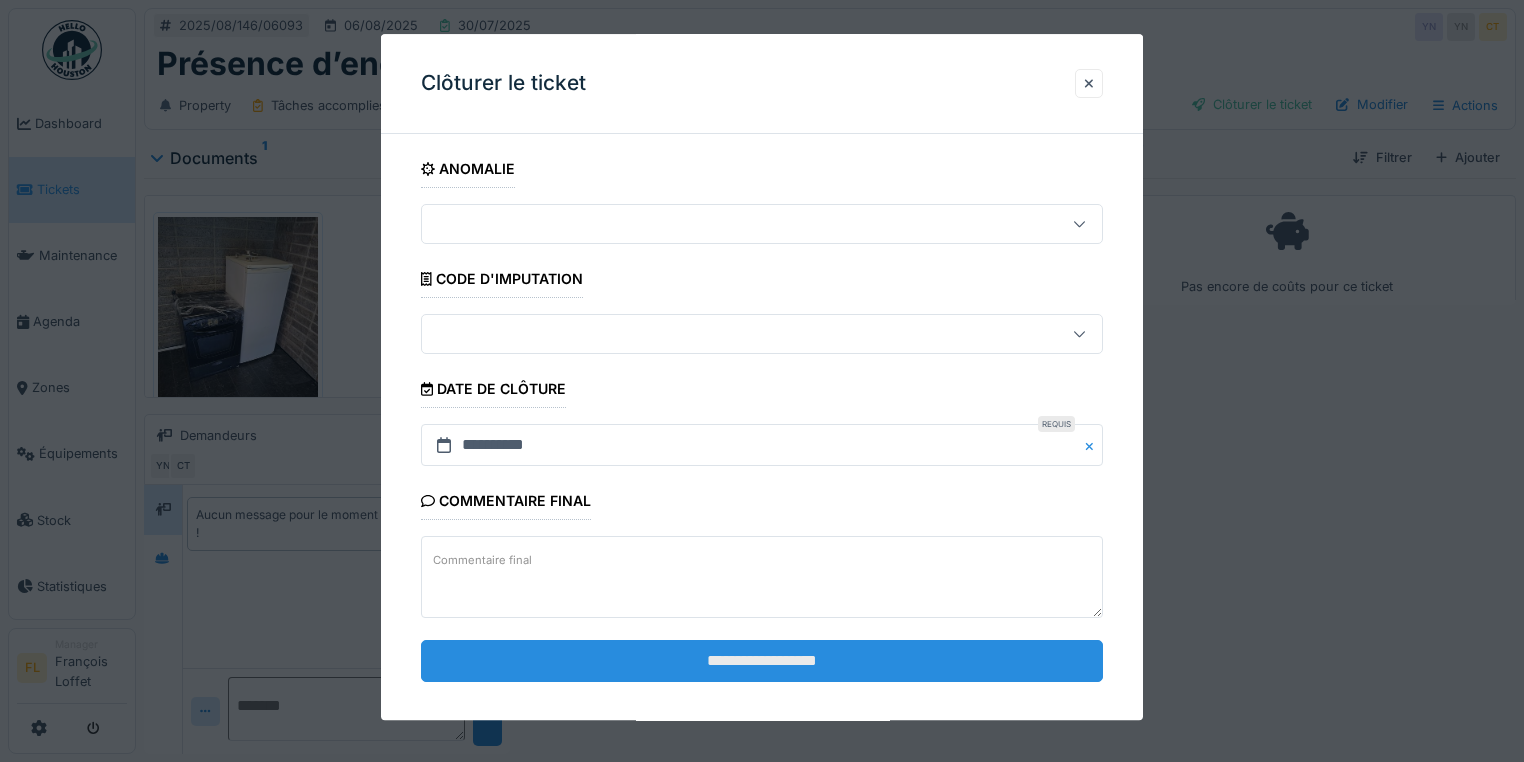 click on "**********" at bounding box center [762, 661] 